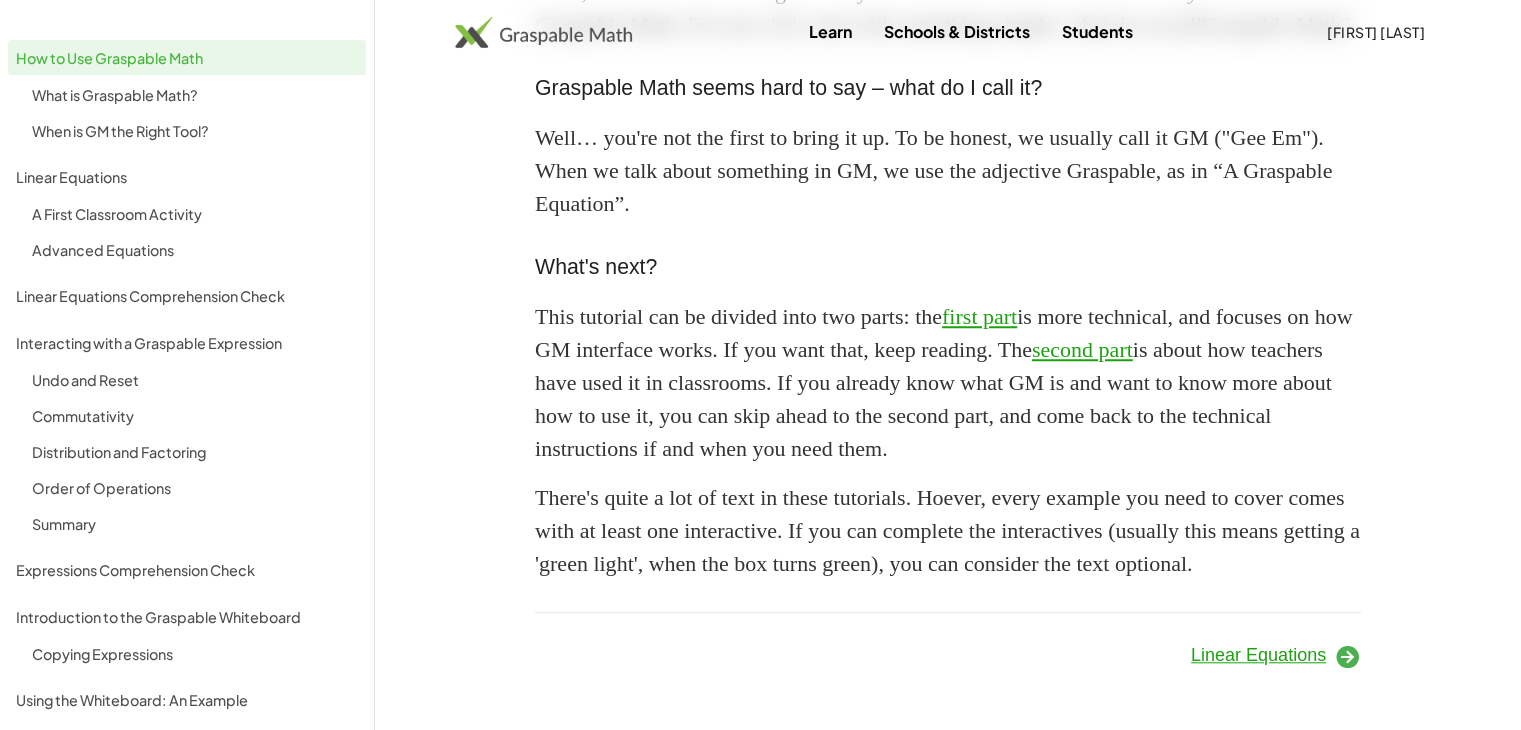 scroll, scrollTop: 1837, scrollLeft: 0, axis: vertical 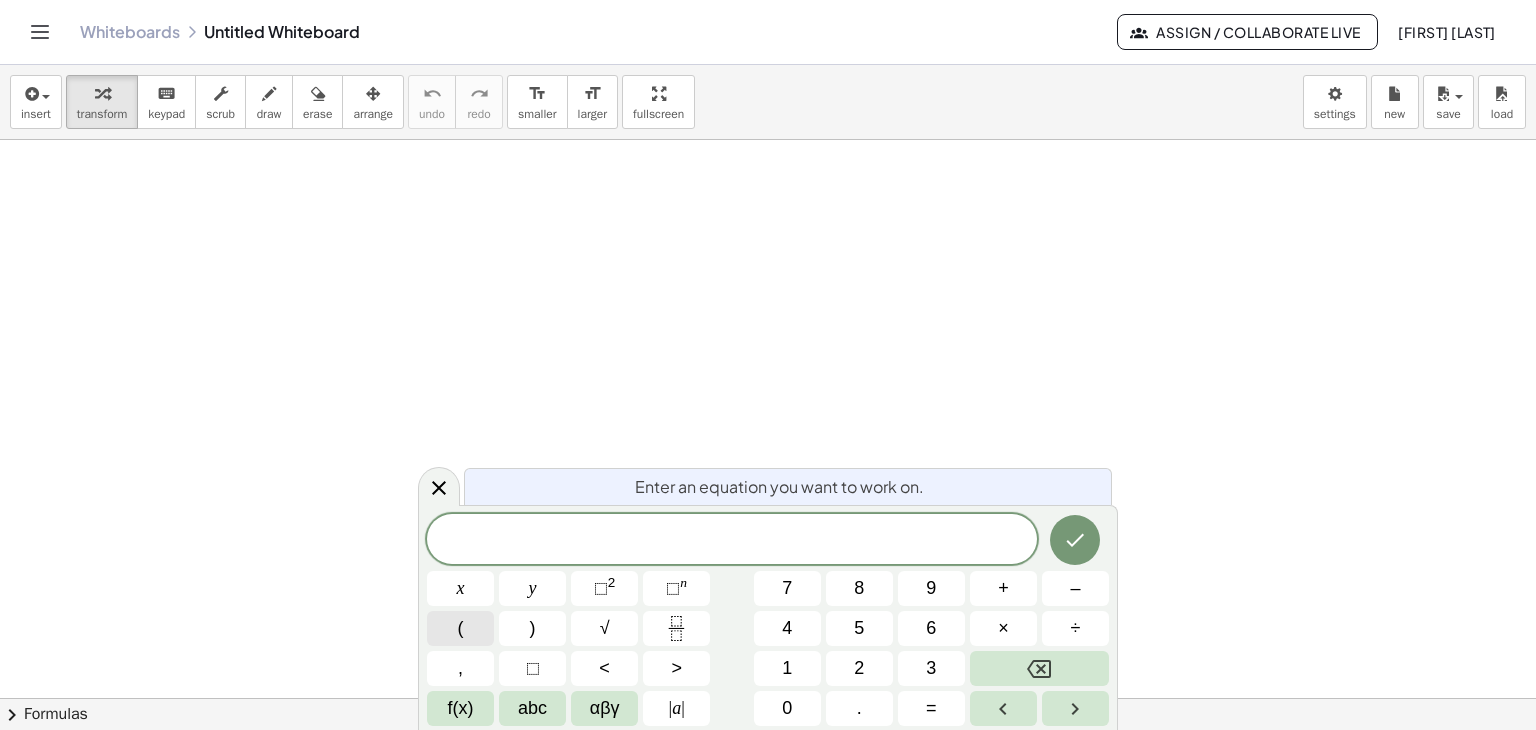 click on "(" at bounding box center [460, 628] 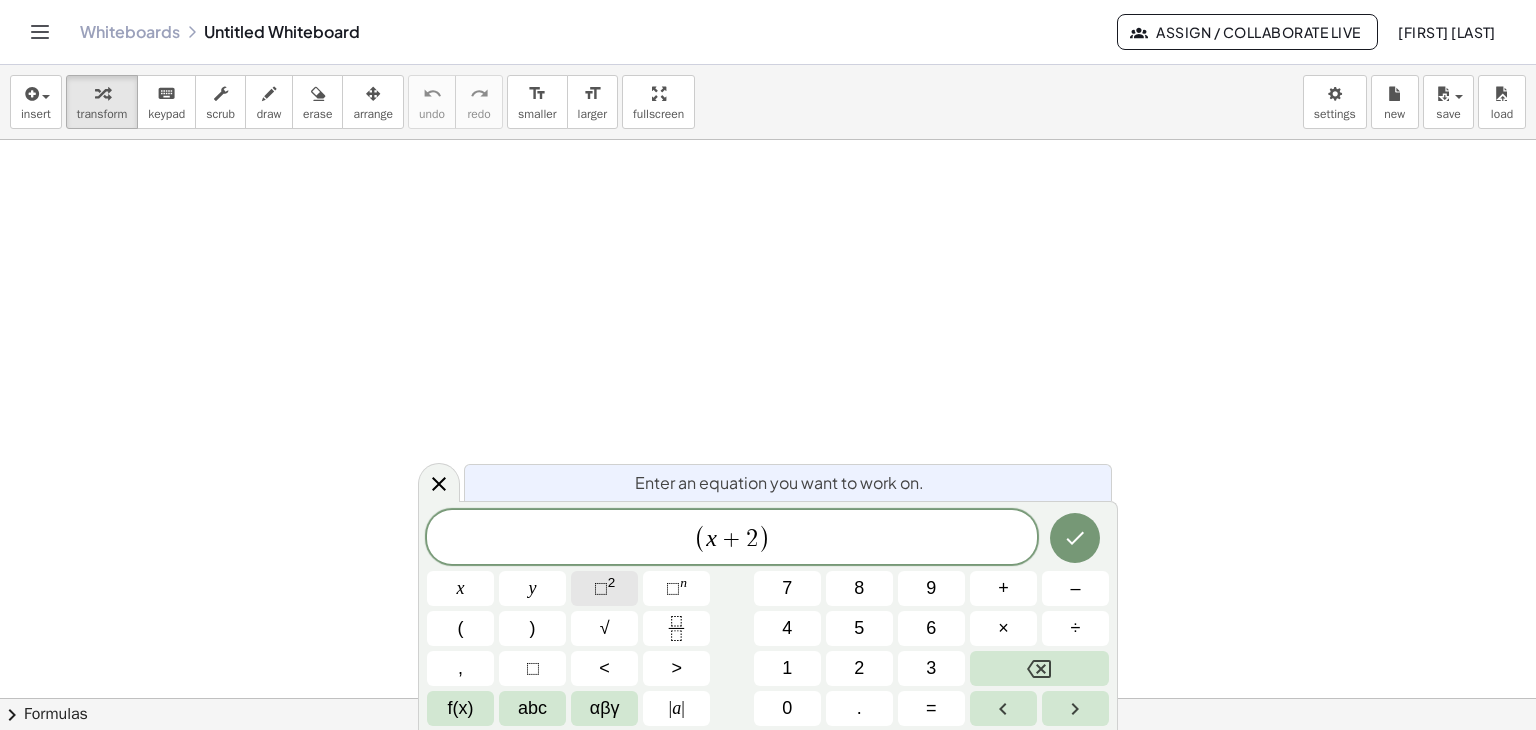 click on "⬚ 2" 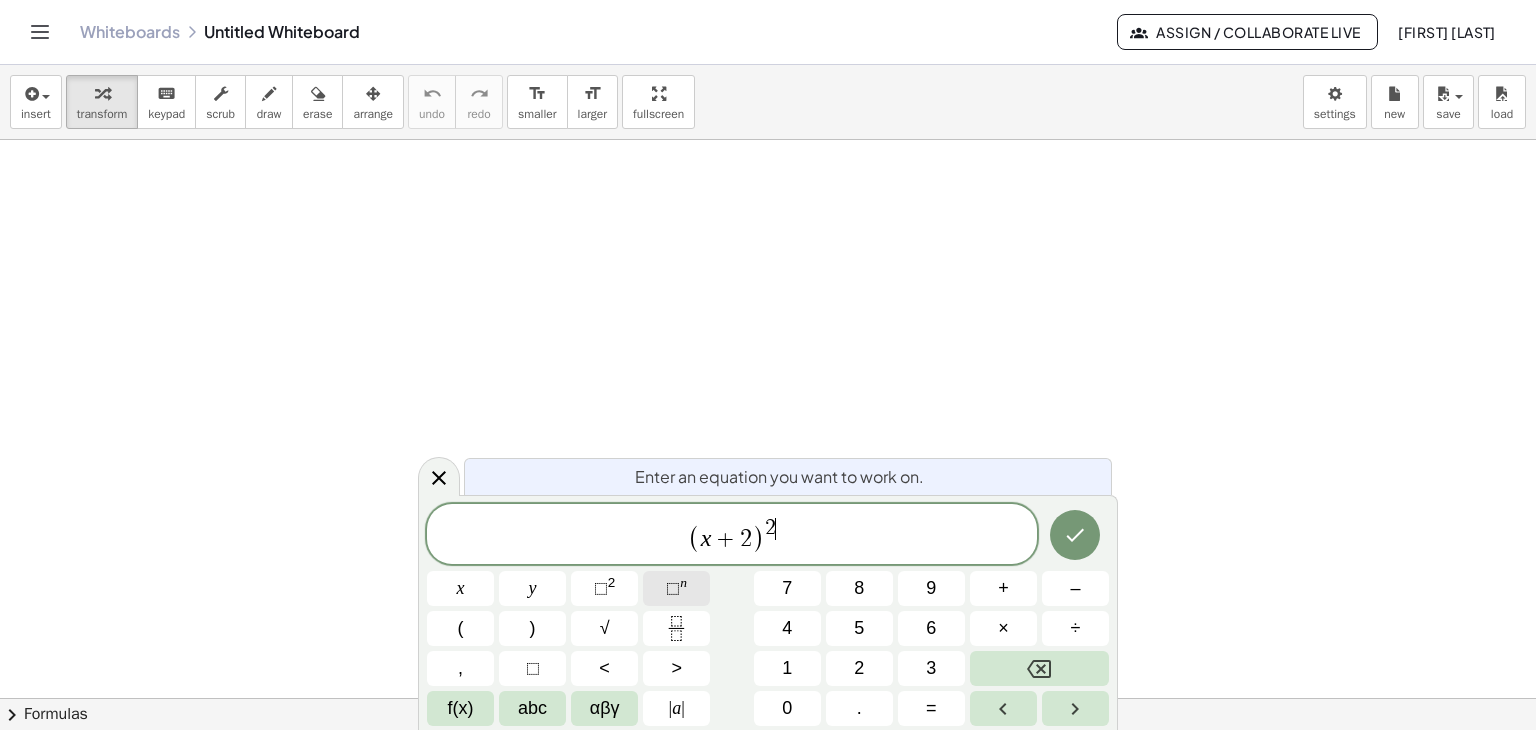 click on "⬚" at bounding box center [673, 588] 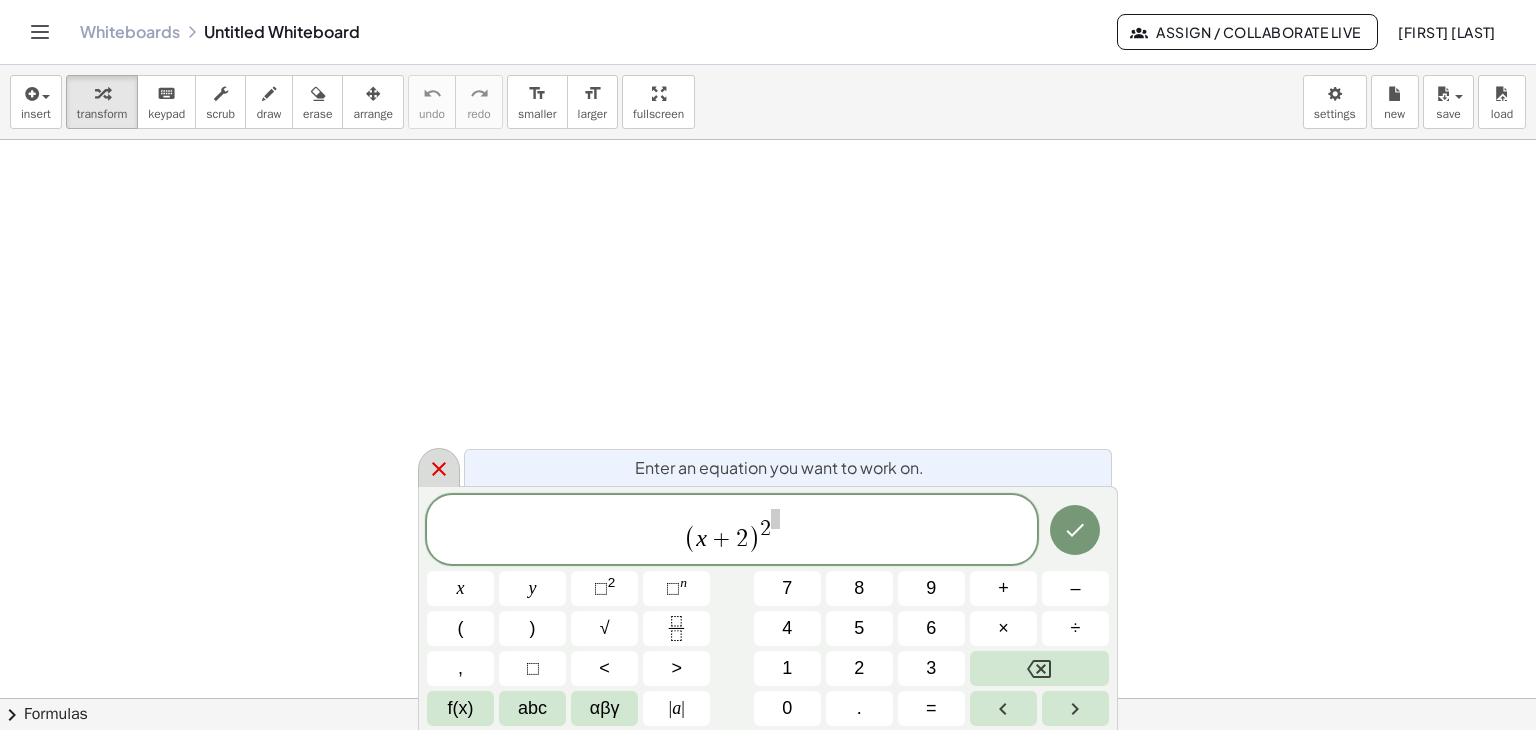 click 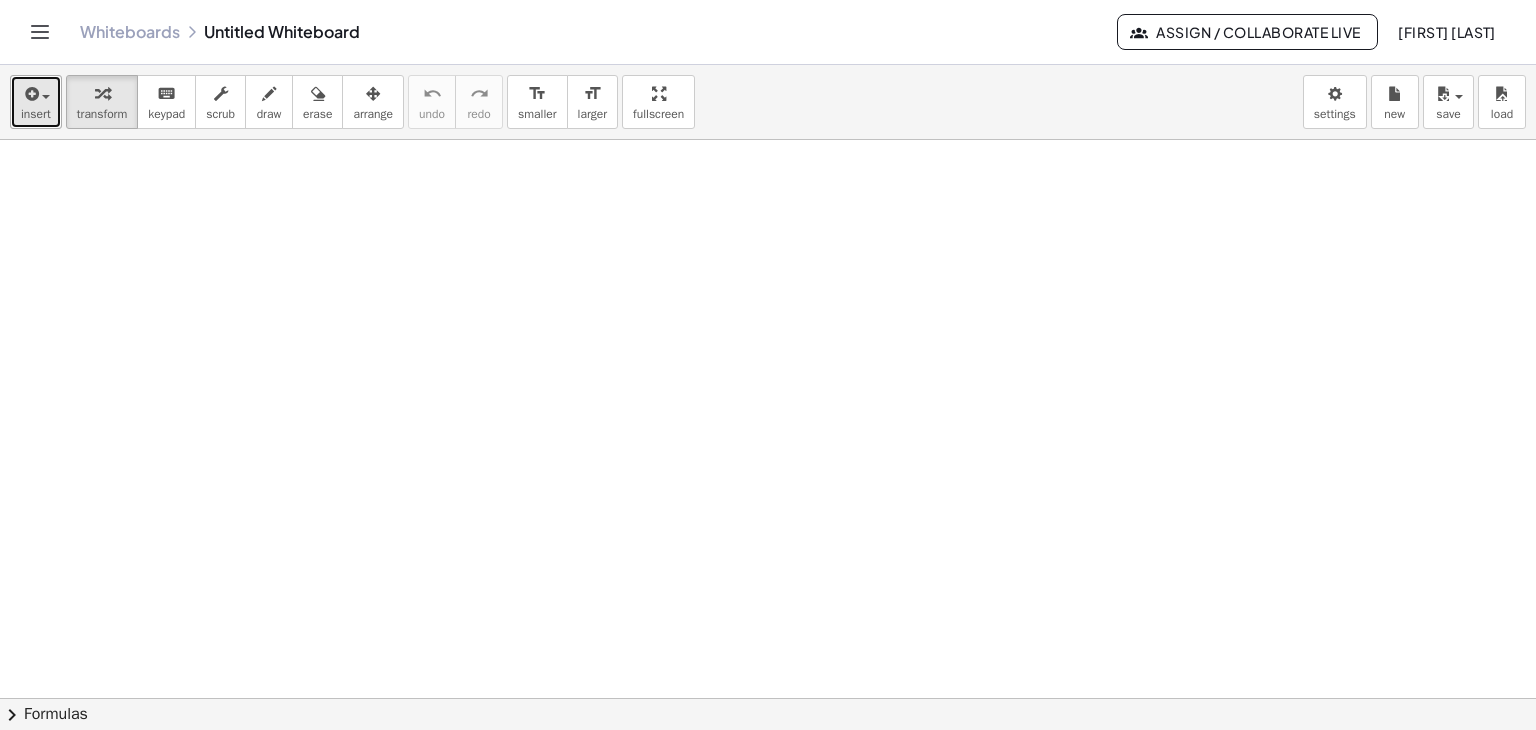 click at bounding box center (30, 94) 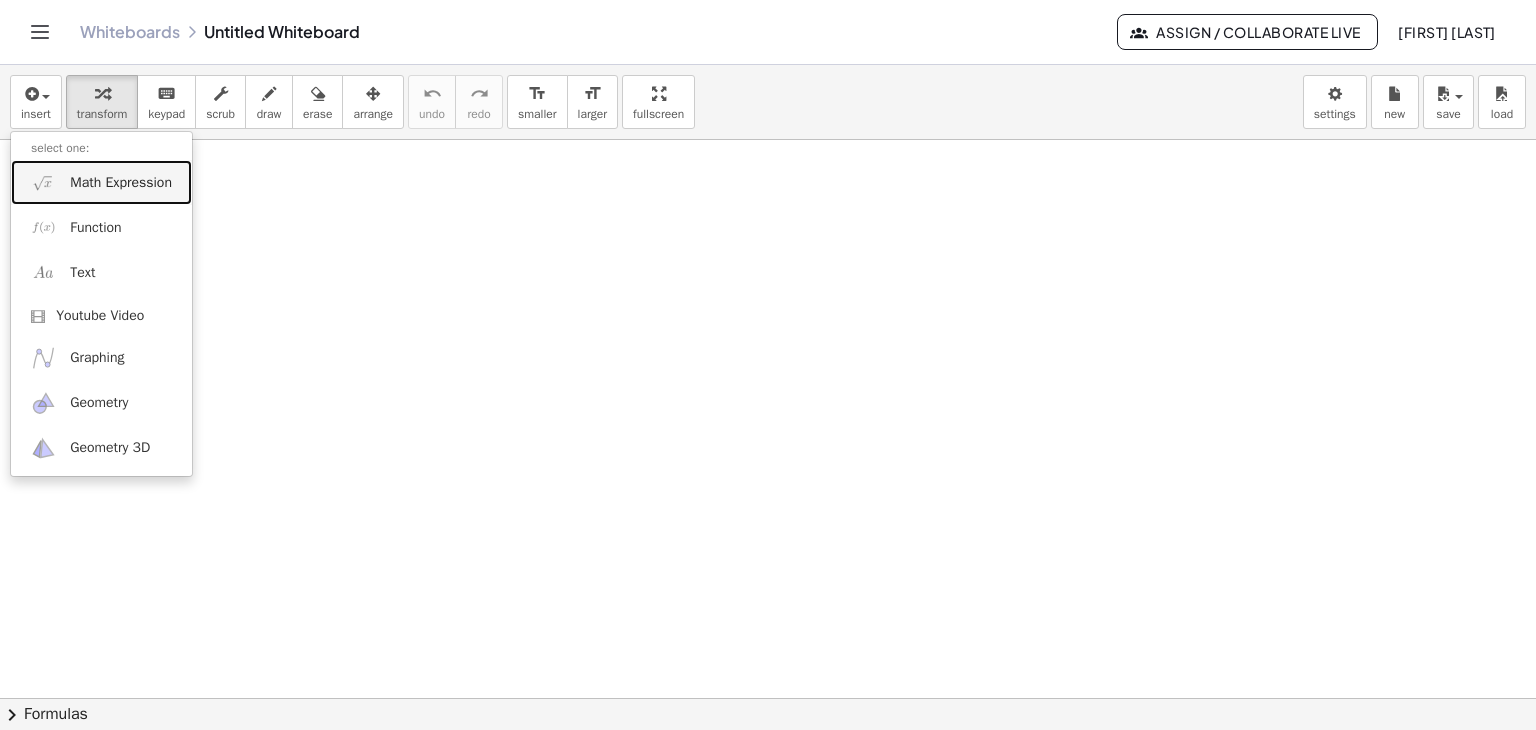 click on "Math Expression" at bounding box center [101, 182] 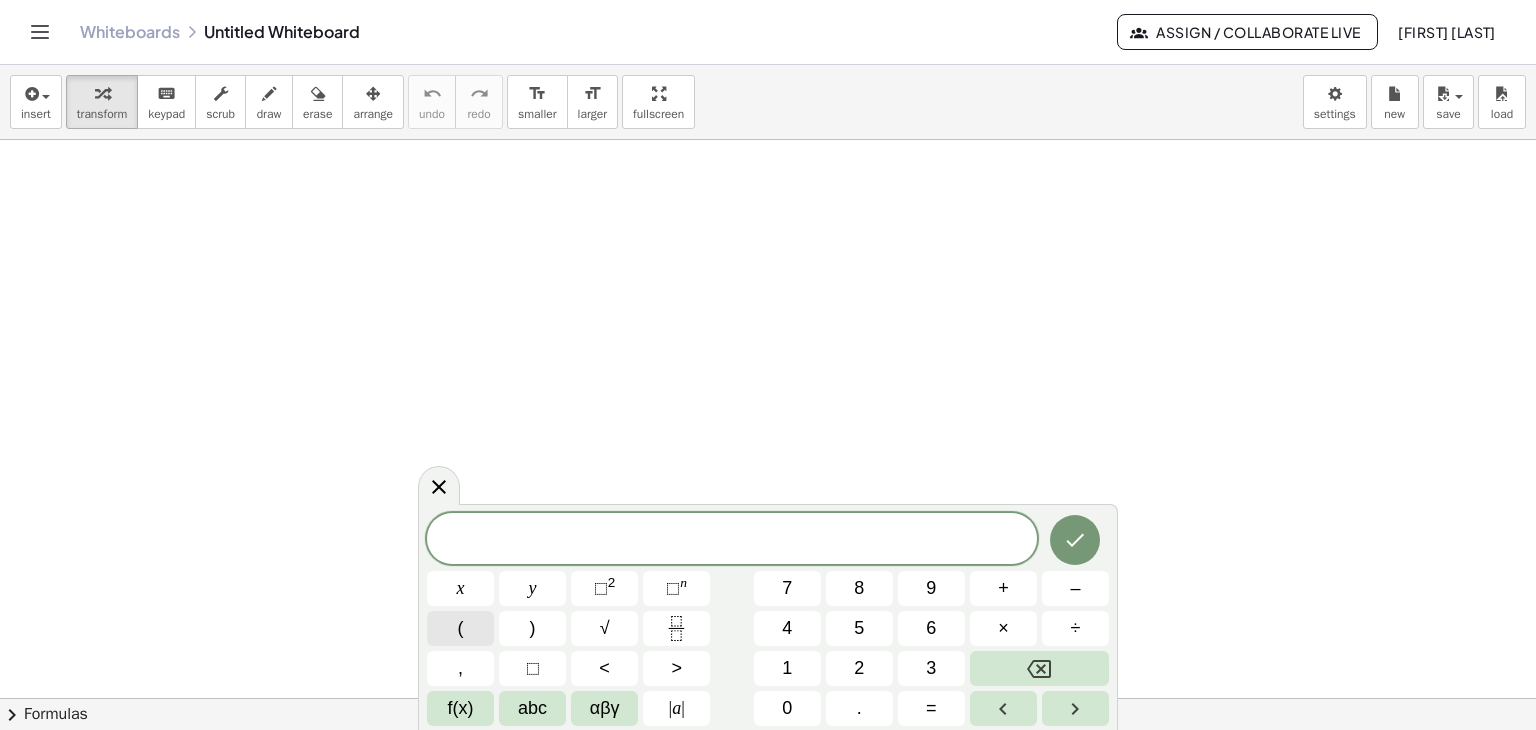 click on "x y ⬚ 2 ⬚ n 7 8 9 + – ( ) √ 4 5 6 × ÷ , ⬚ < > 1 2 3 f(x) abc αβγ | a | 0 . =" at bounding box center [768, 619] 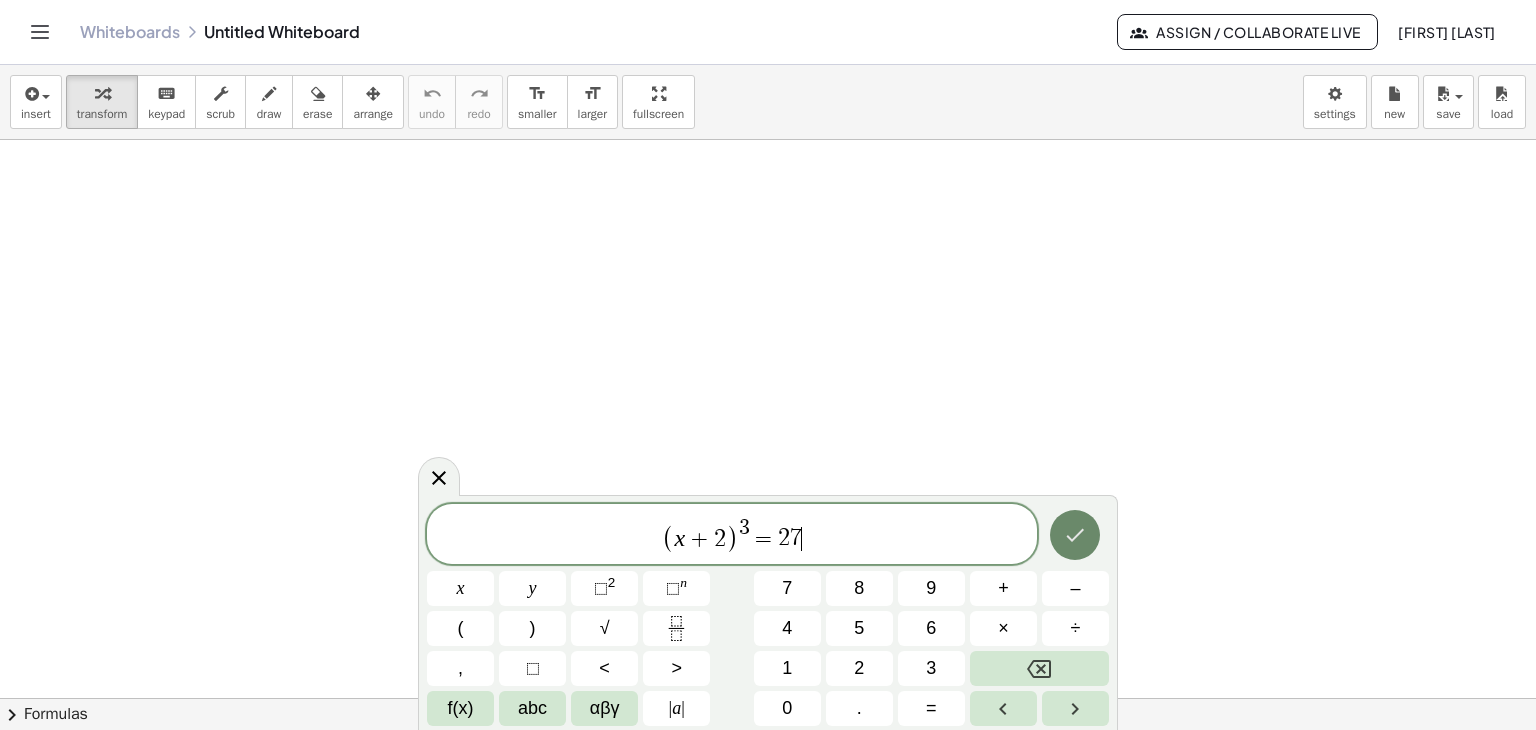click 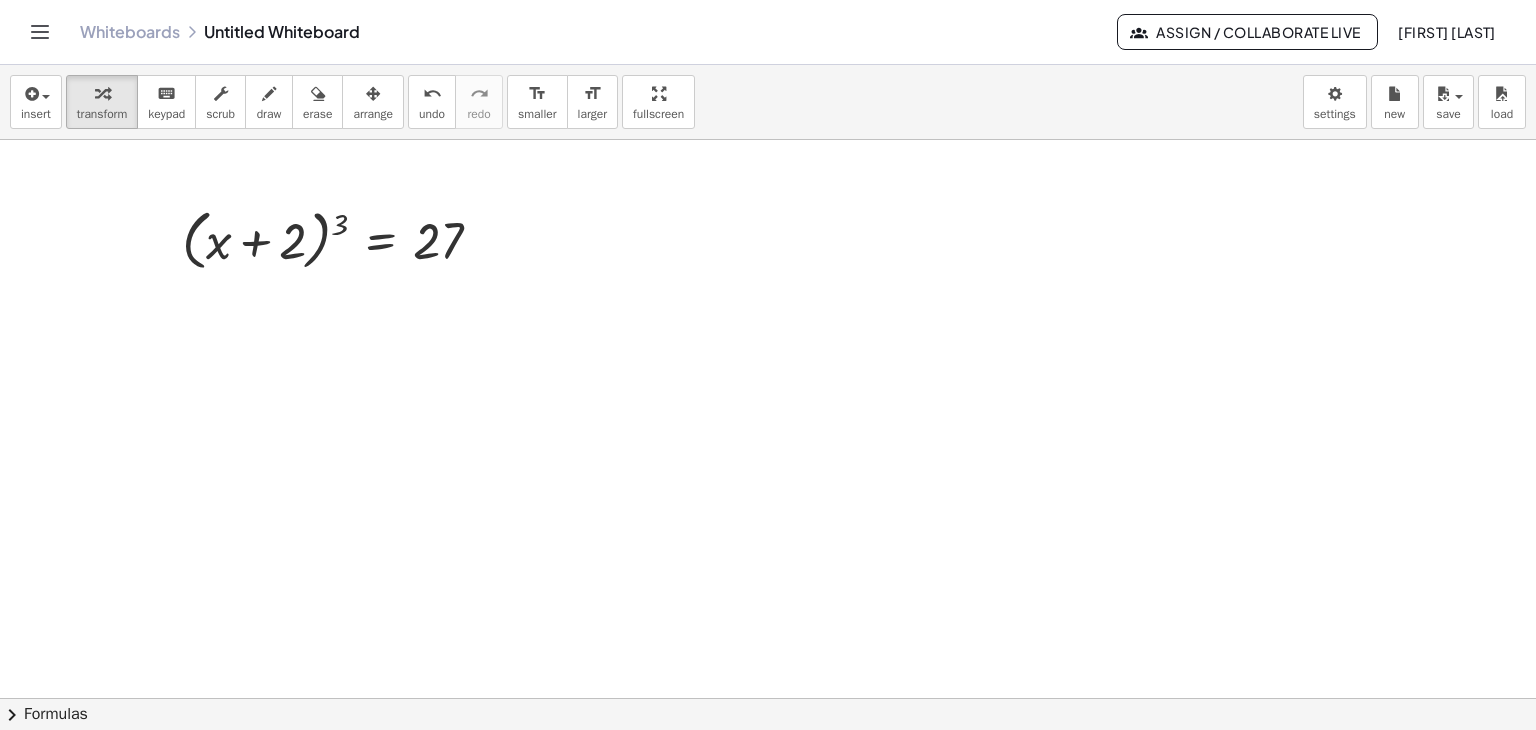 click on "Assign / Collaborate Live" 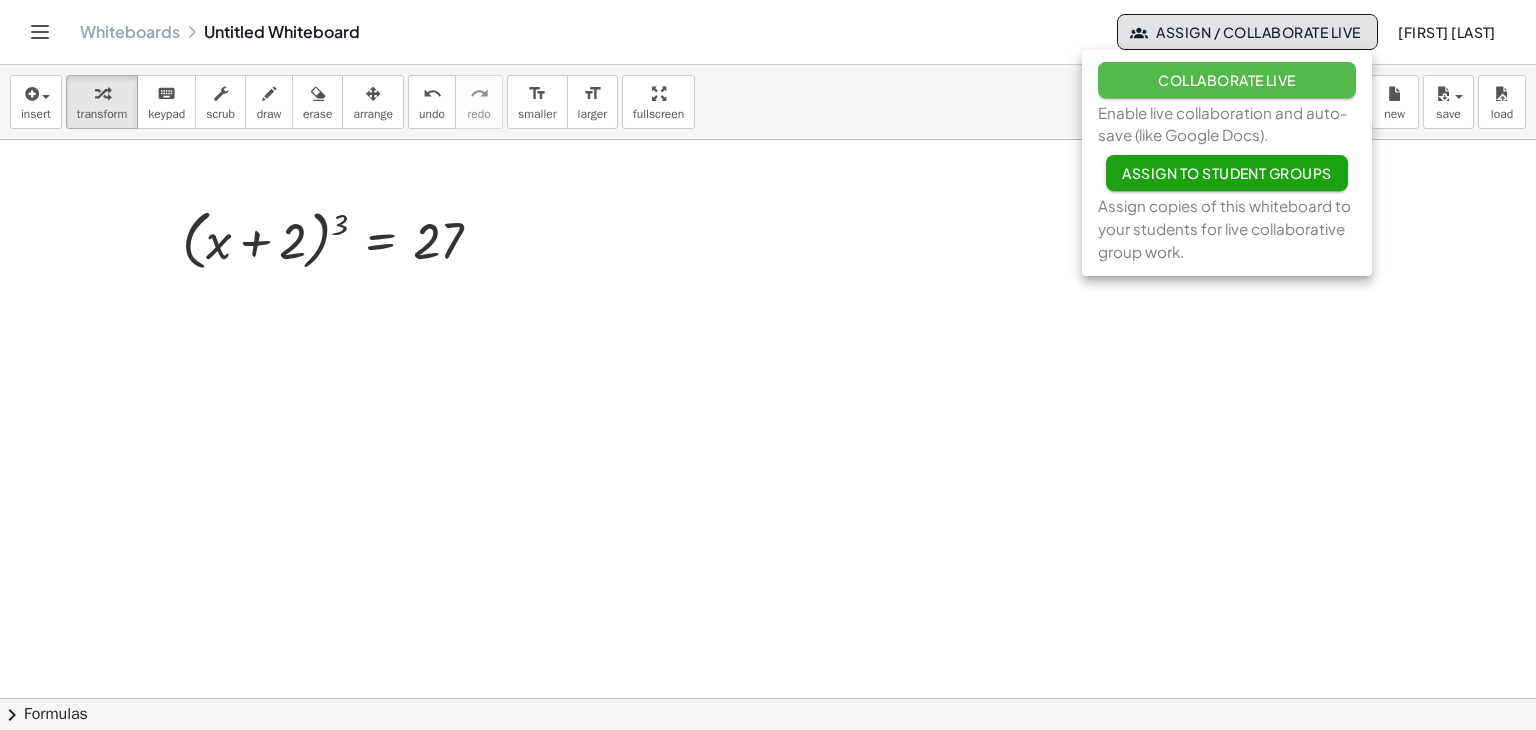 click on "Collaborate Live" at bounding box center [1227, 80] 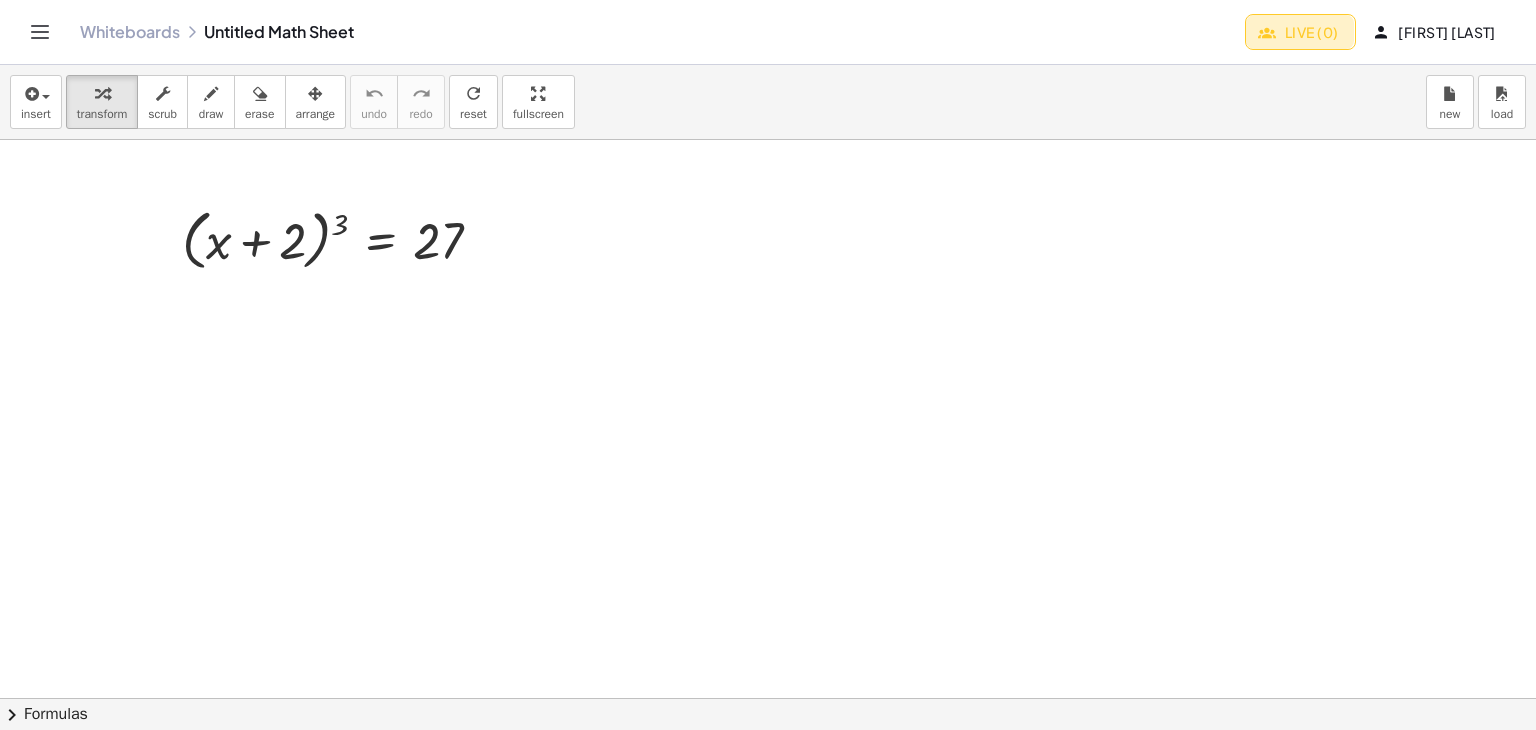 click on "Live (0)" 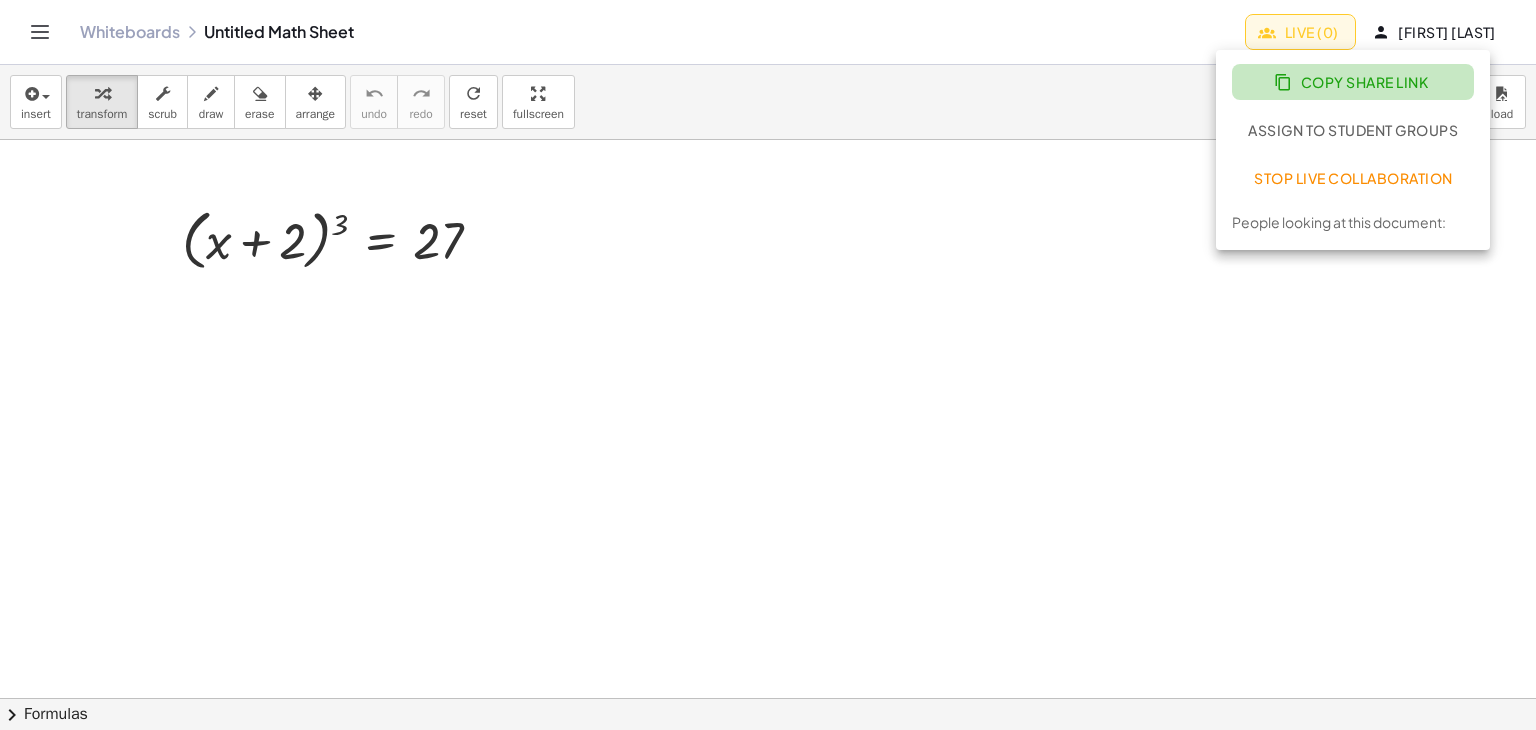 click on "Copy Share Link" 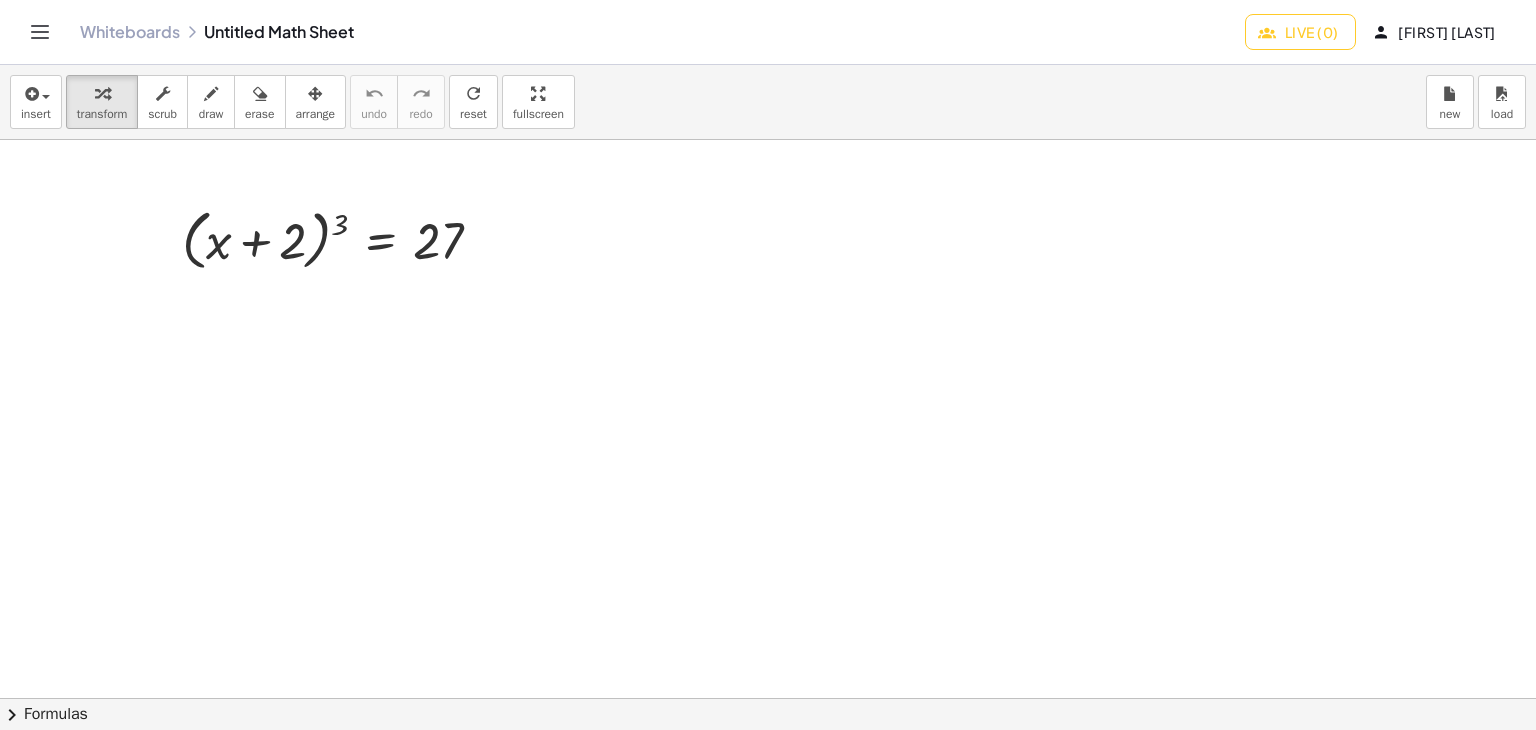 click on "Live (0)" 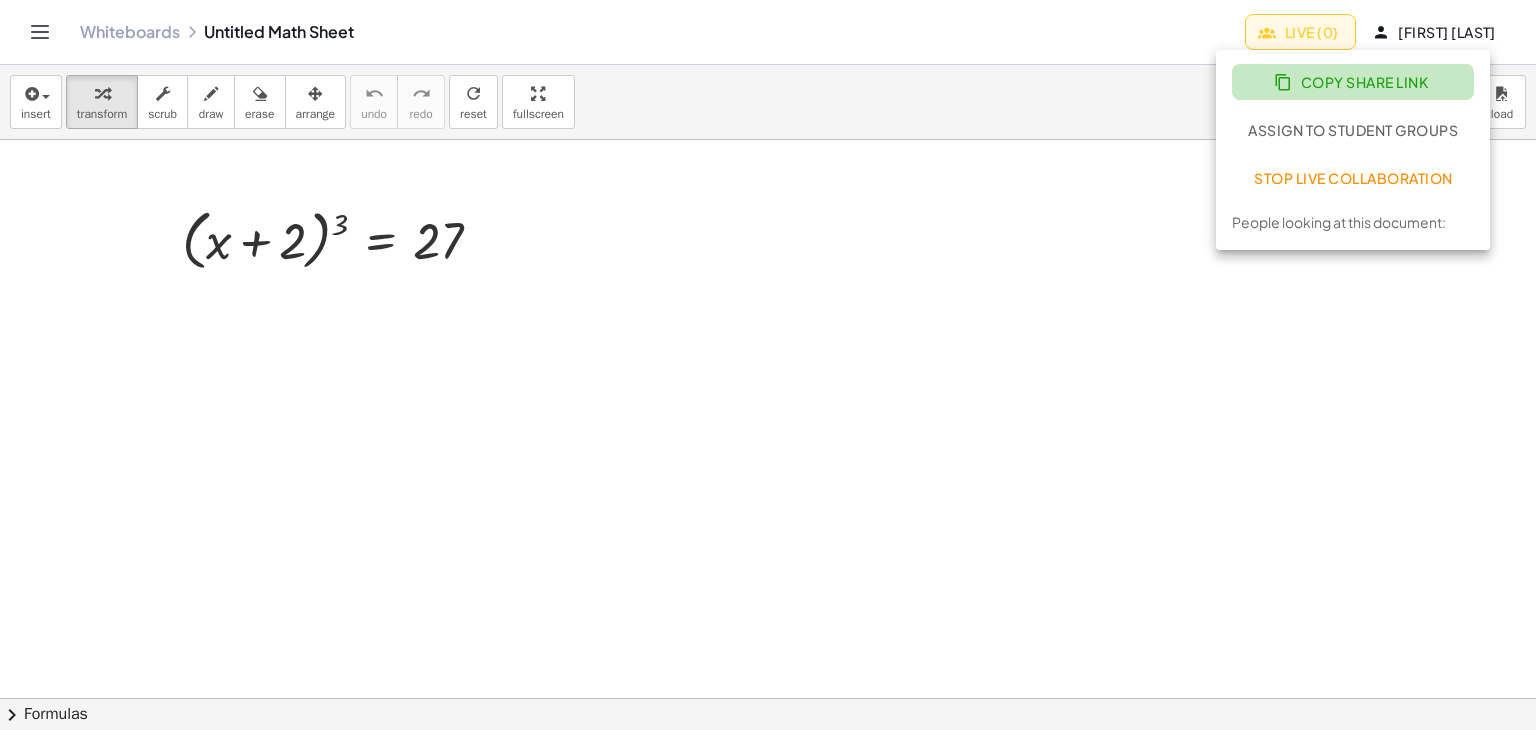 click on "Copy Share Link" 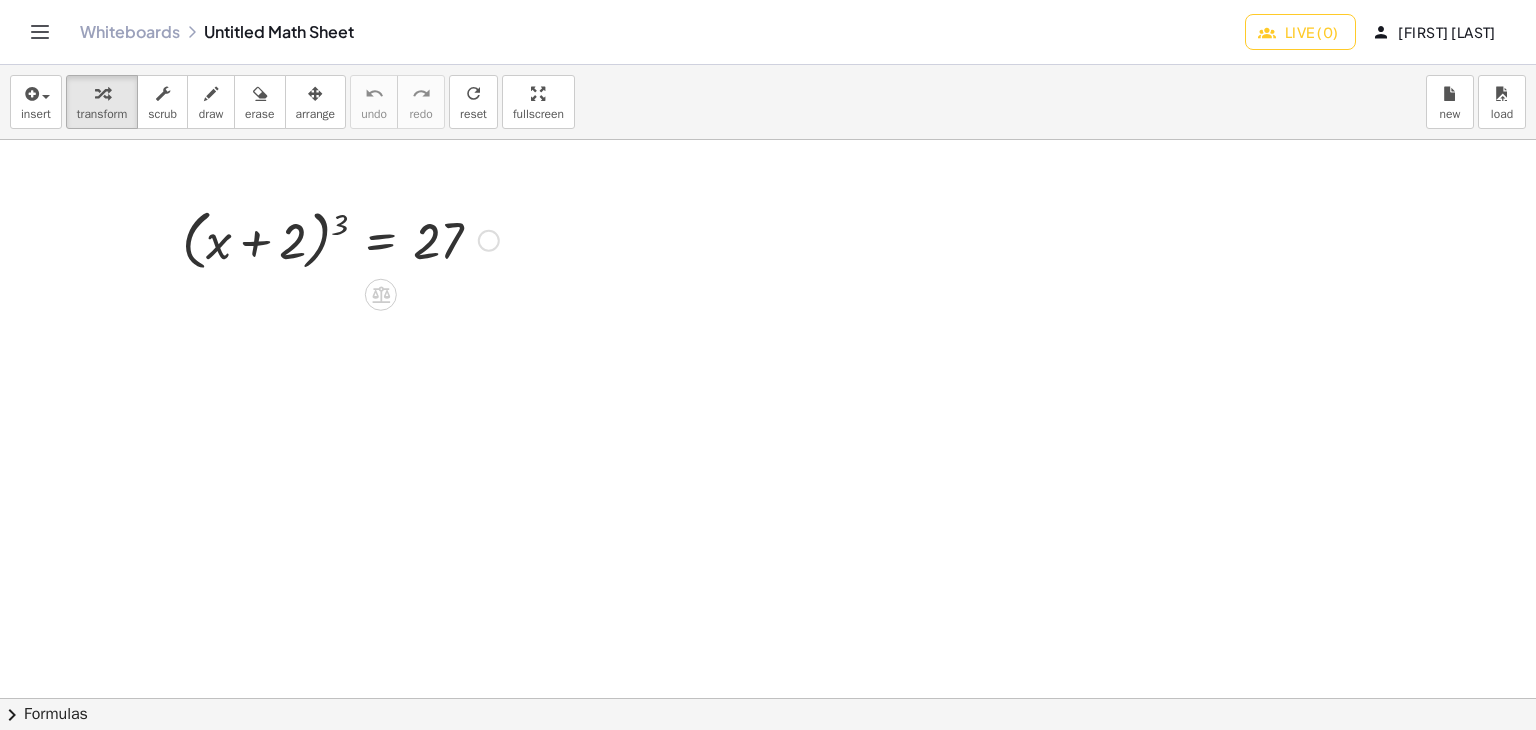 click at bounding box center [340, 239] 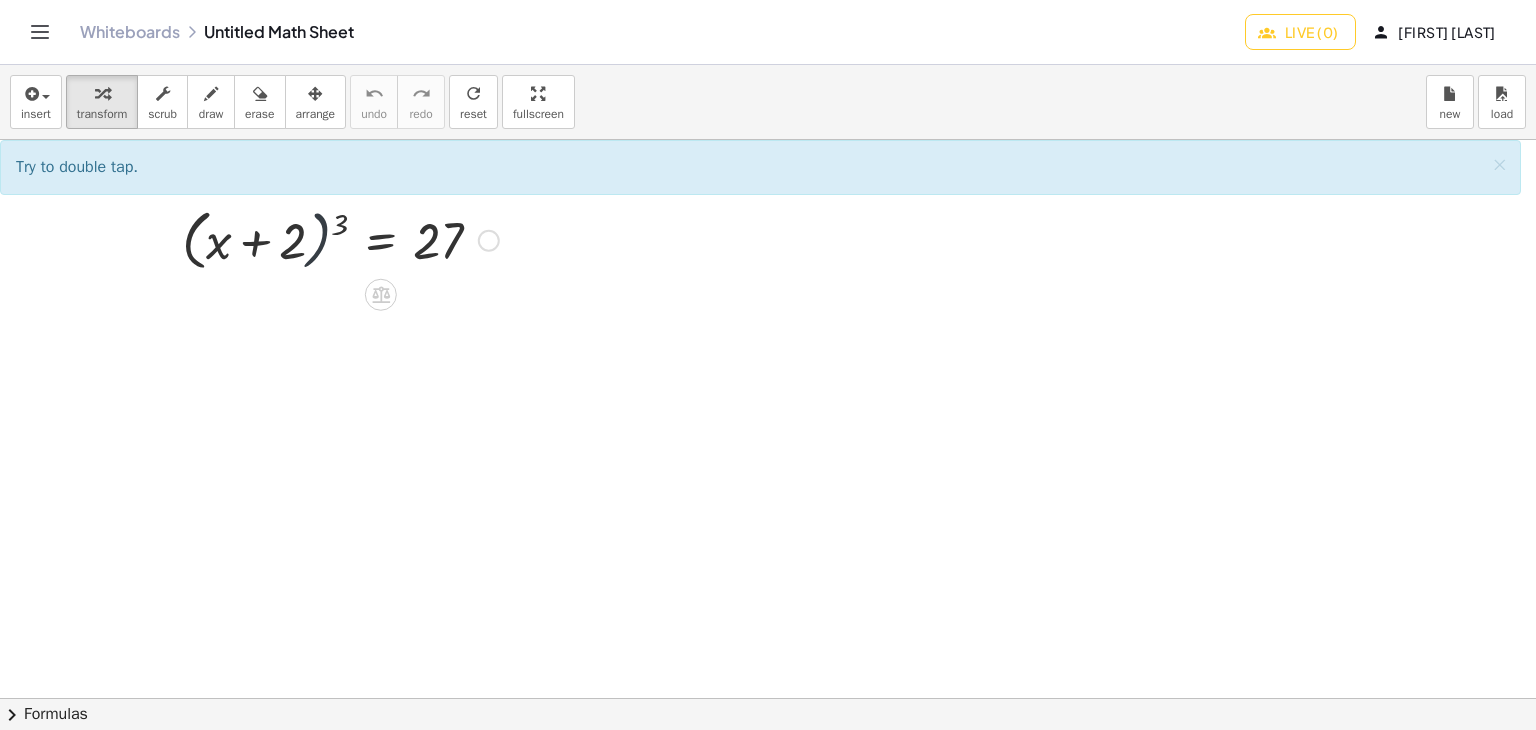 click at bounding box center [340, 239] 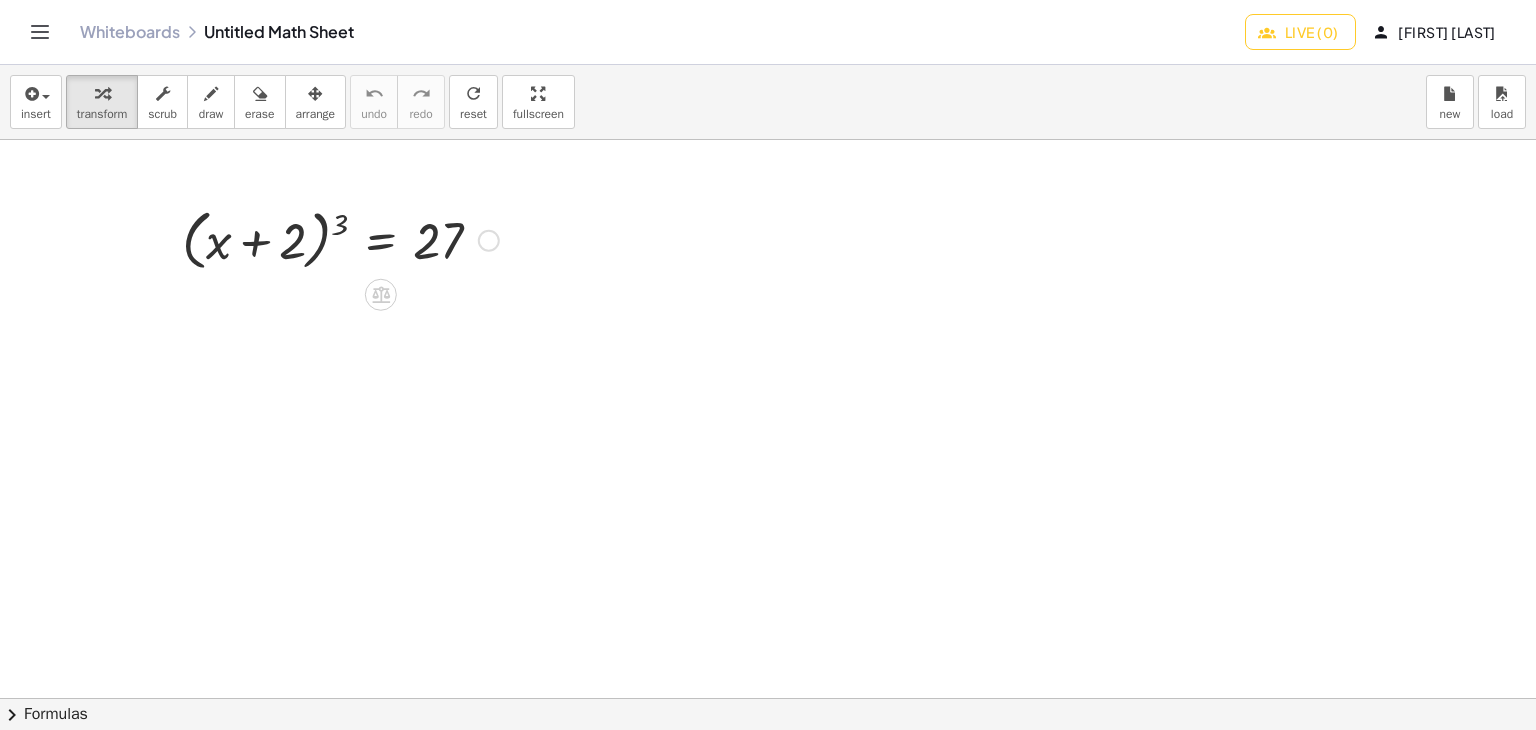 click at bounding box center (340, 239) 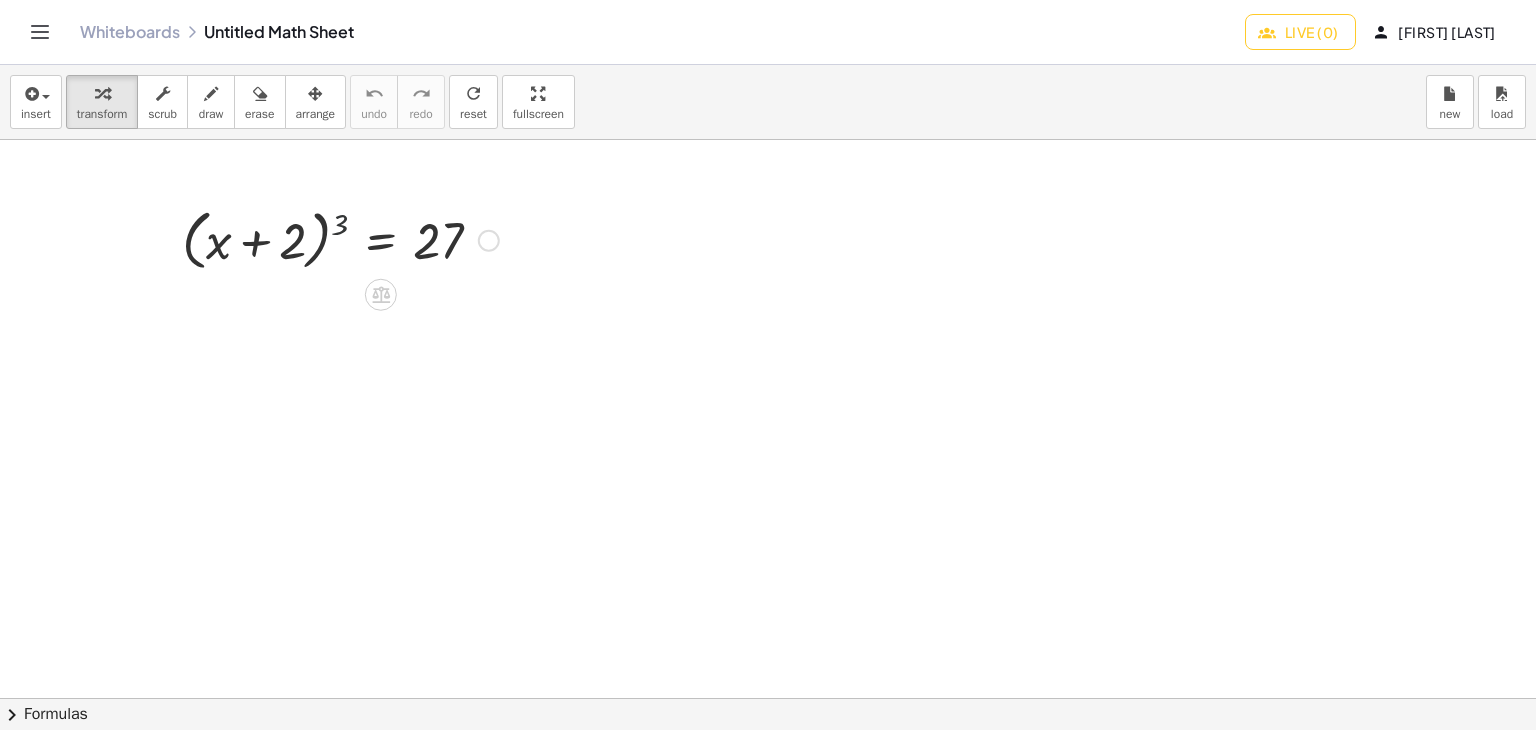 click at bounding box center (340, 239) 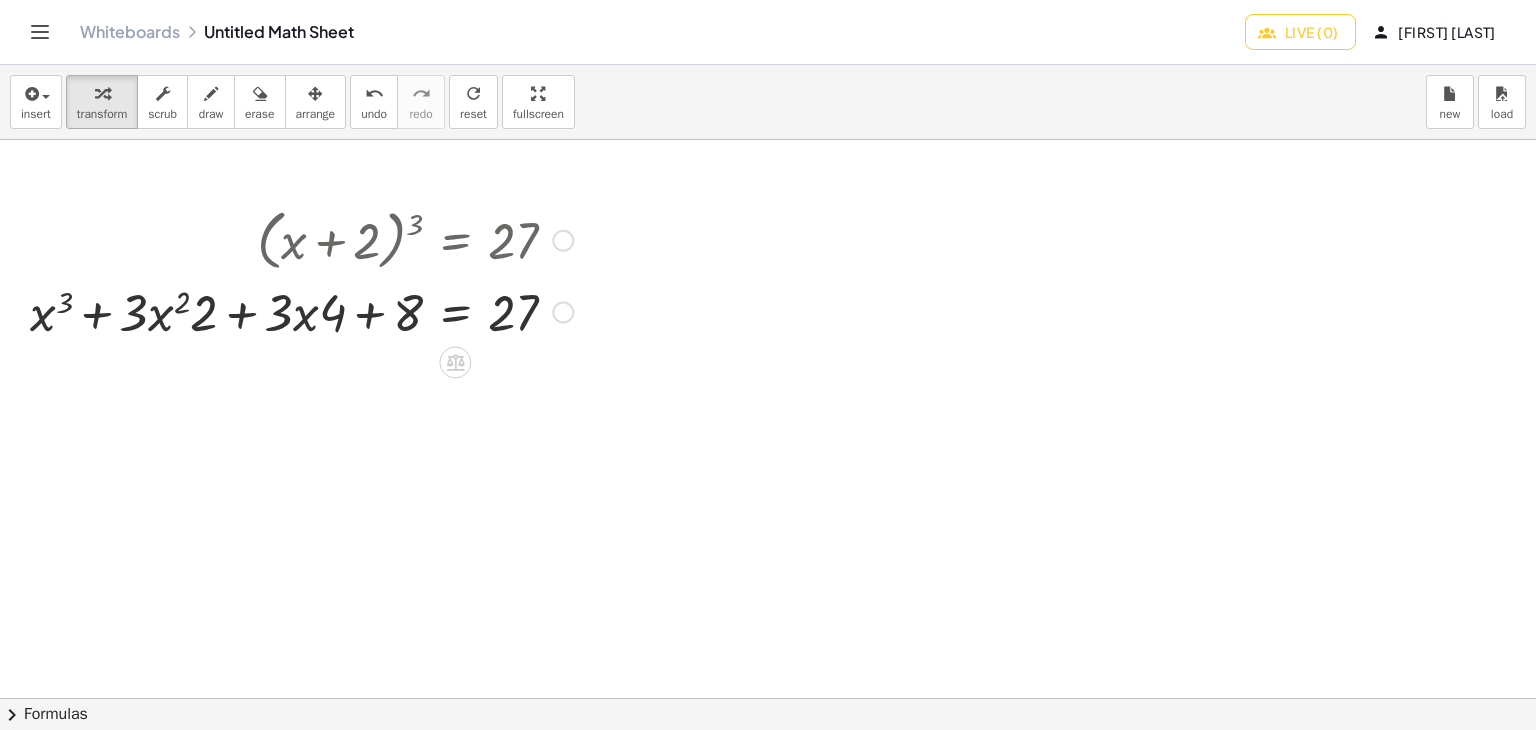 click at bounding box center (301, 310) 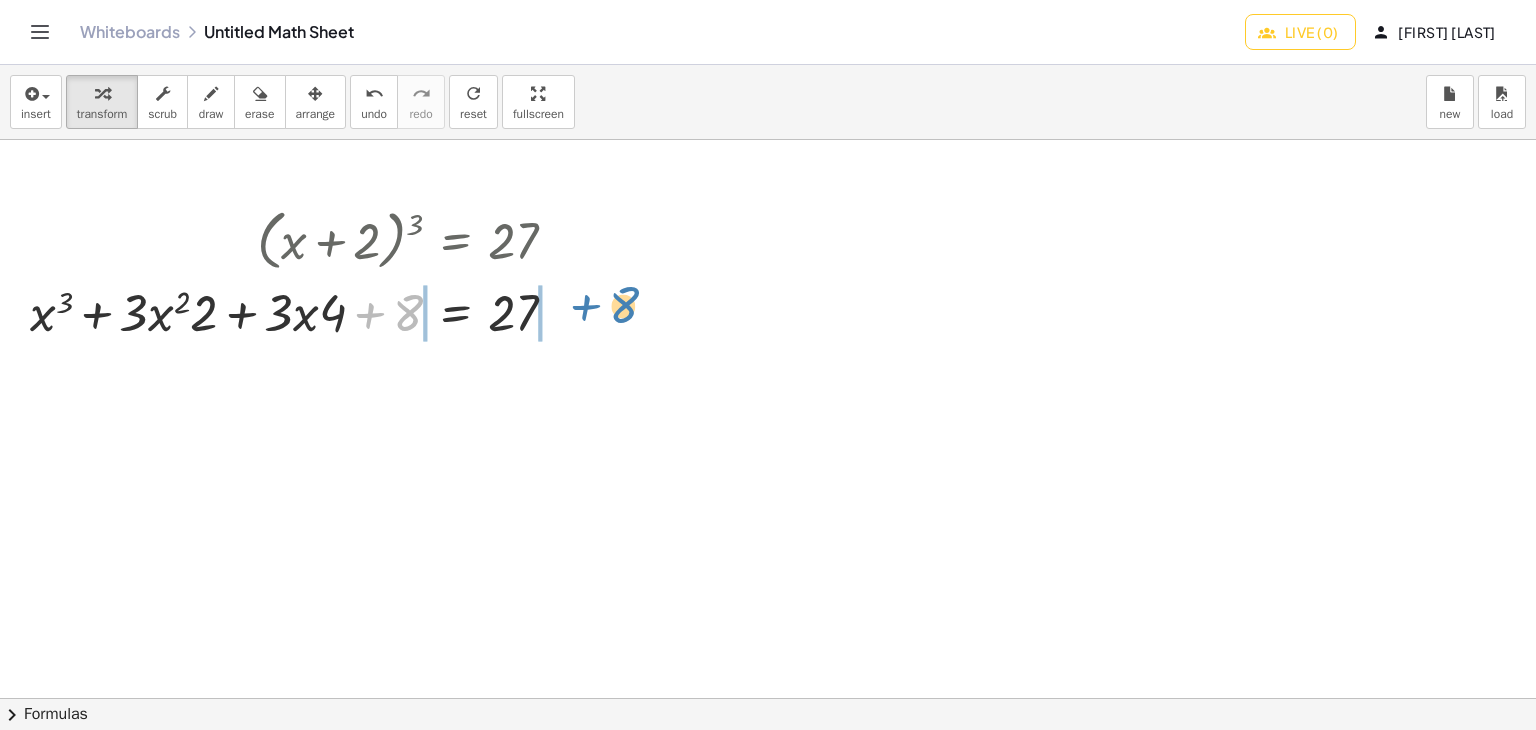 drag, startPoint x: 403, startPoint y: 313, endPoint x: 618, endPoint y: 309, distance: 215.0372 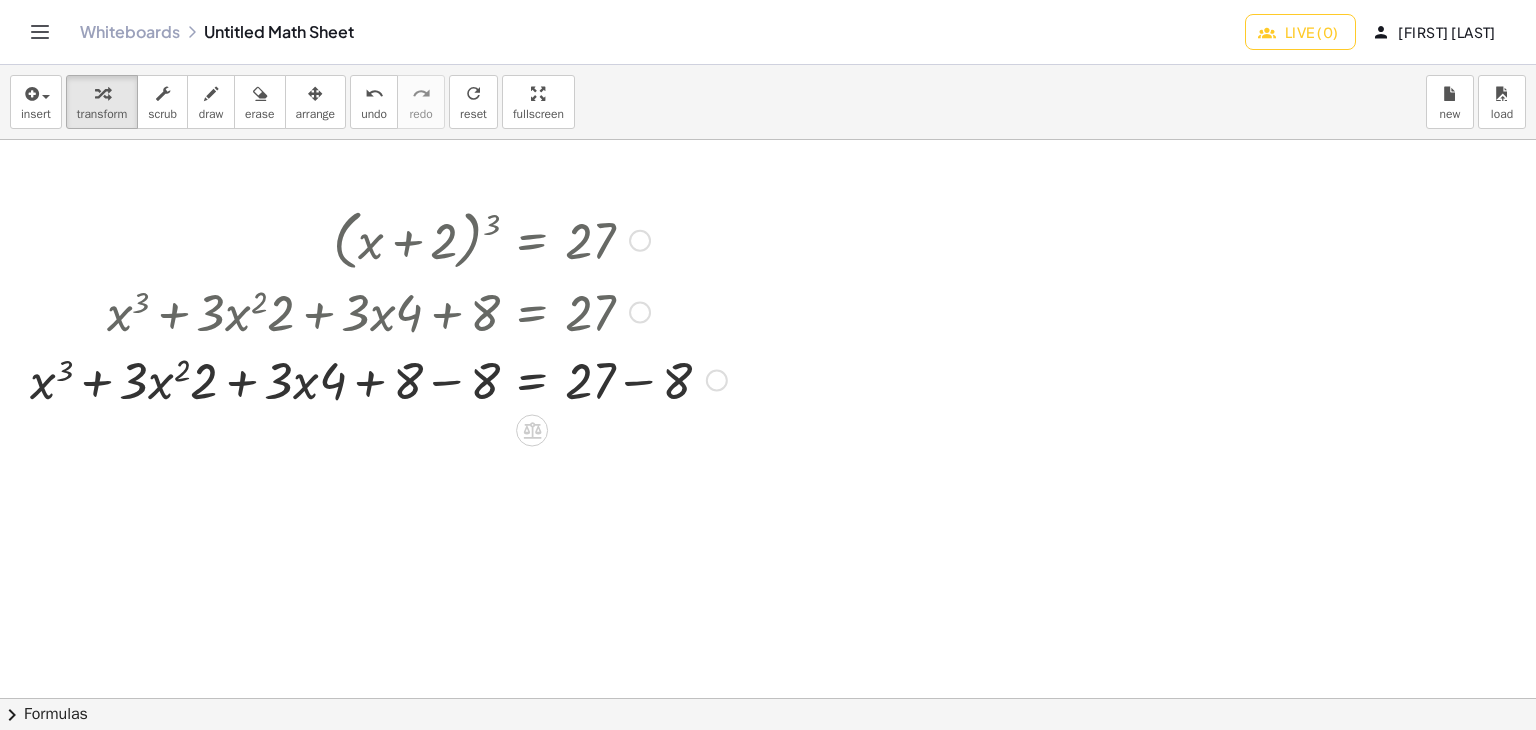 click at bounding box center (378, 378) 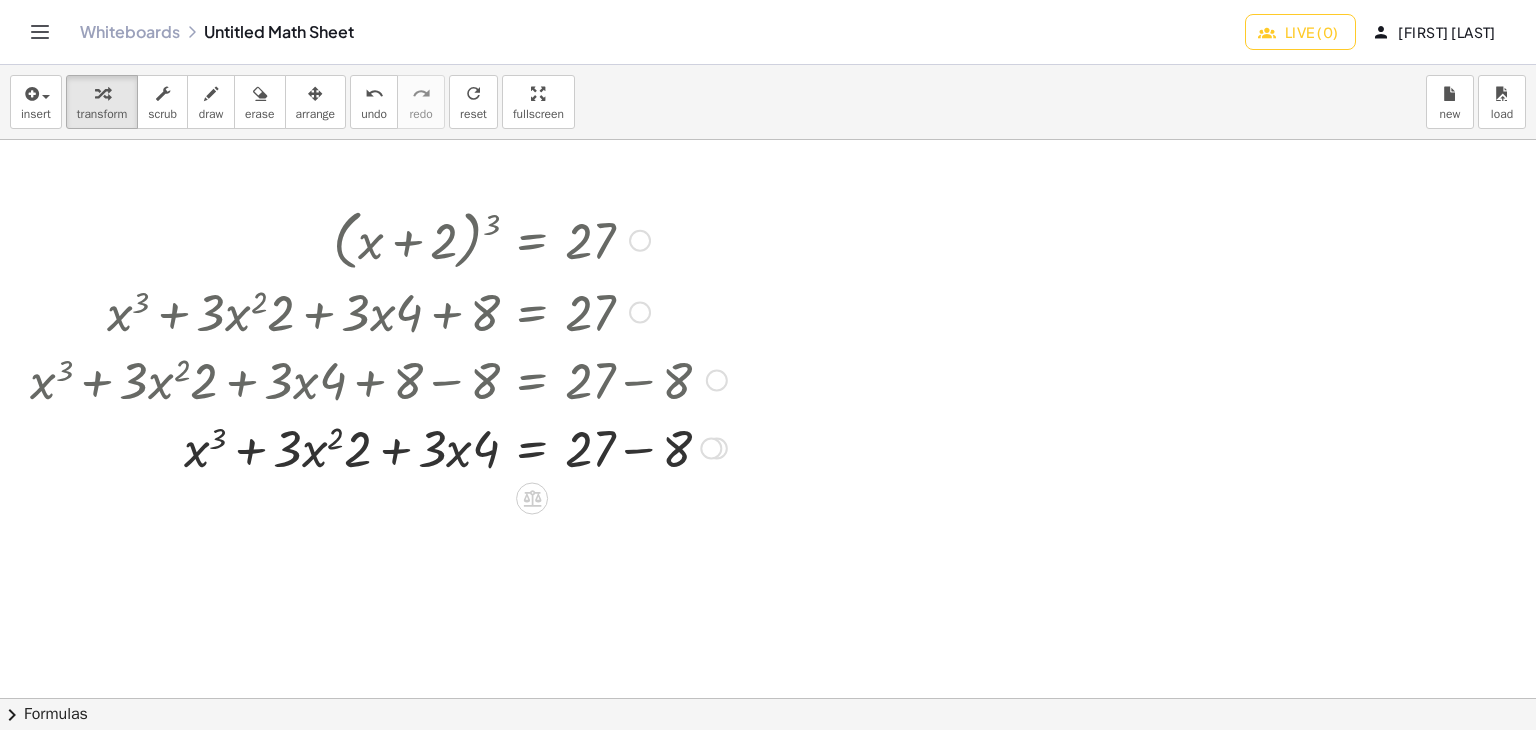 click at bounding box center [378, 446] 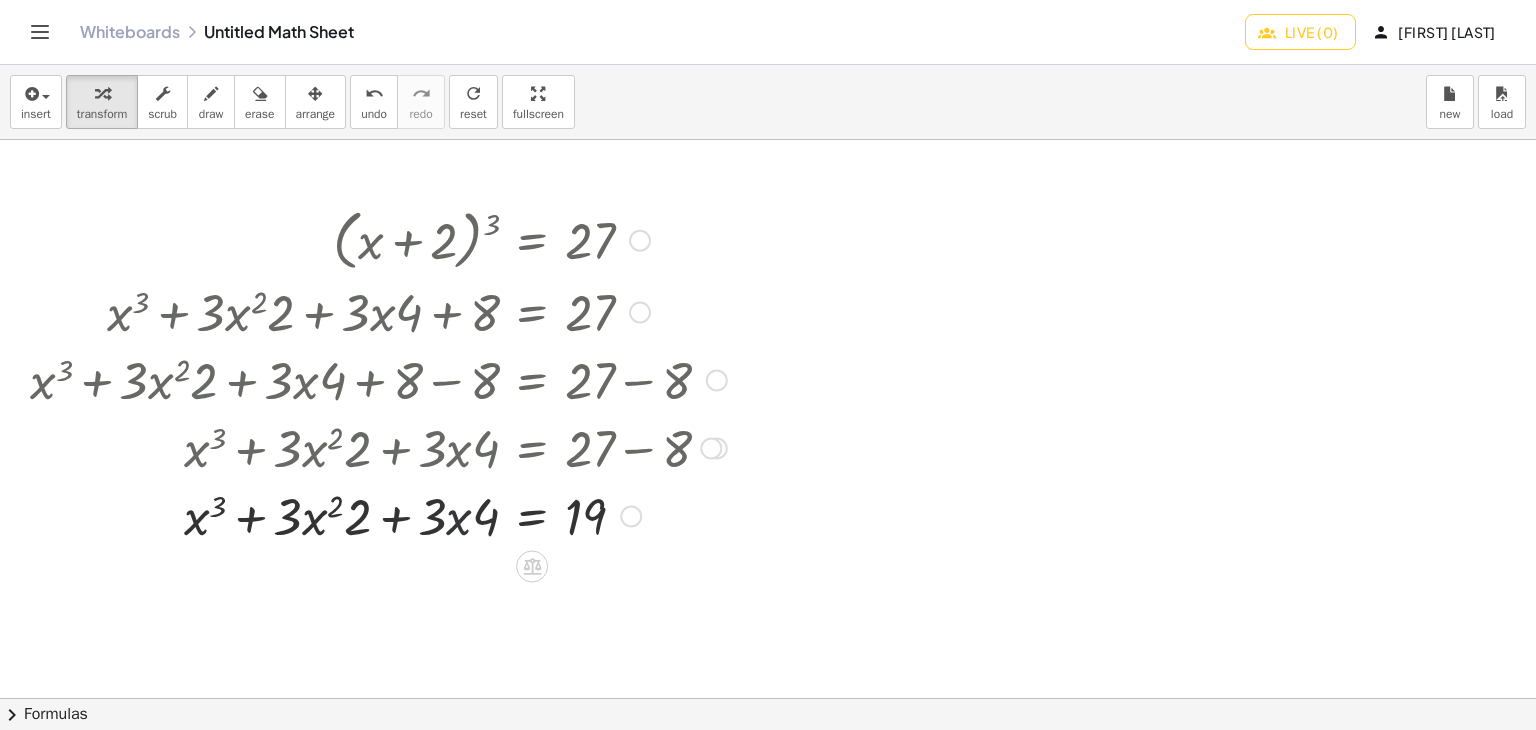 click at bounding box center (378, 514) 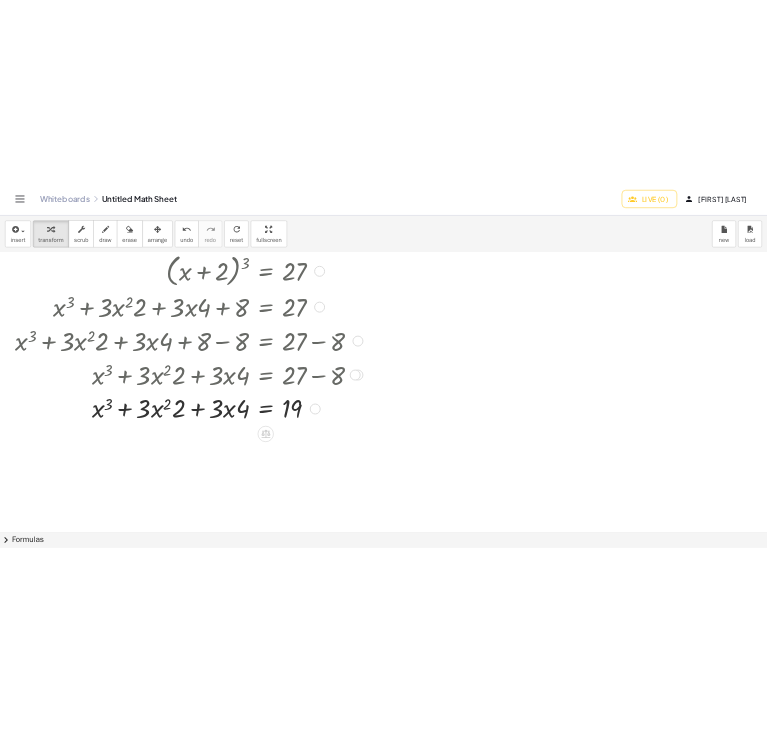 scroll, scrollTop: 100, scrollLeft: 0, axis: vertical 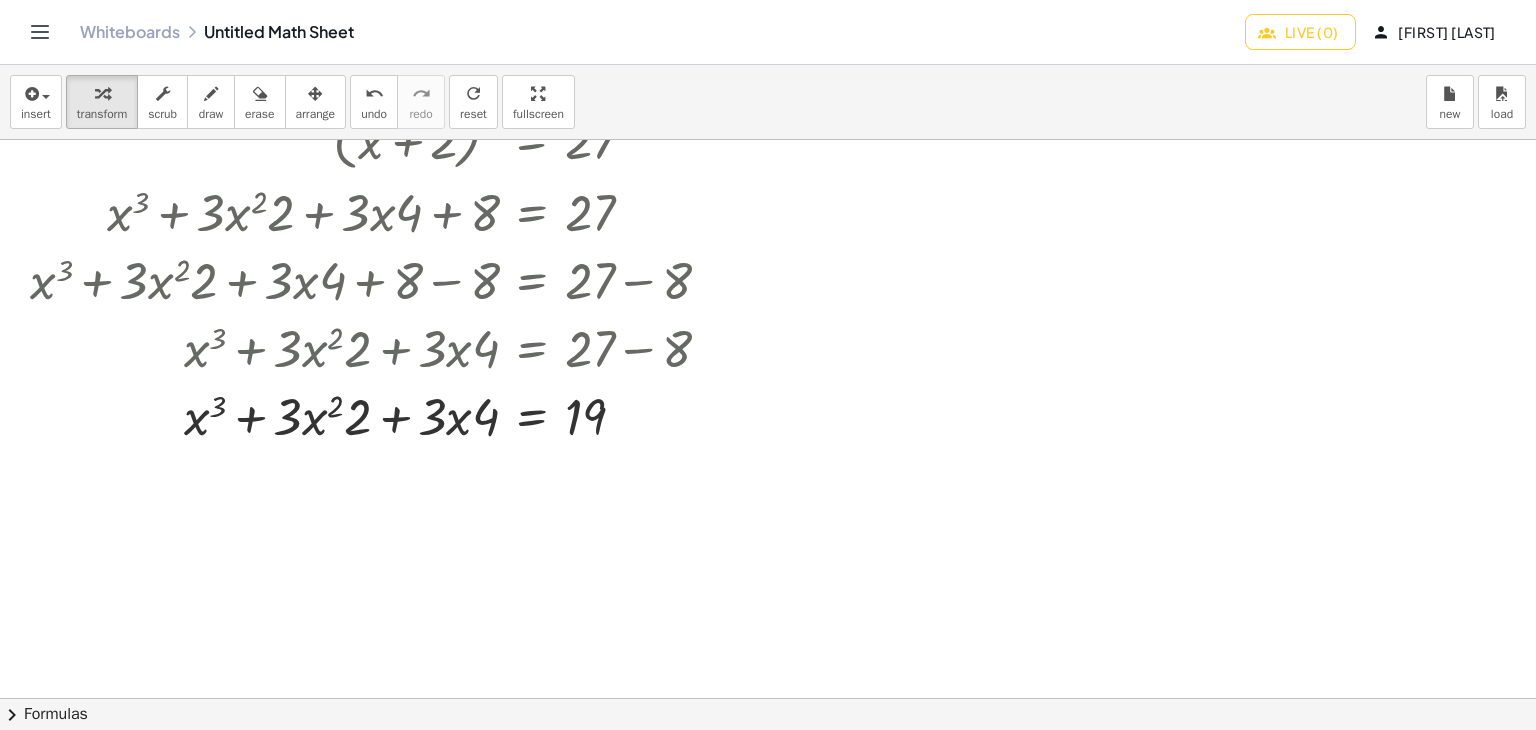 click on "Live (0)" 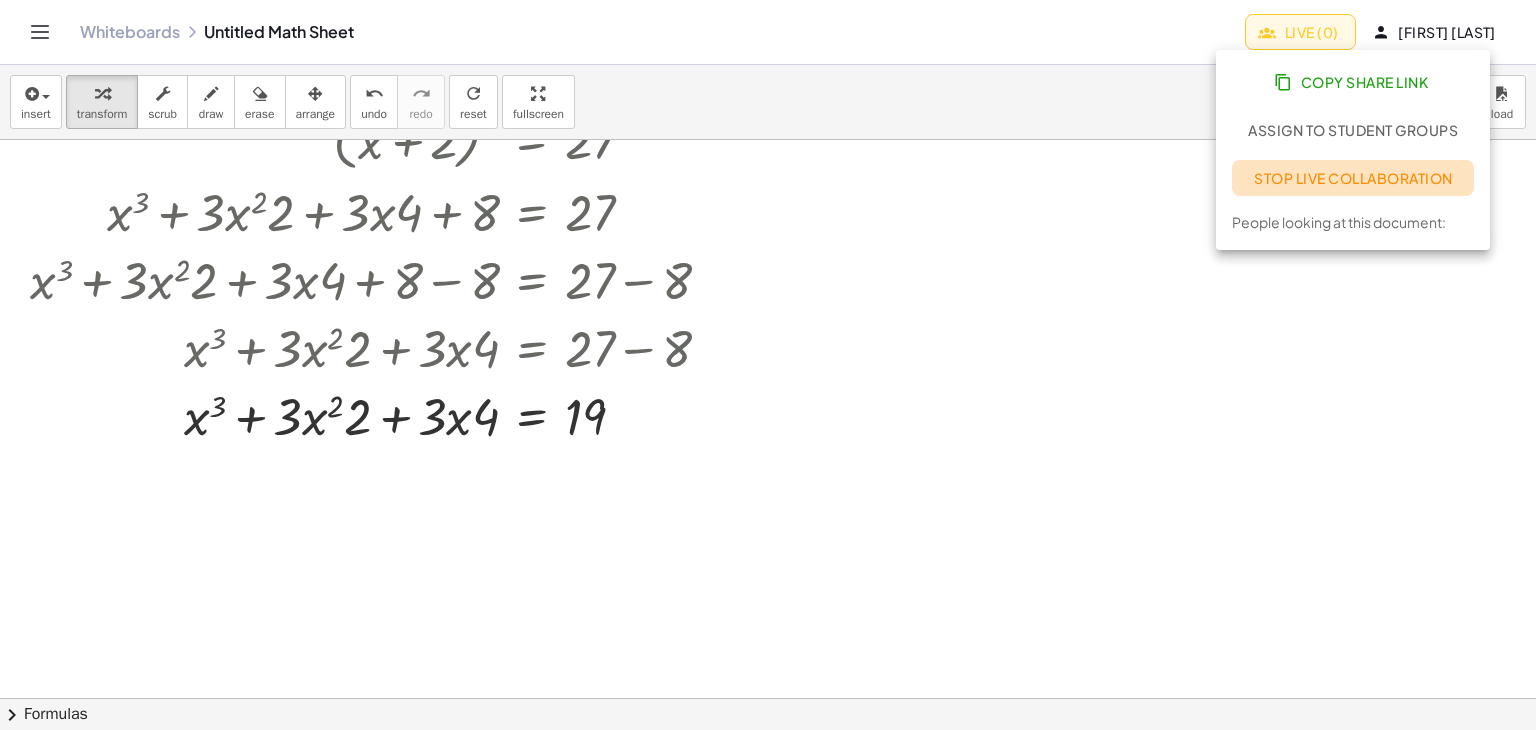 click on "Stop Live Collaboration" 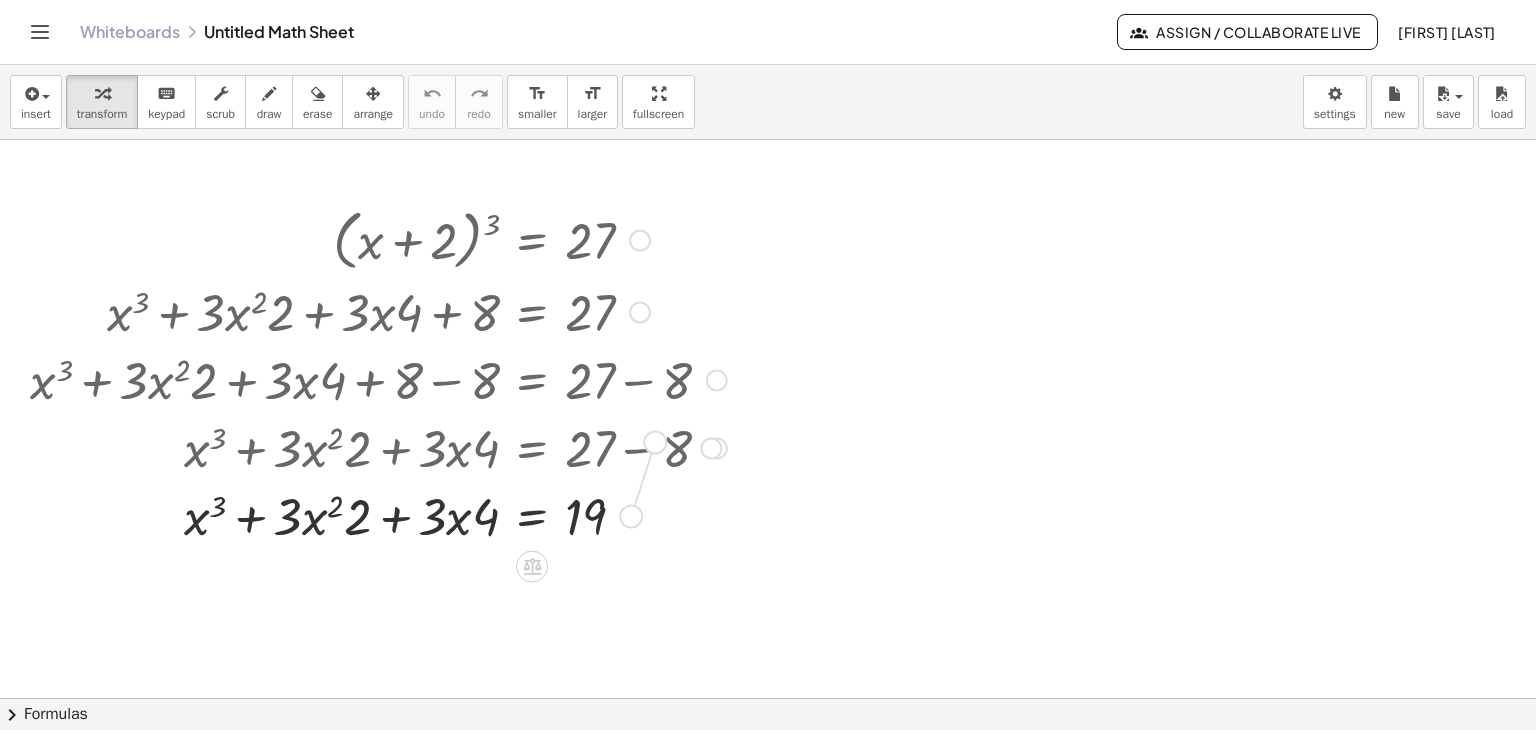 click on "+ x 3 + · 3 · x 2 · 2 + · 3 · x · 4 = 19" at bounding box center (532, 516) 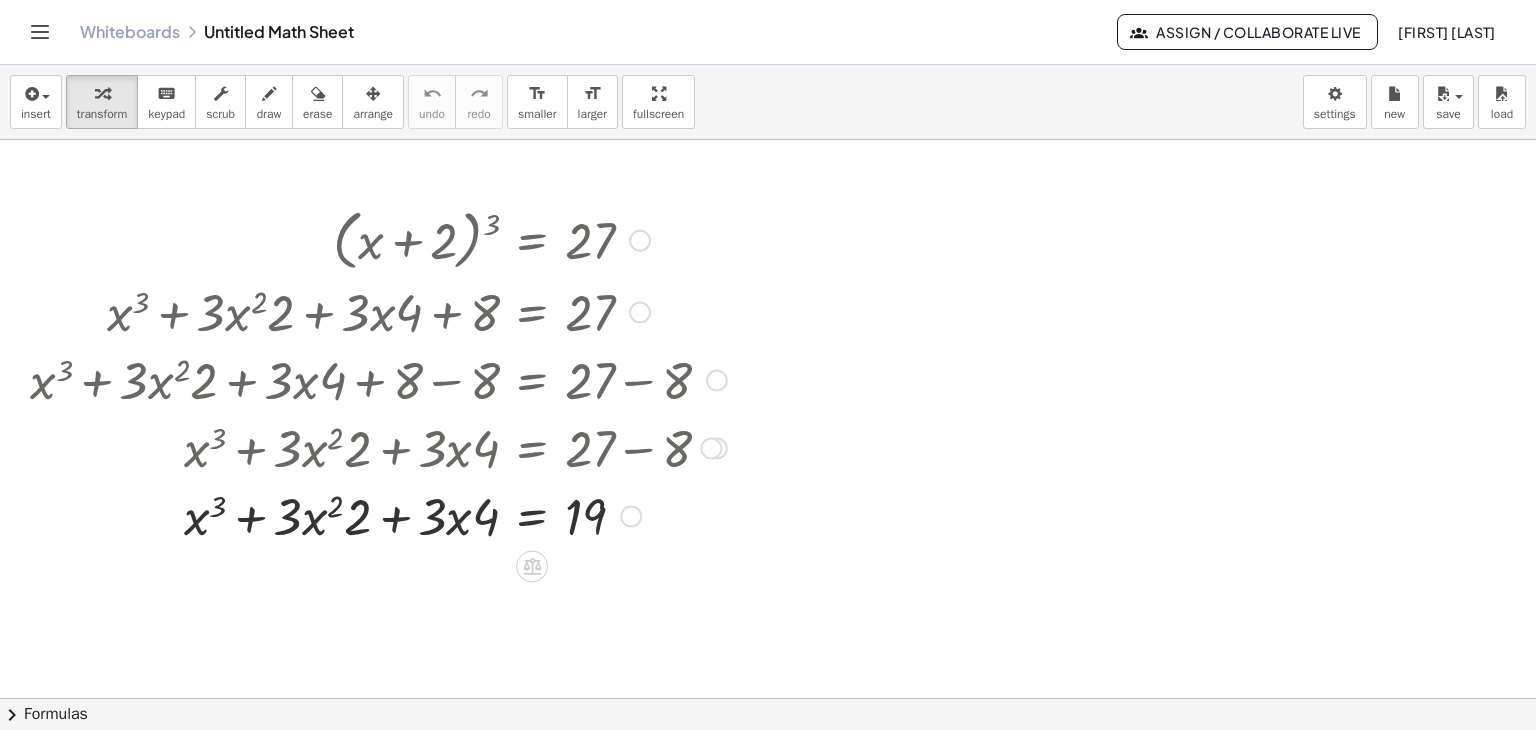 click at bounding box center [631, 516] 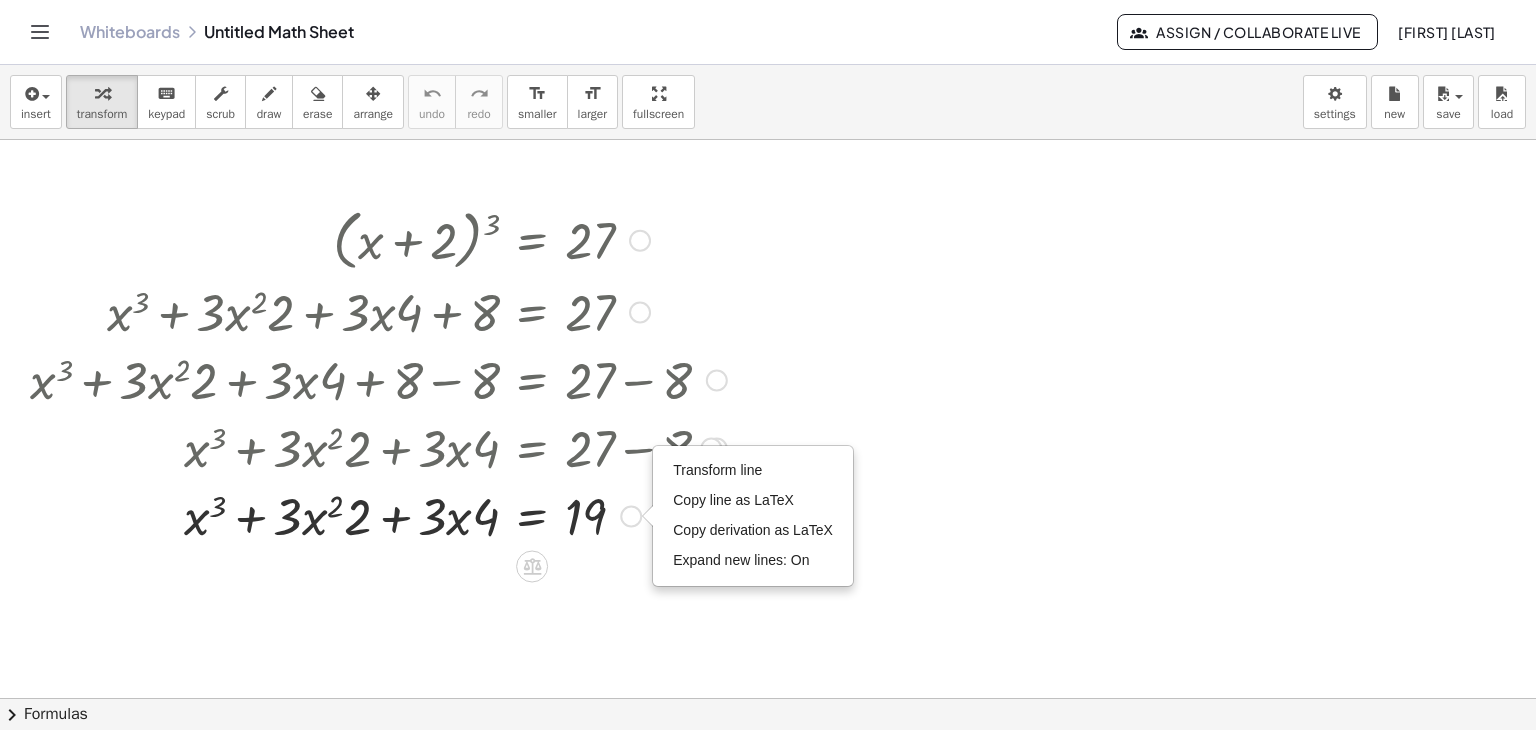click on "Transform line Copy line as LaTeX Copy derivation as LaTeX Expand new lines: On" at bounding box center [631, 516] 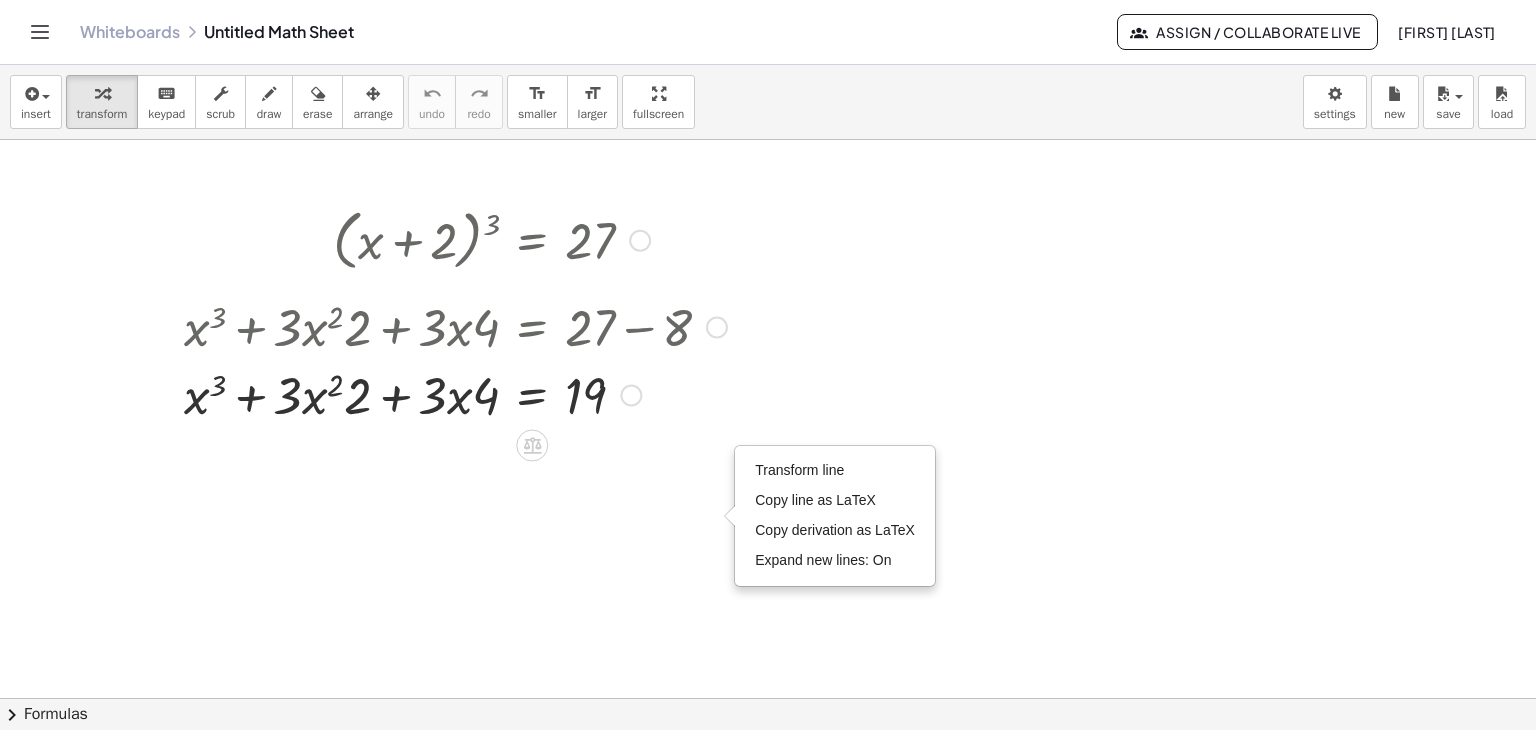 drag, startPoint x: 629, startPoint y: 518, endPoint x: 607, endPoint y: 486, distance: 38.832977 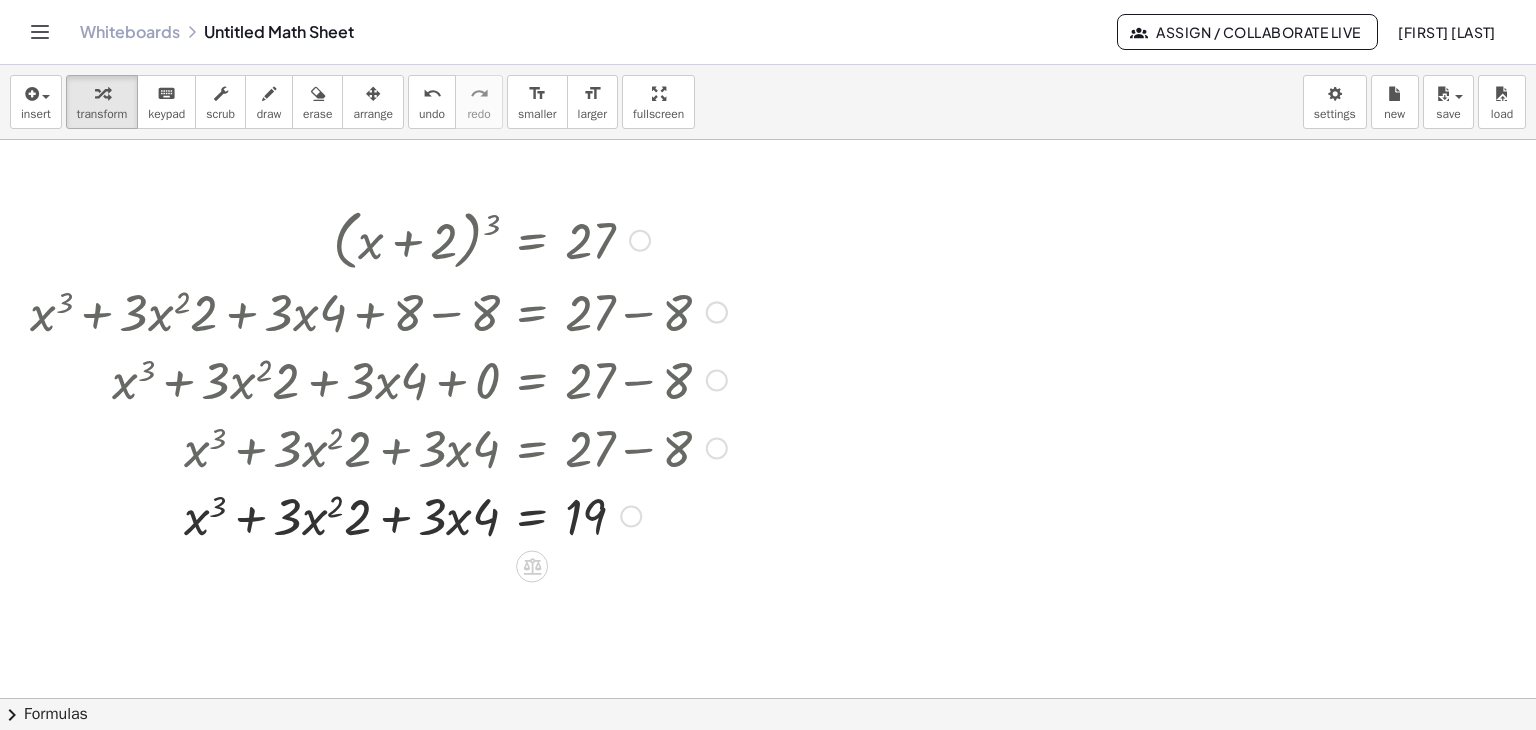 drag, startPoint x: 619, startPoint y: 376, endPoint x: 678, endPoint y: 449, distance: 93.8616 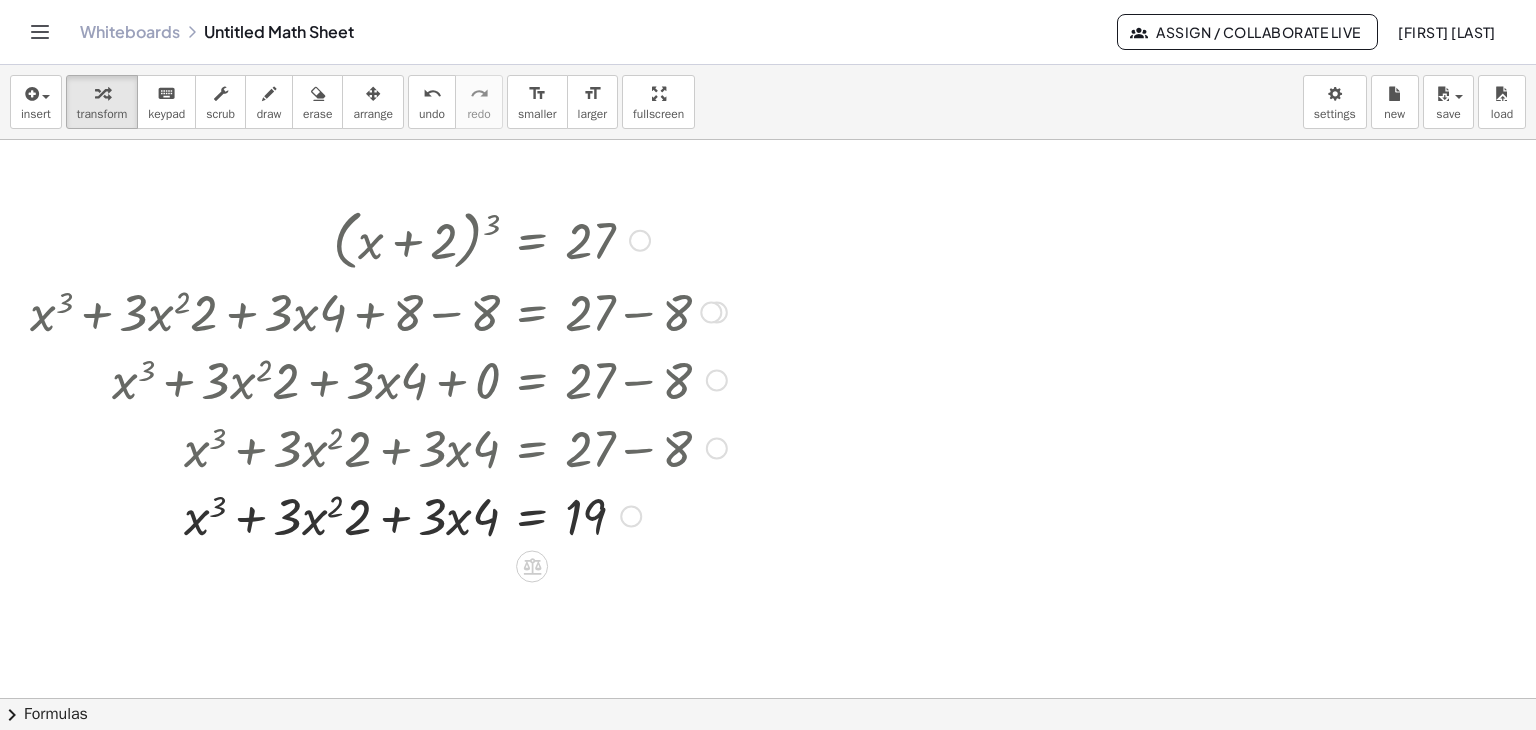 click at bounding box center (717, 448) 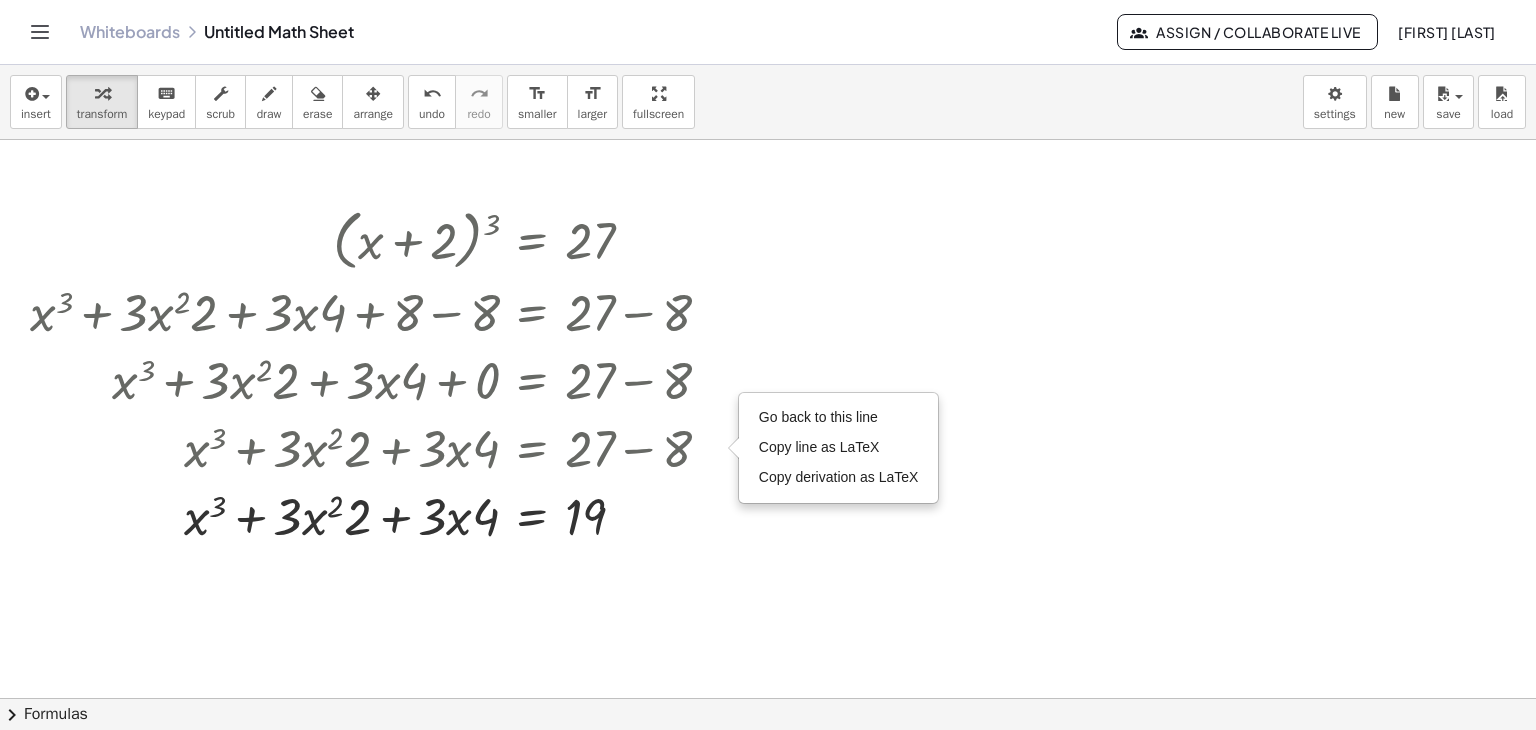 click on "Assign / Collaborate Live" 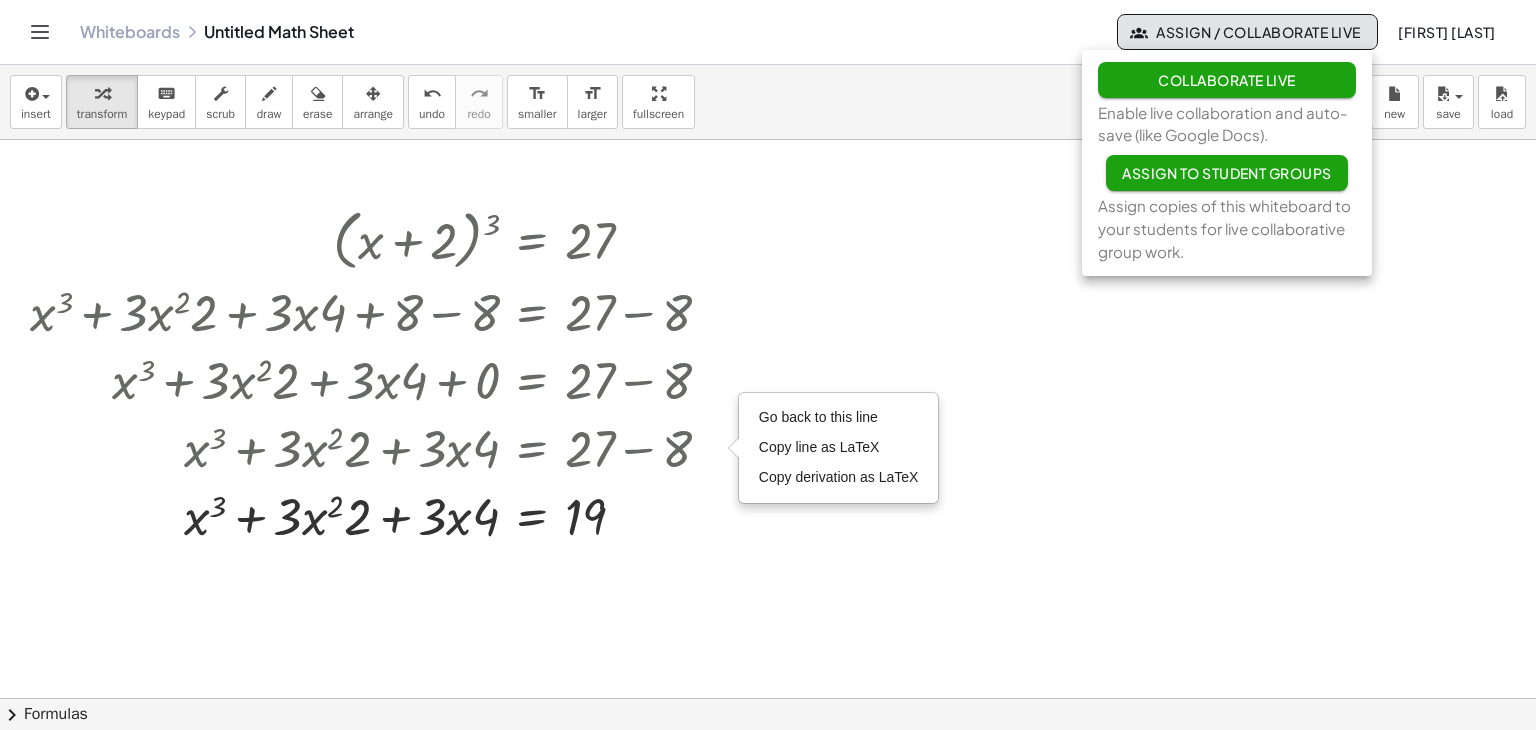 click on "Collaborate Live" at bounding box center [1227, 80] 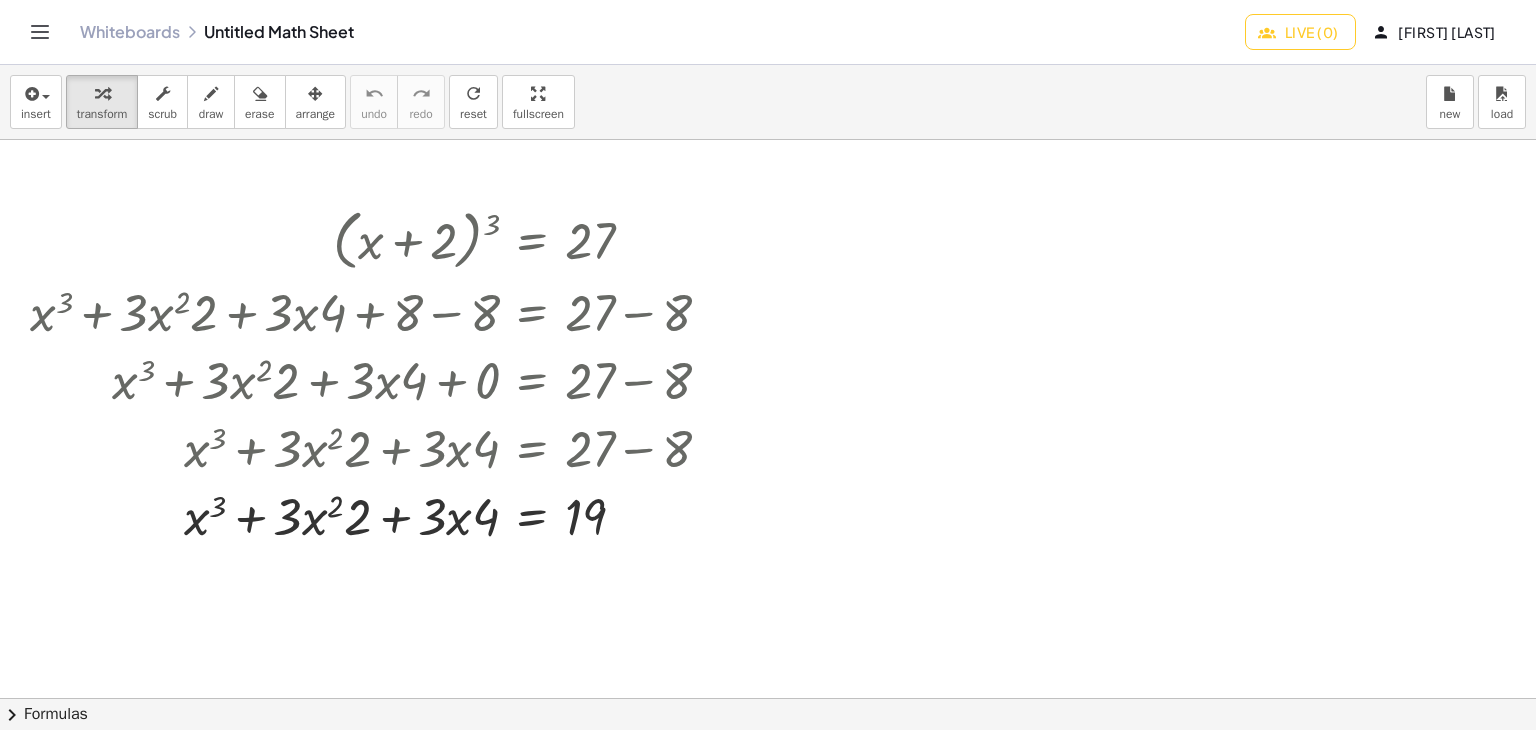 click 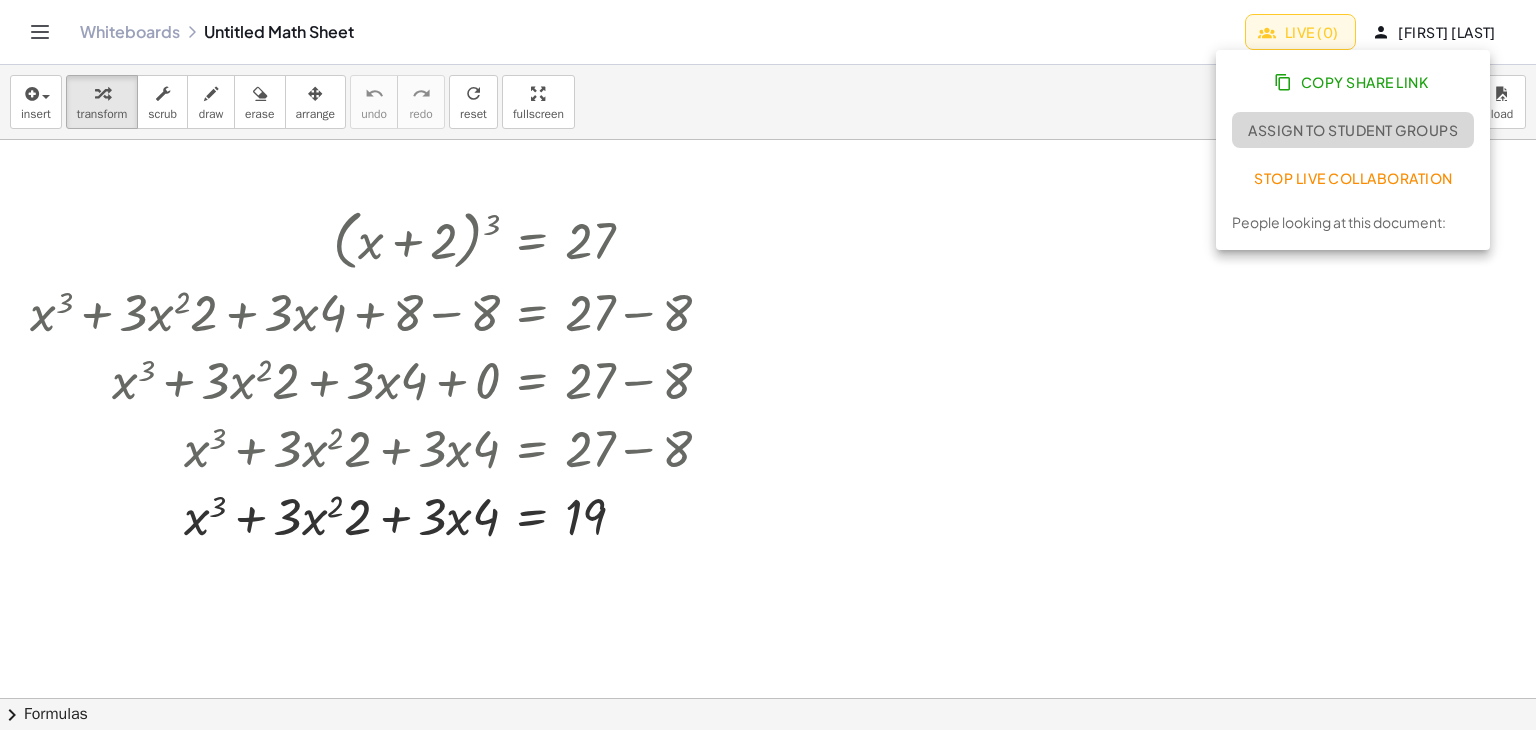 click on "Assign to Student Groups" 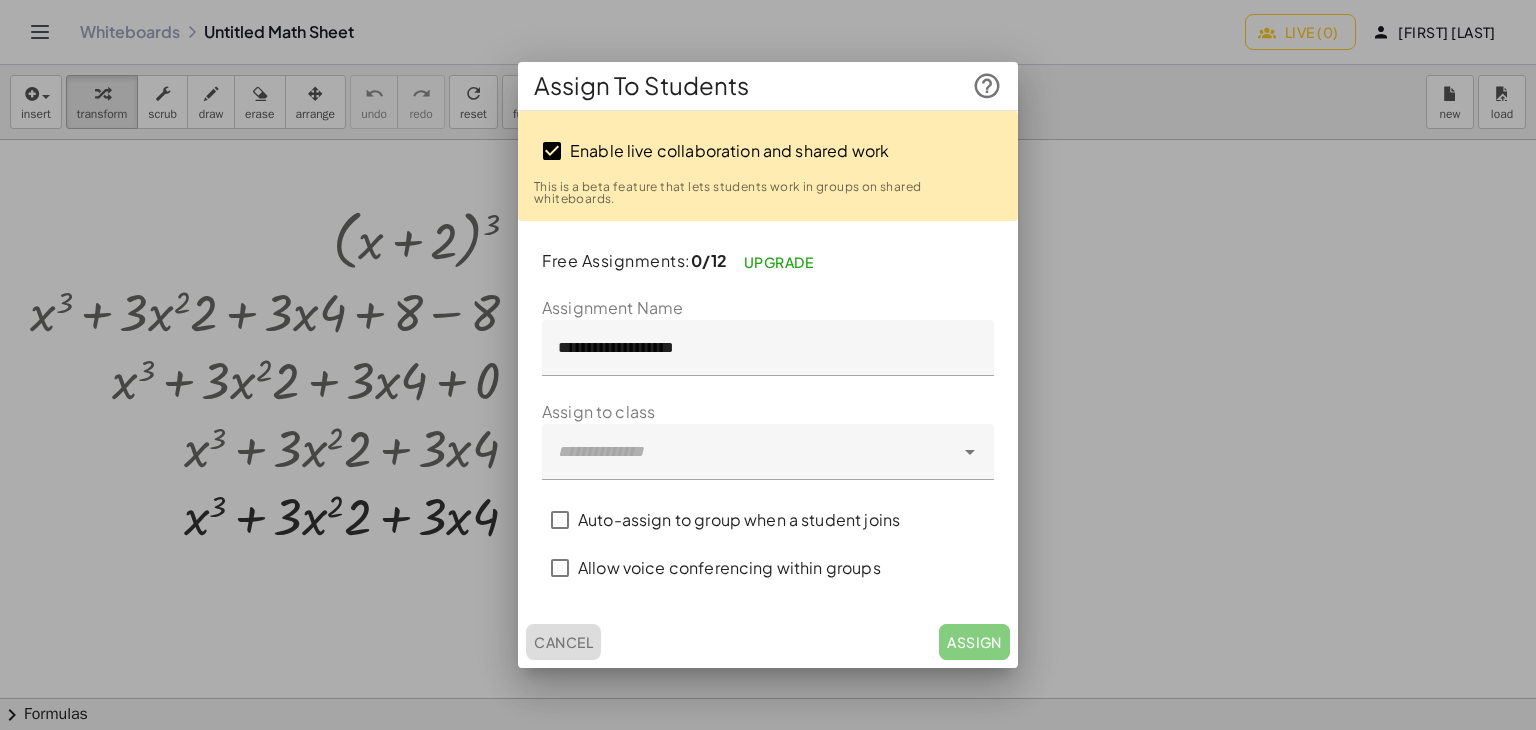 click on "Cancel" 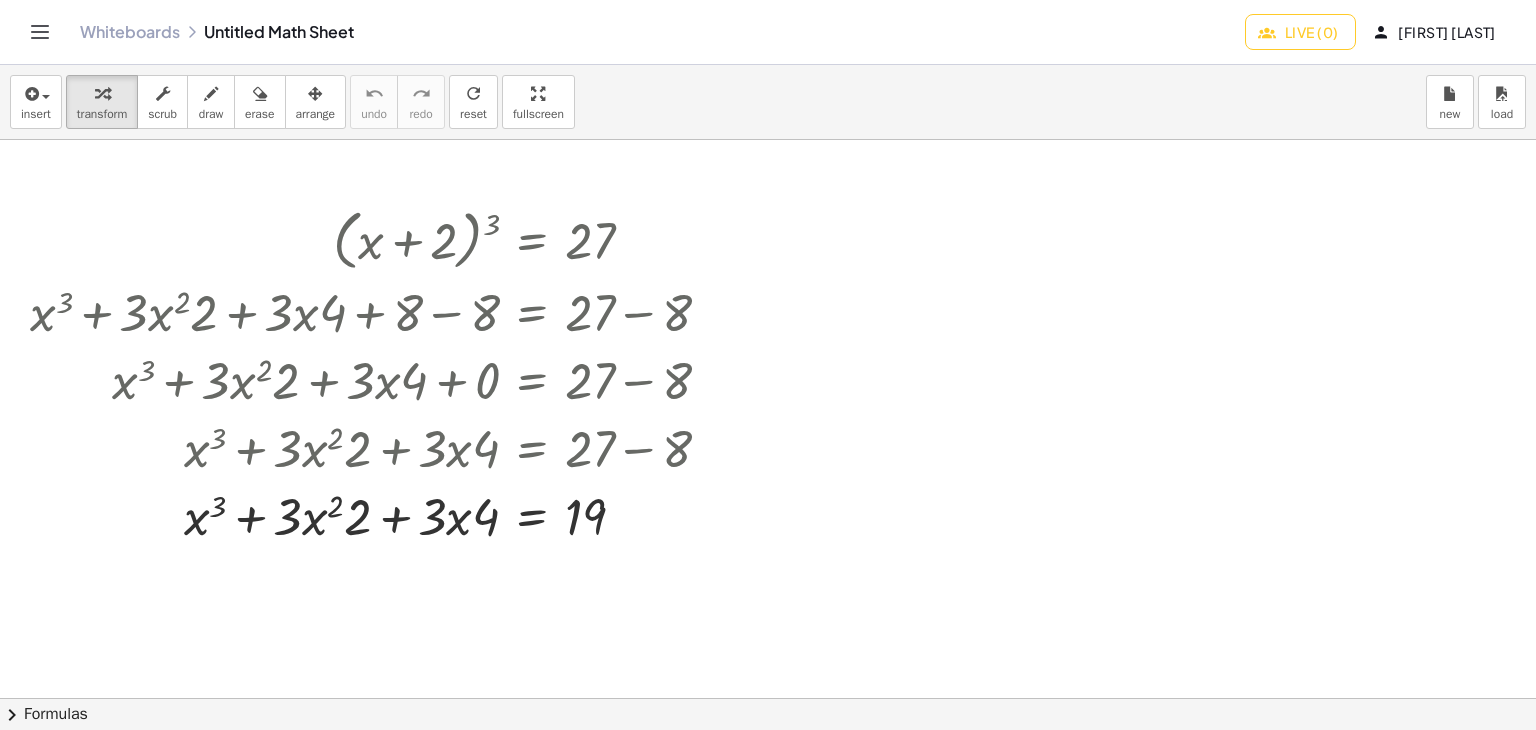 click on "Live (0)" 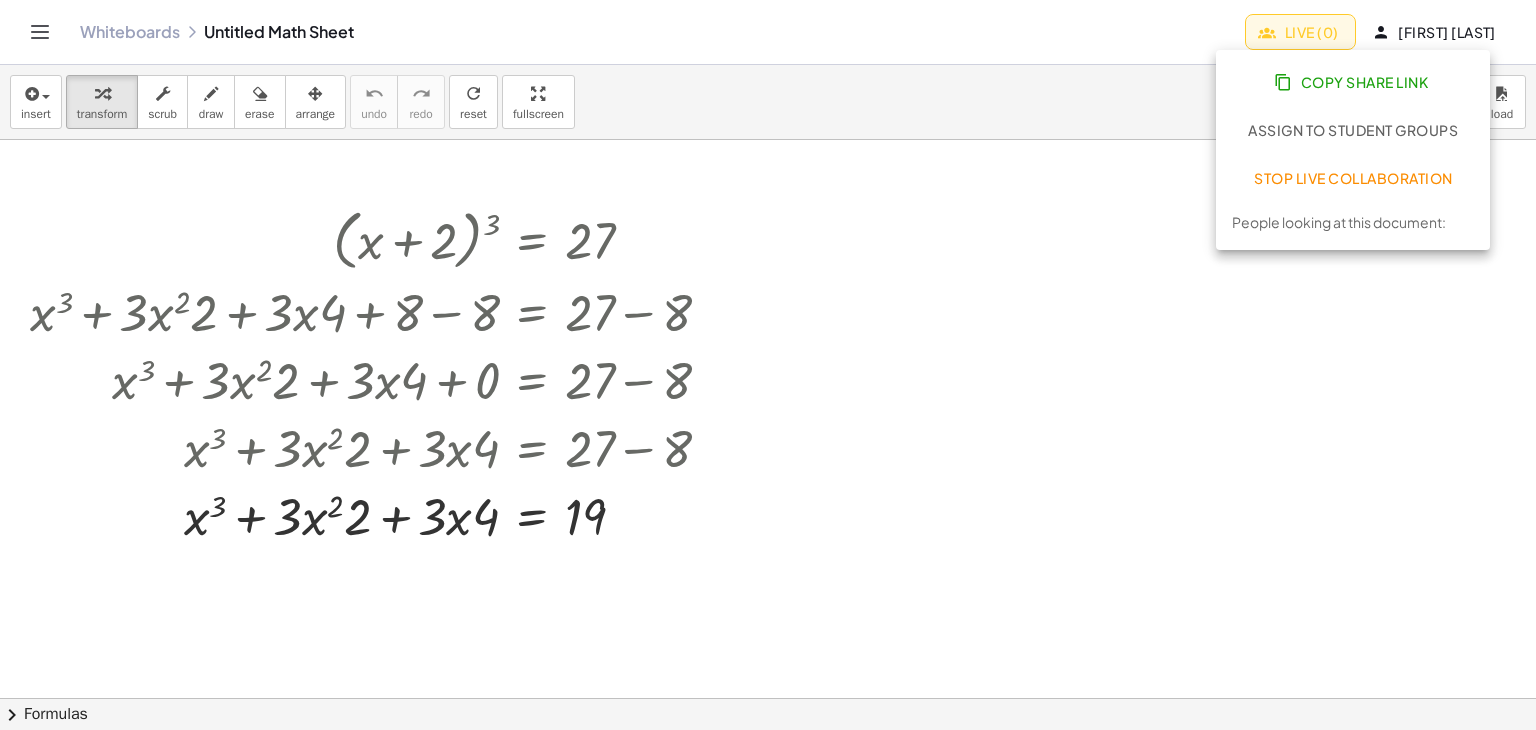 type 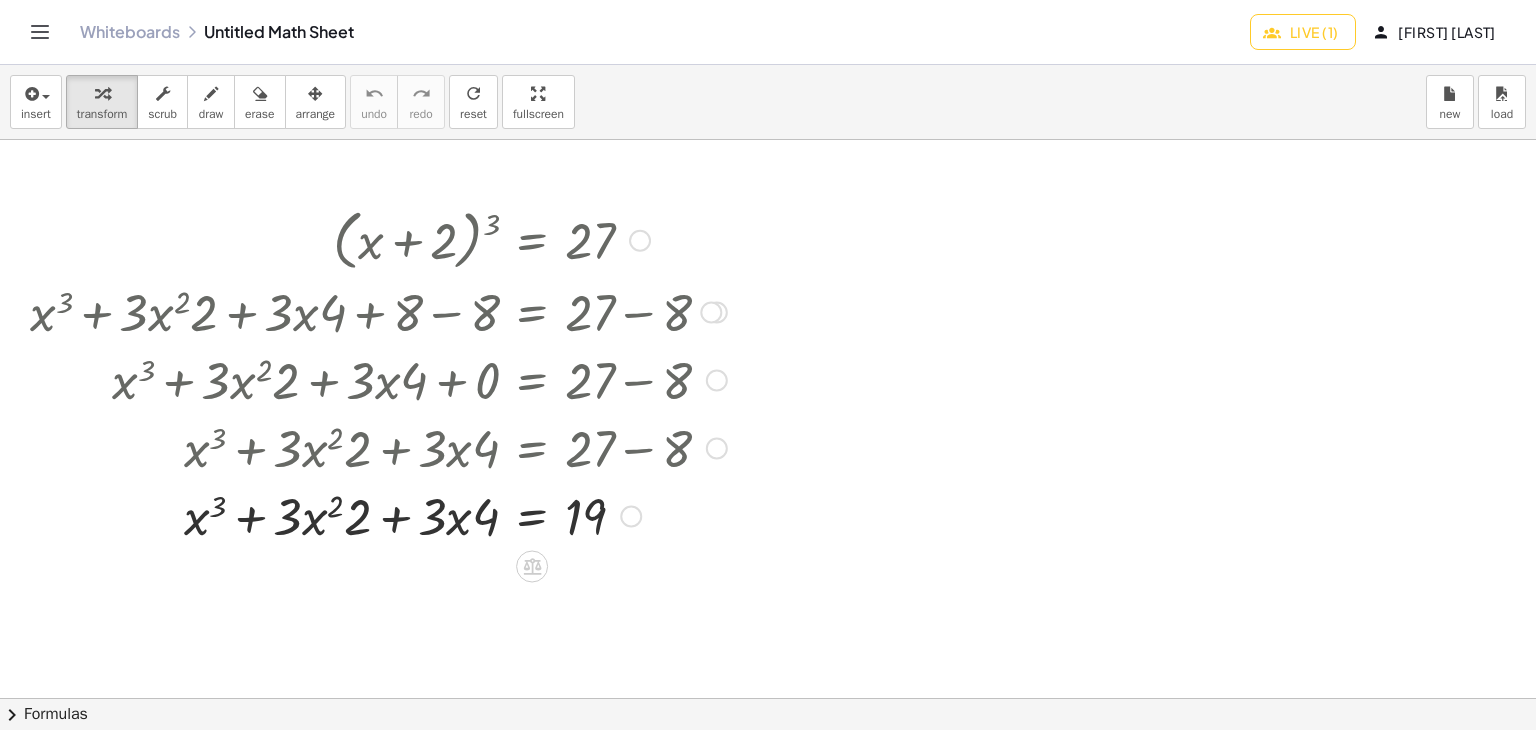 drag, startPoint x: 494, startPoint y: 217, endPoint x: 540, endPoint y: 197, distance: 50.159744 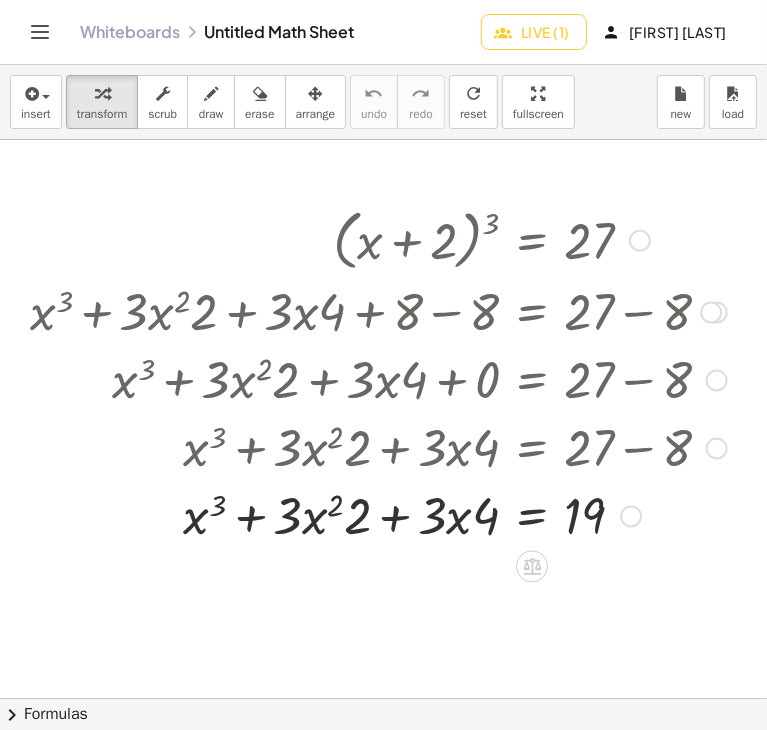 drag, startPoint x: 488, startPoint y: 222, endPoint x: 508, endPoint y: 245, distance: 30.479502 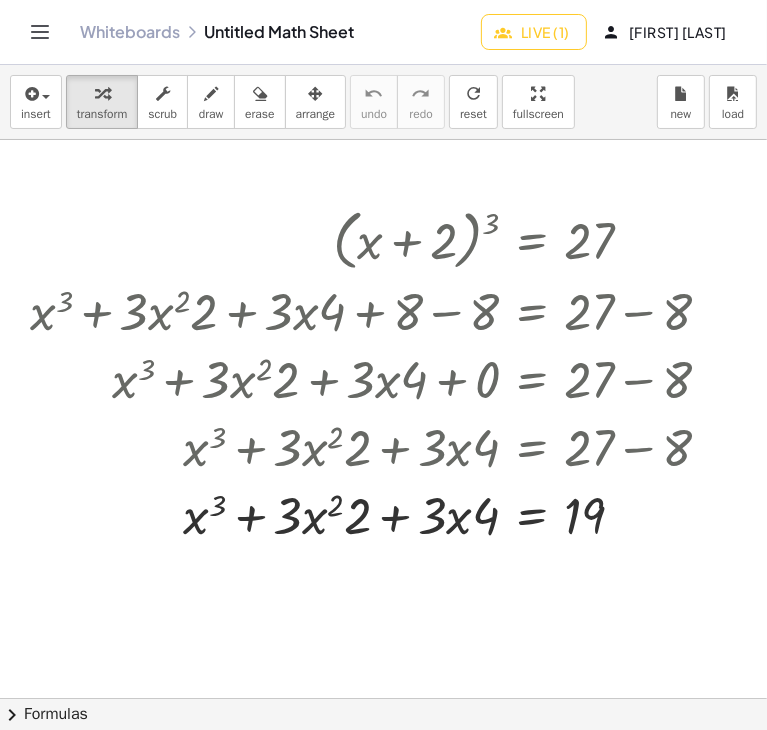 drag, startPoint x: 302, startPoint y: 633, endPoint x: 329, endPoint y: 602, distance: 41.109608 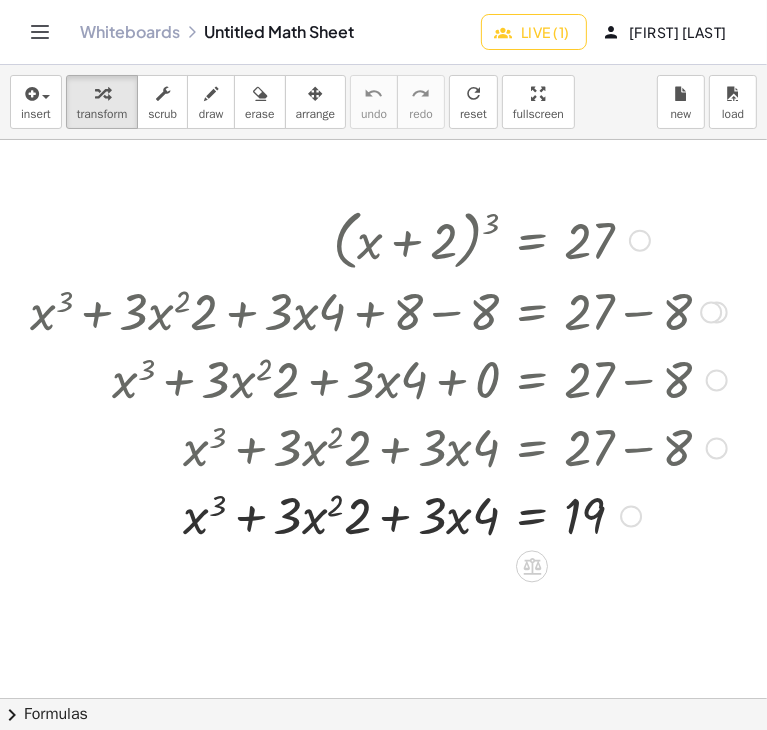 click at bounding box center [378, 514] 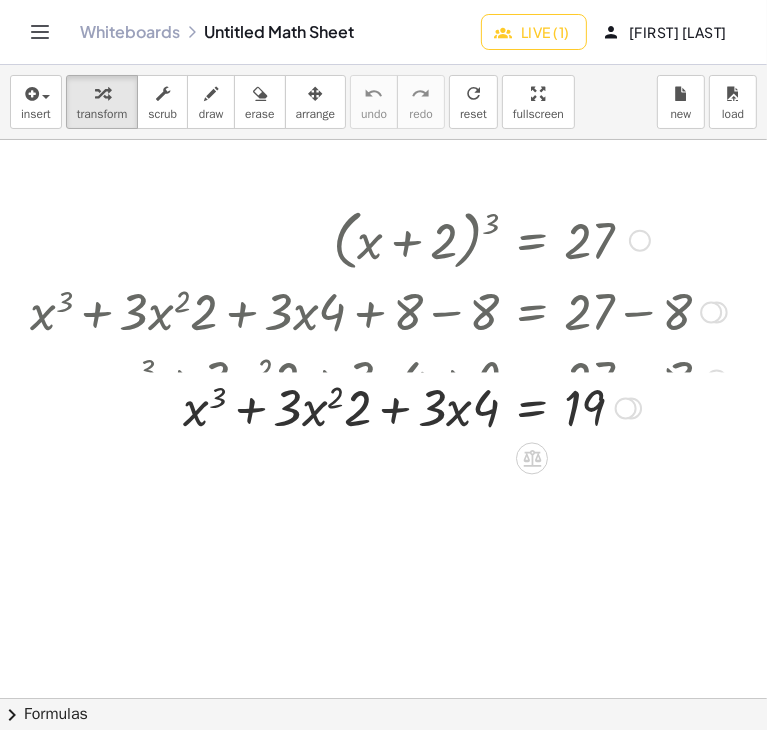 drag, startPoint x: 636, startPoint y: 514, endPoint x: 646, endPoint y: 397, distance: 117.426575 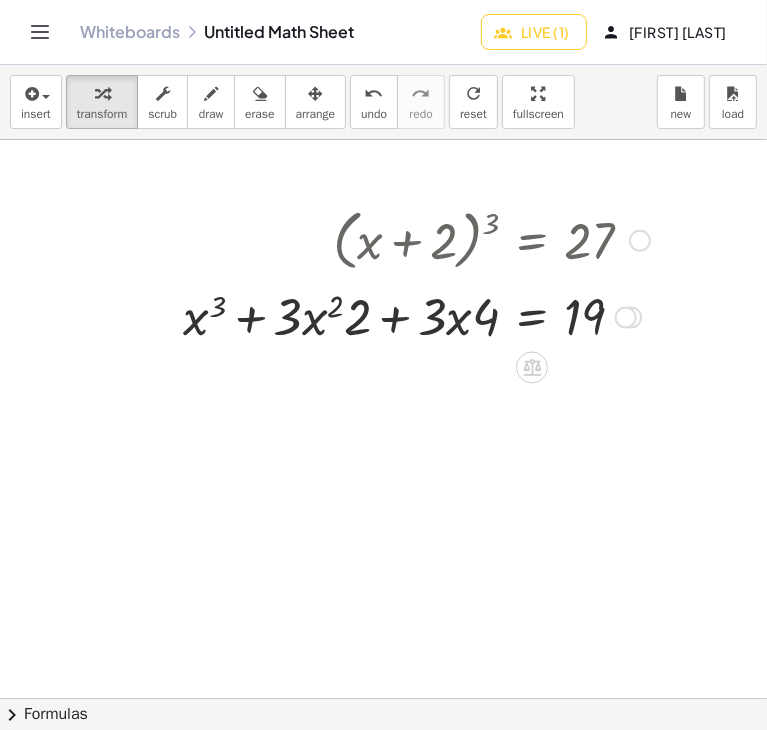 drag, startPoint x: 627, startPoint y: 377, endPoint x: 647, endPoint y: 276, distance: 102.96116 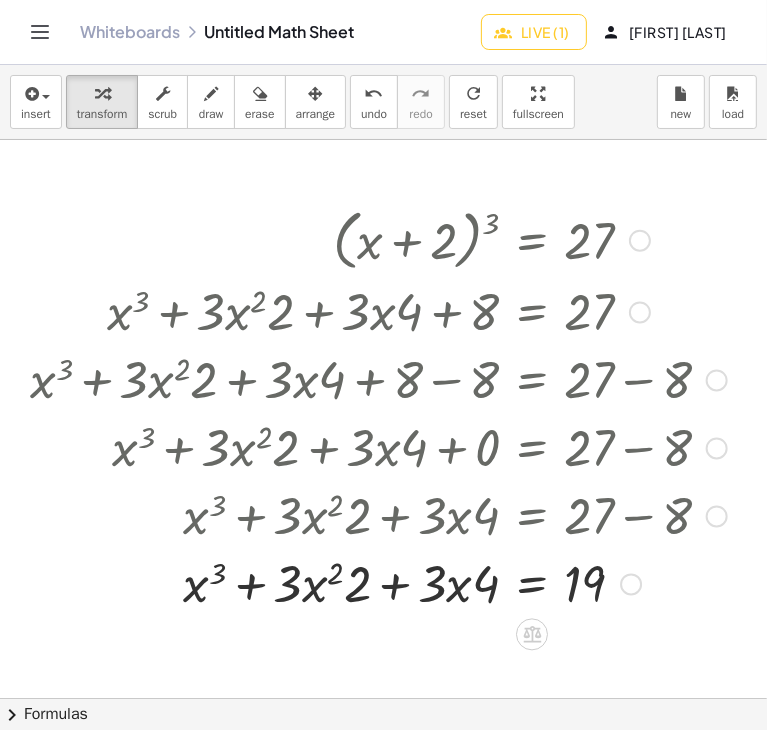 drag, startPoint x: 632, startPoint y: 309, endPoint x: 641, endPoint y: 657, distance: 348.11636 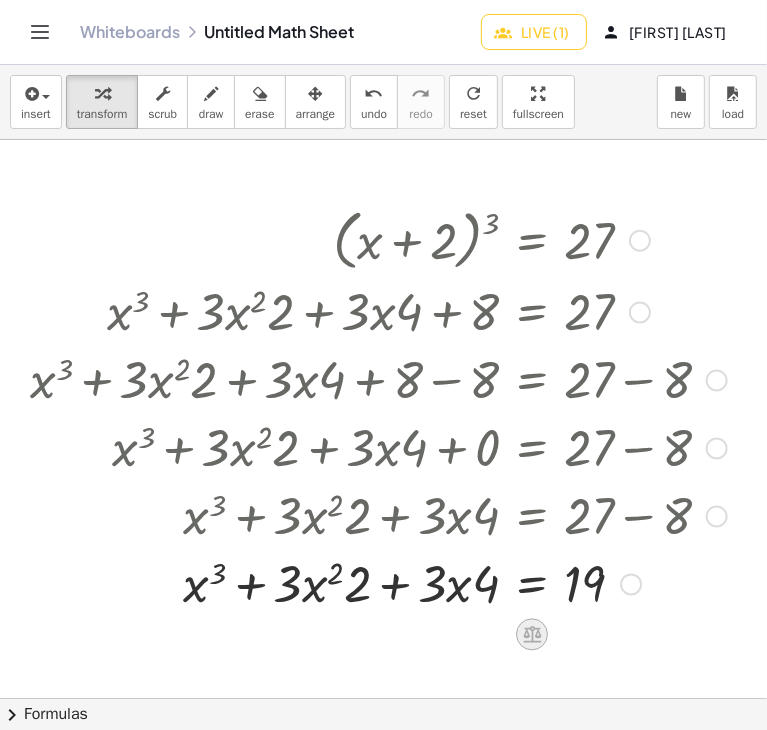click 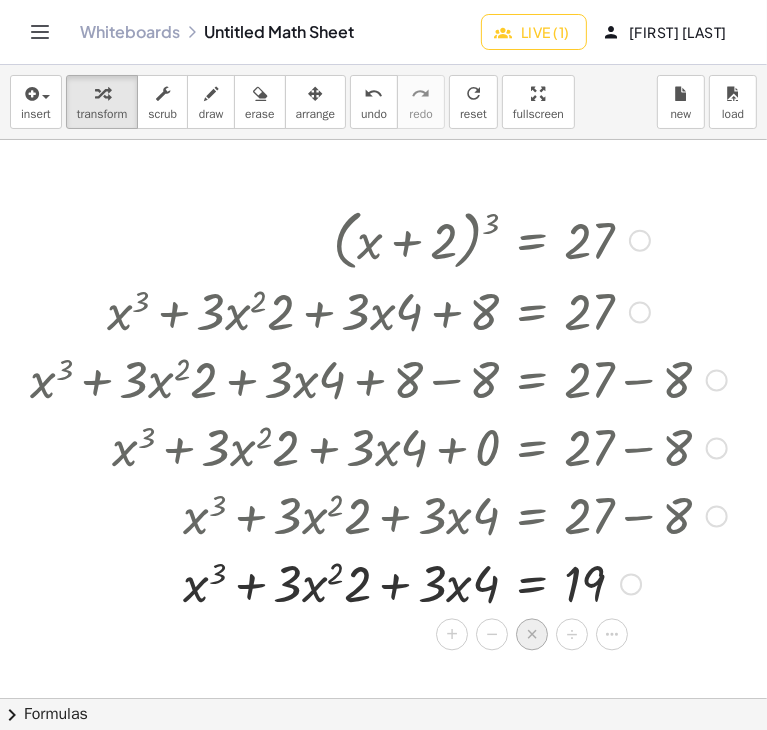 click on "×" at bounding box center (532, 635) 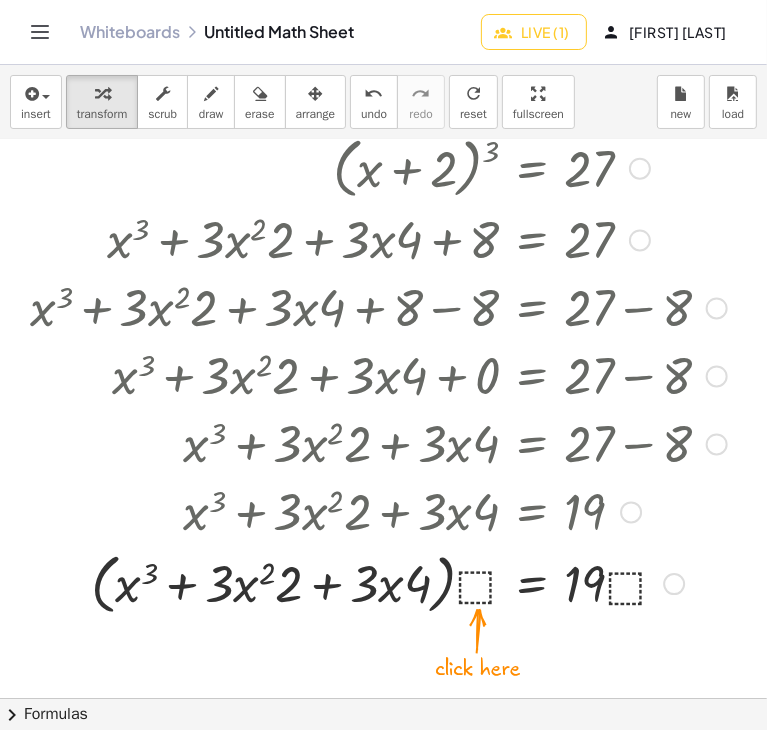 scroll, scrollTop: 300, scrollLeft: 0, axis: vertical 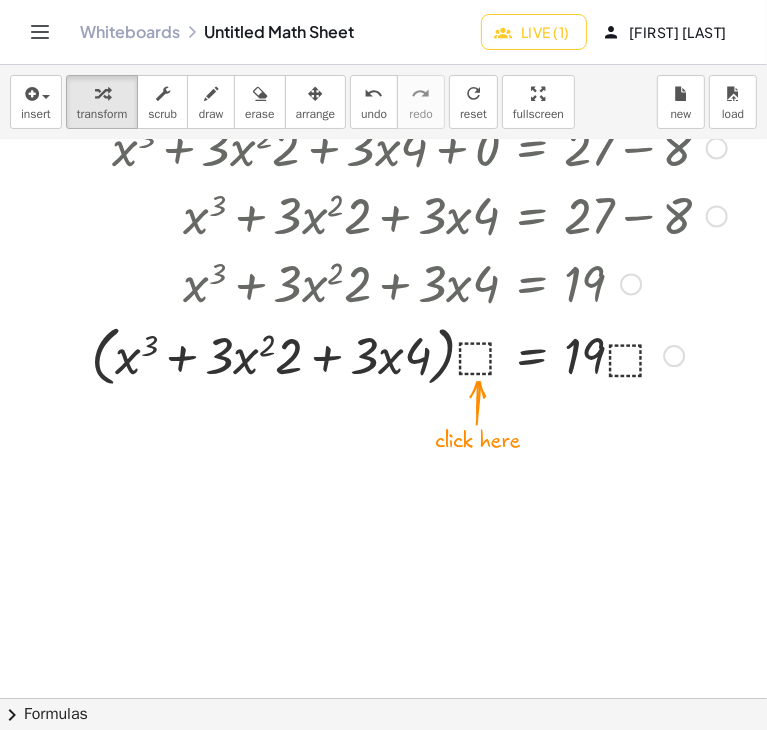 click at bounding box center (378, 354) 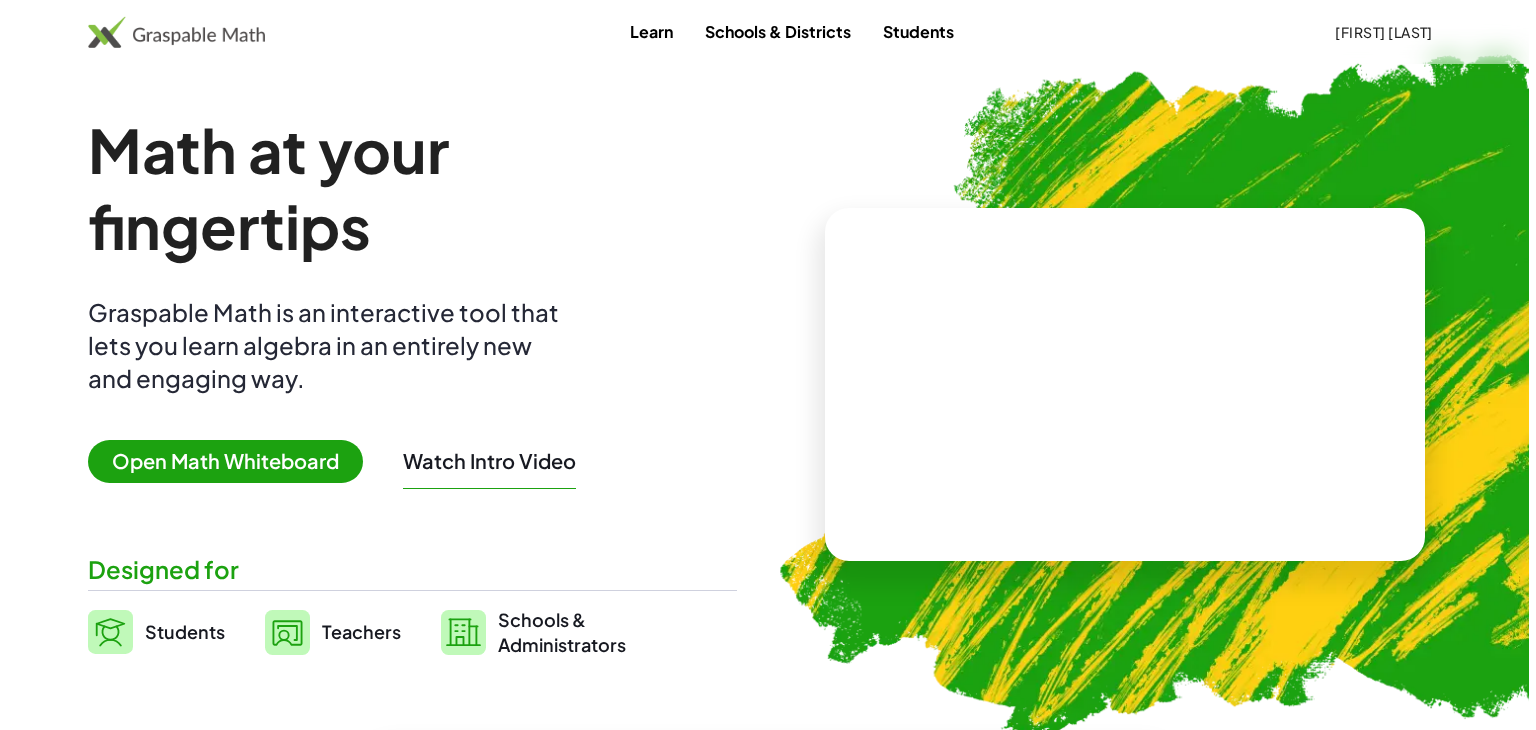 scroll, scrollTop: 0, scrollLeft: 0, axis: both 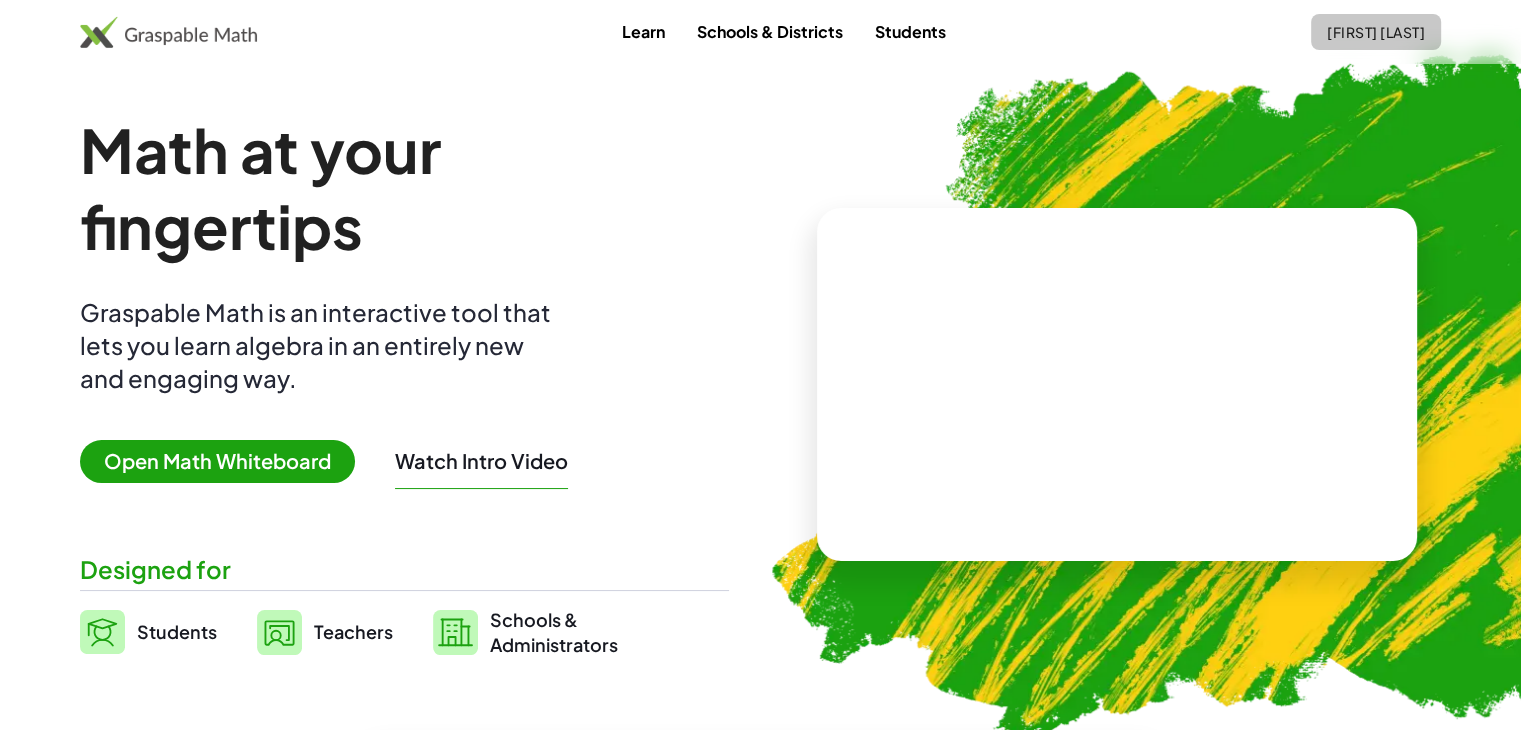 click on "[NAME] [NAME]" 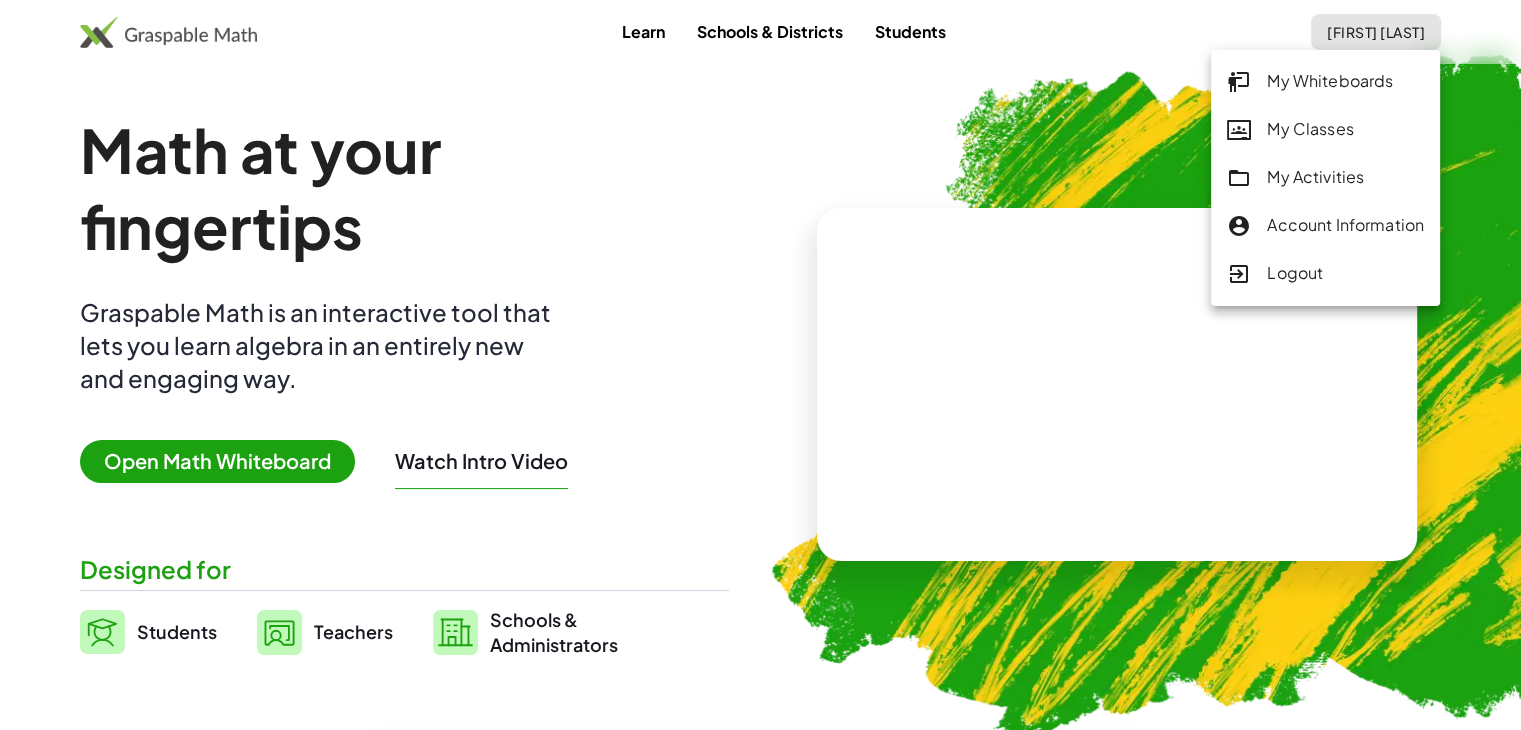 click on "Logout" 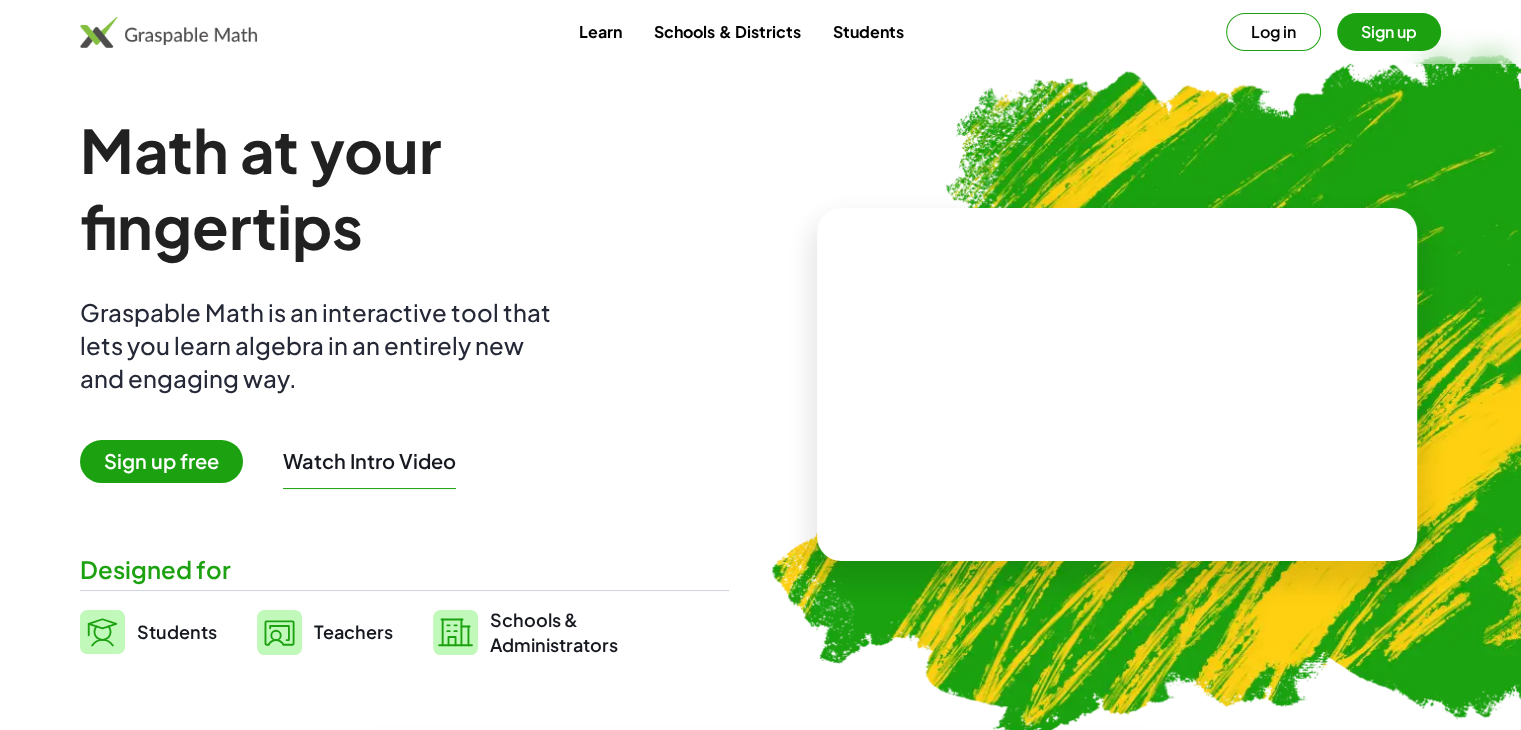 click on "Sign up" at bounding box center (1389, 32) 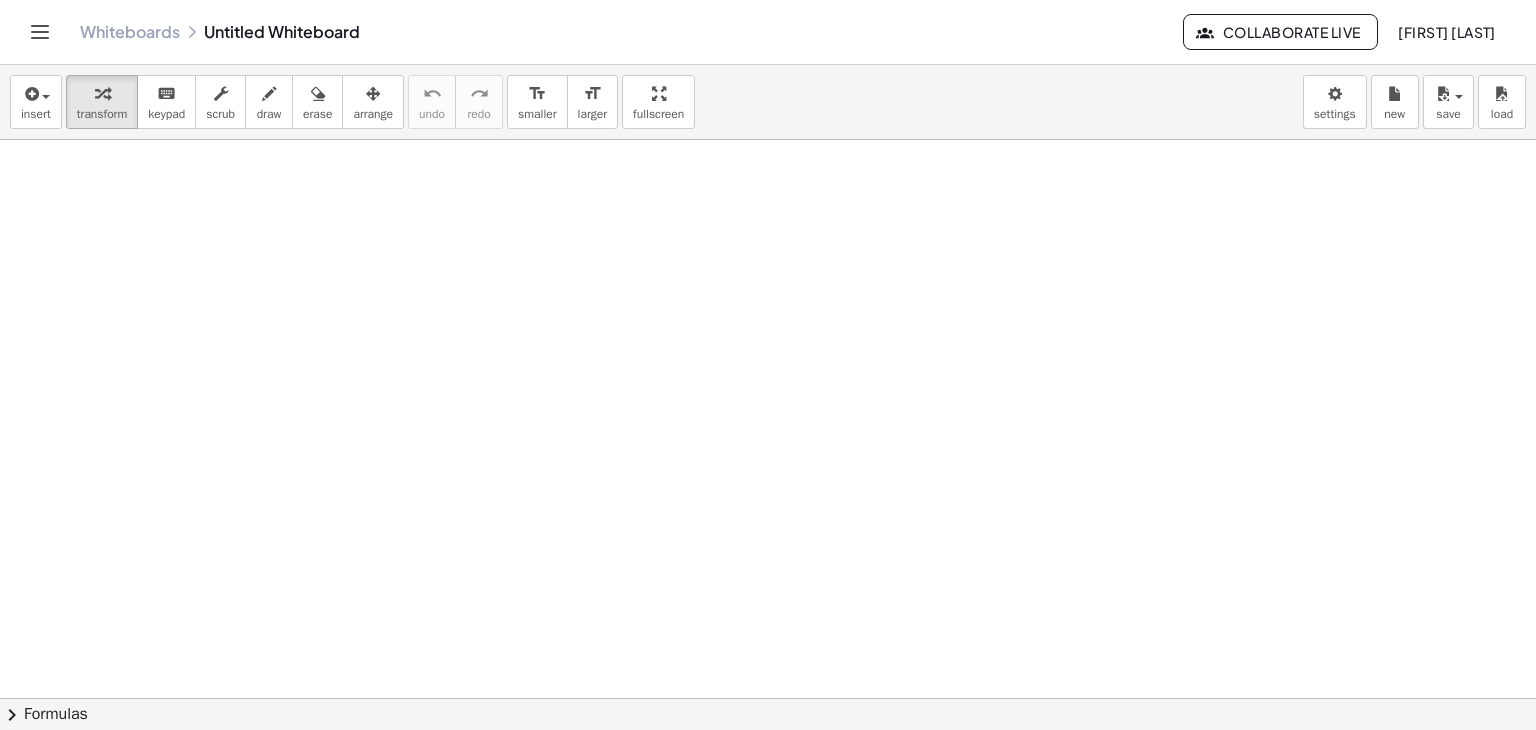 click 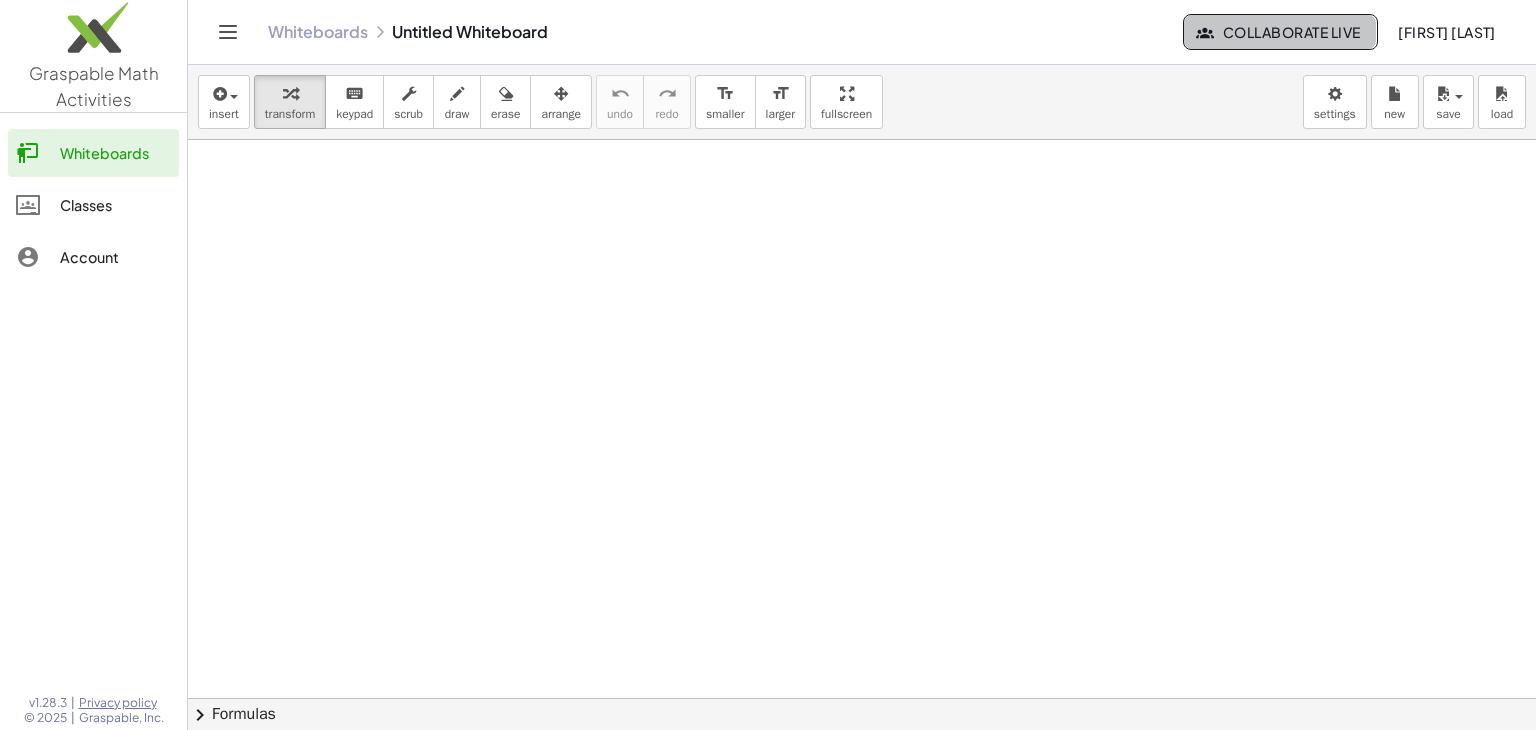 click on "Collaborate Live" 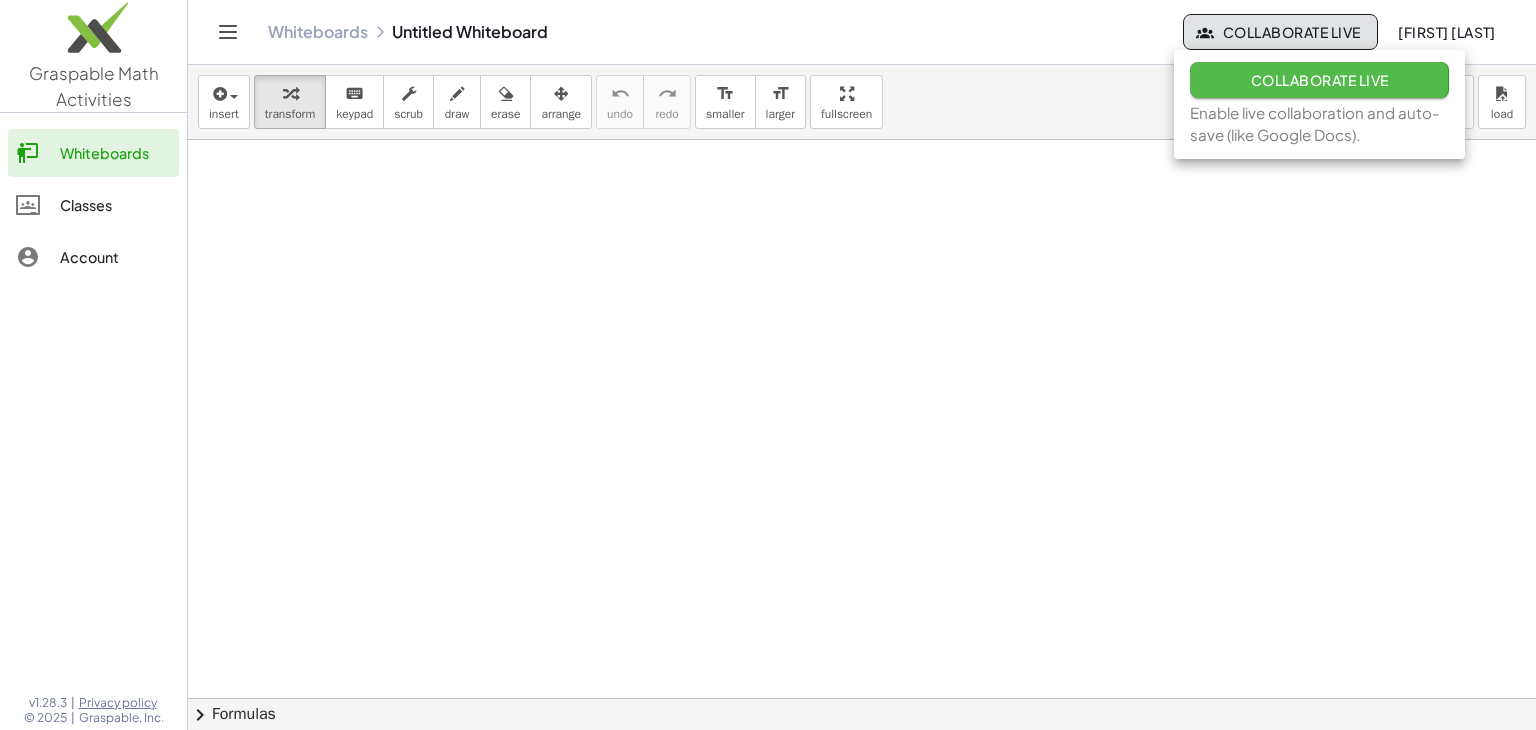 click on "Collaborate Live" at bounding box center (1319, 80) 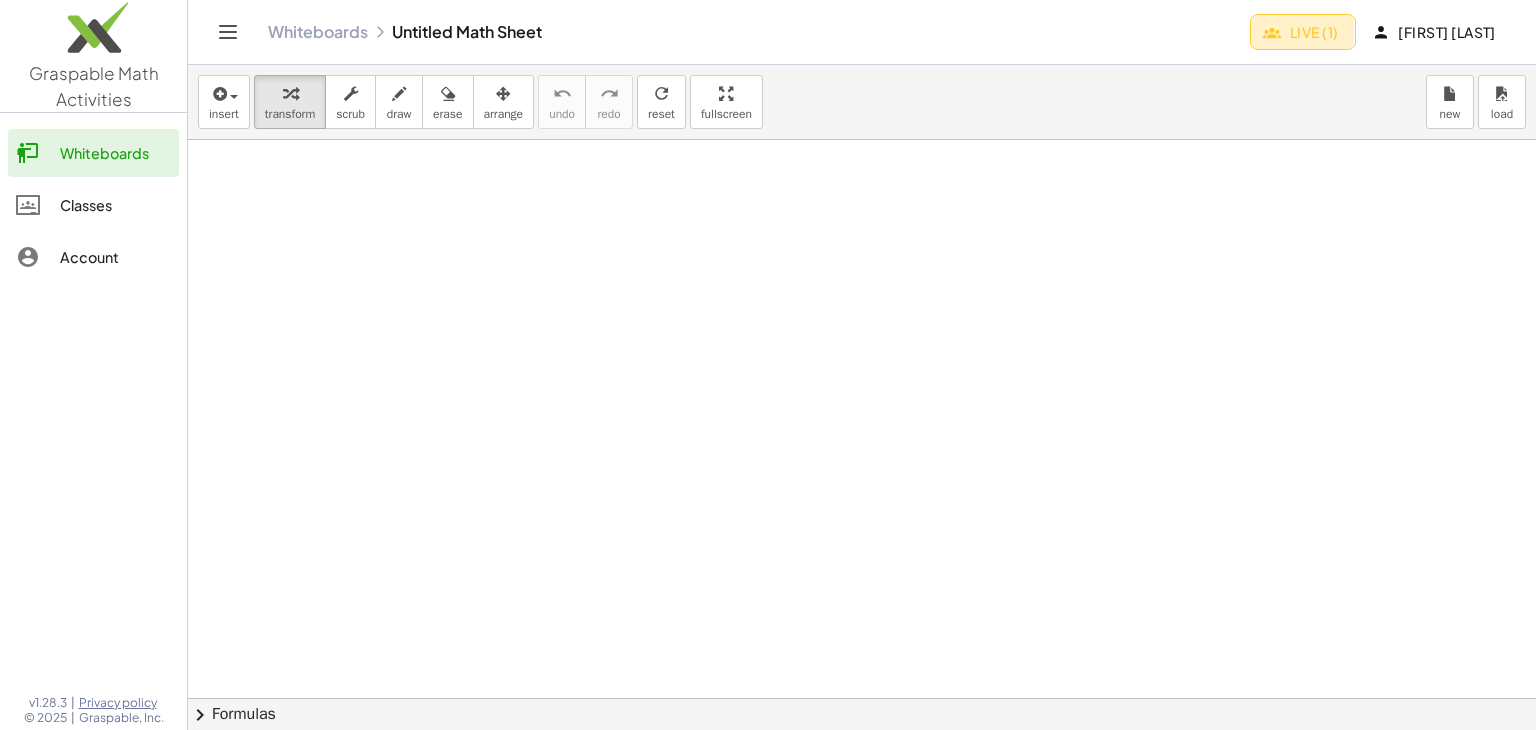 click on "Live (1)" 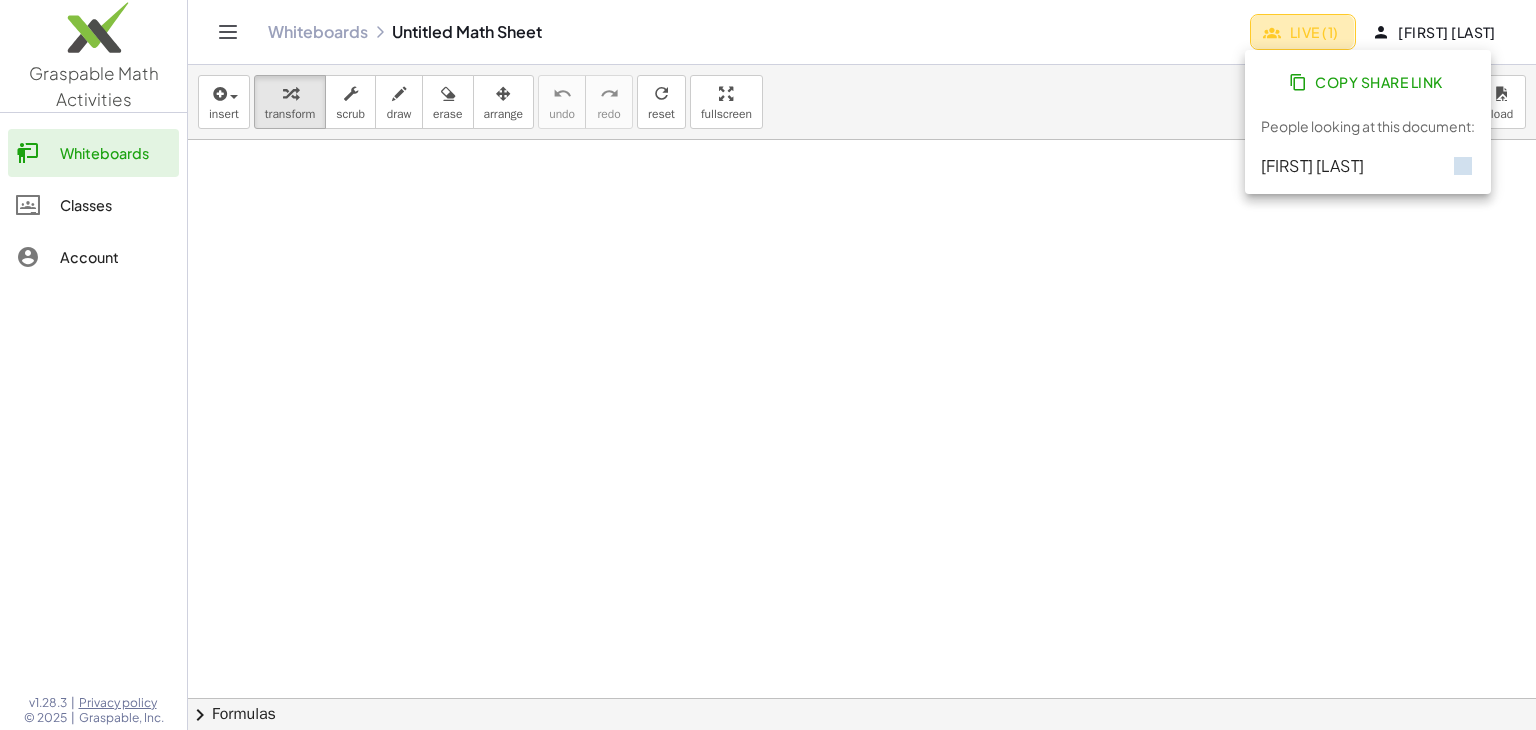 click on "Live (1)" 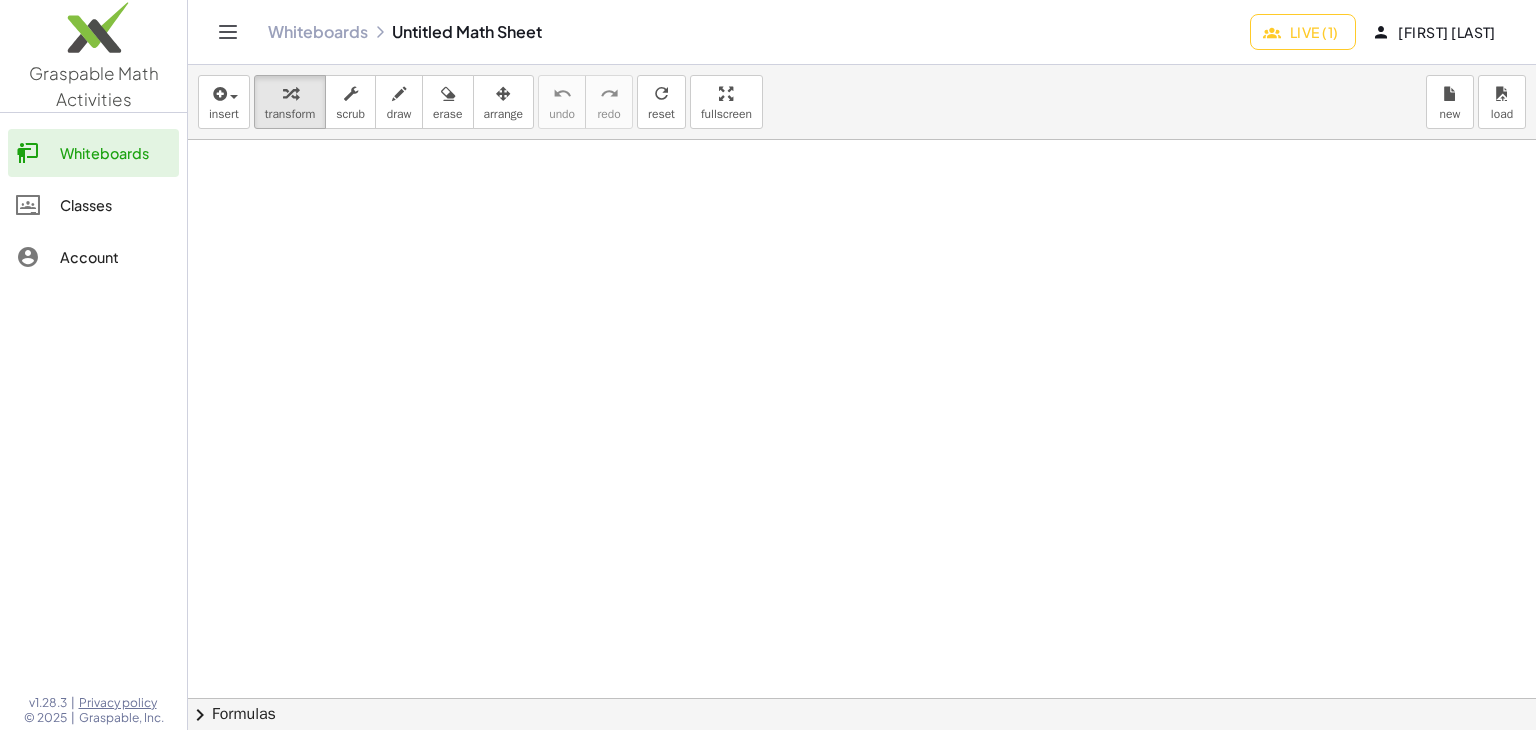 click on "Live (1)" 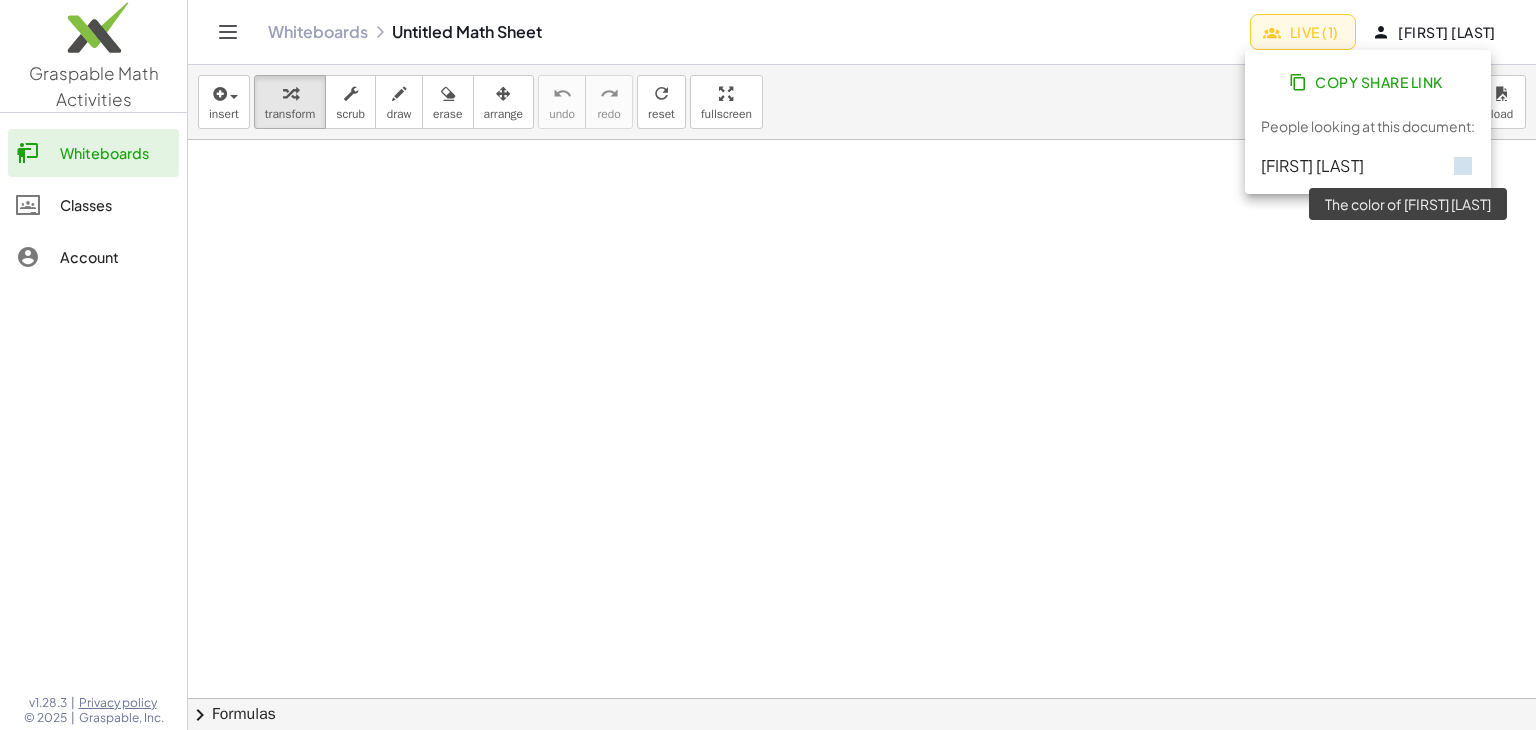 click 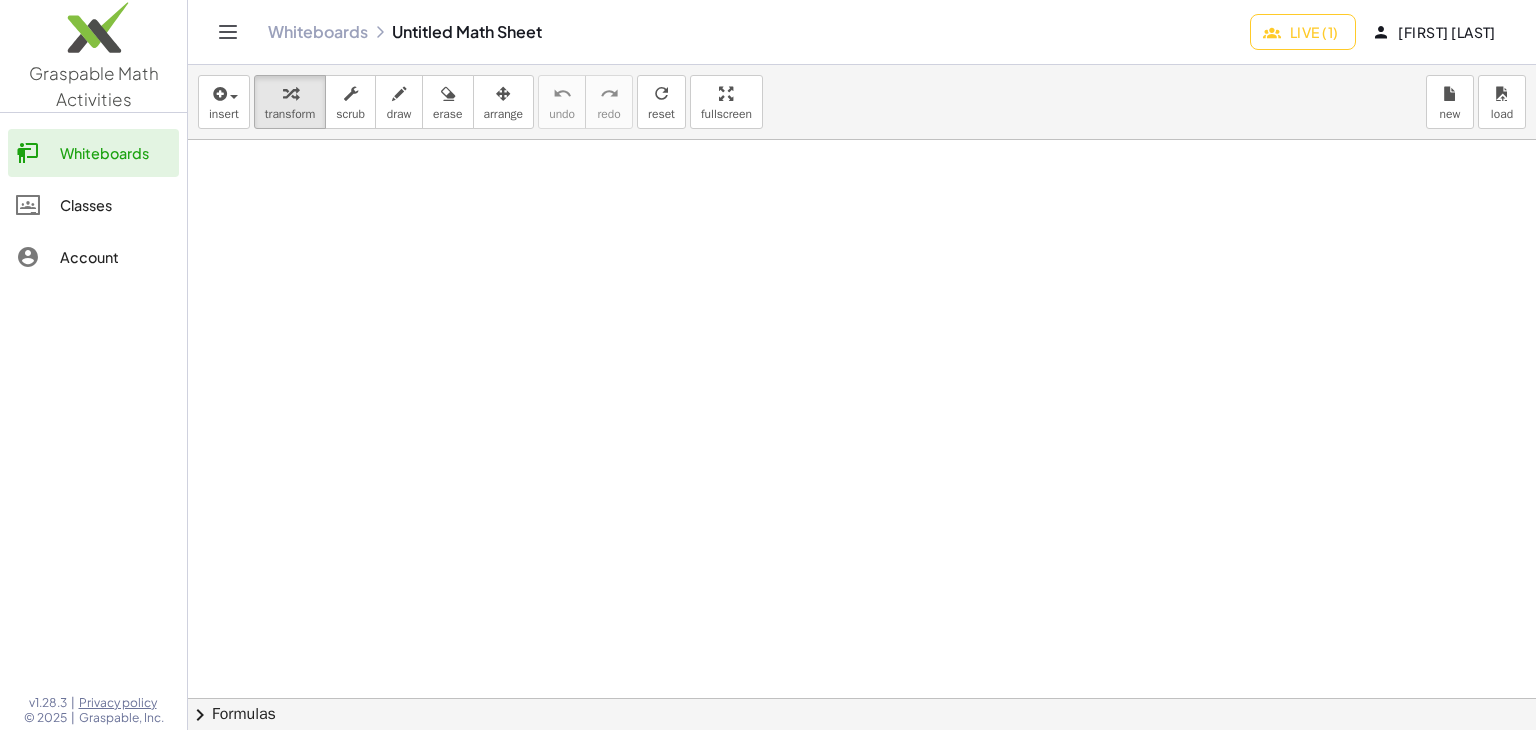 click on "Live (1)" 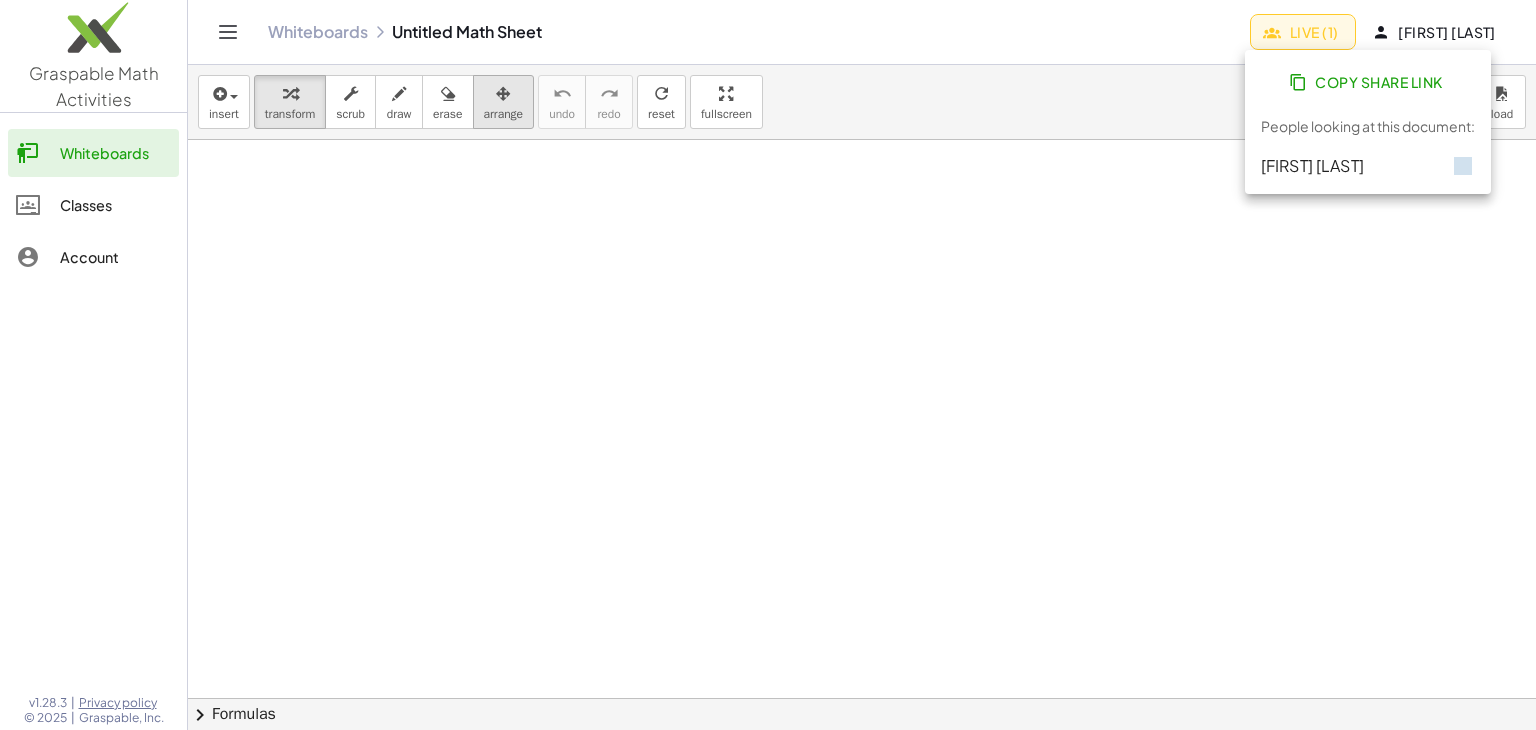 type 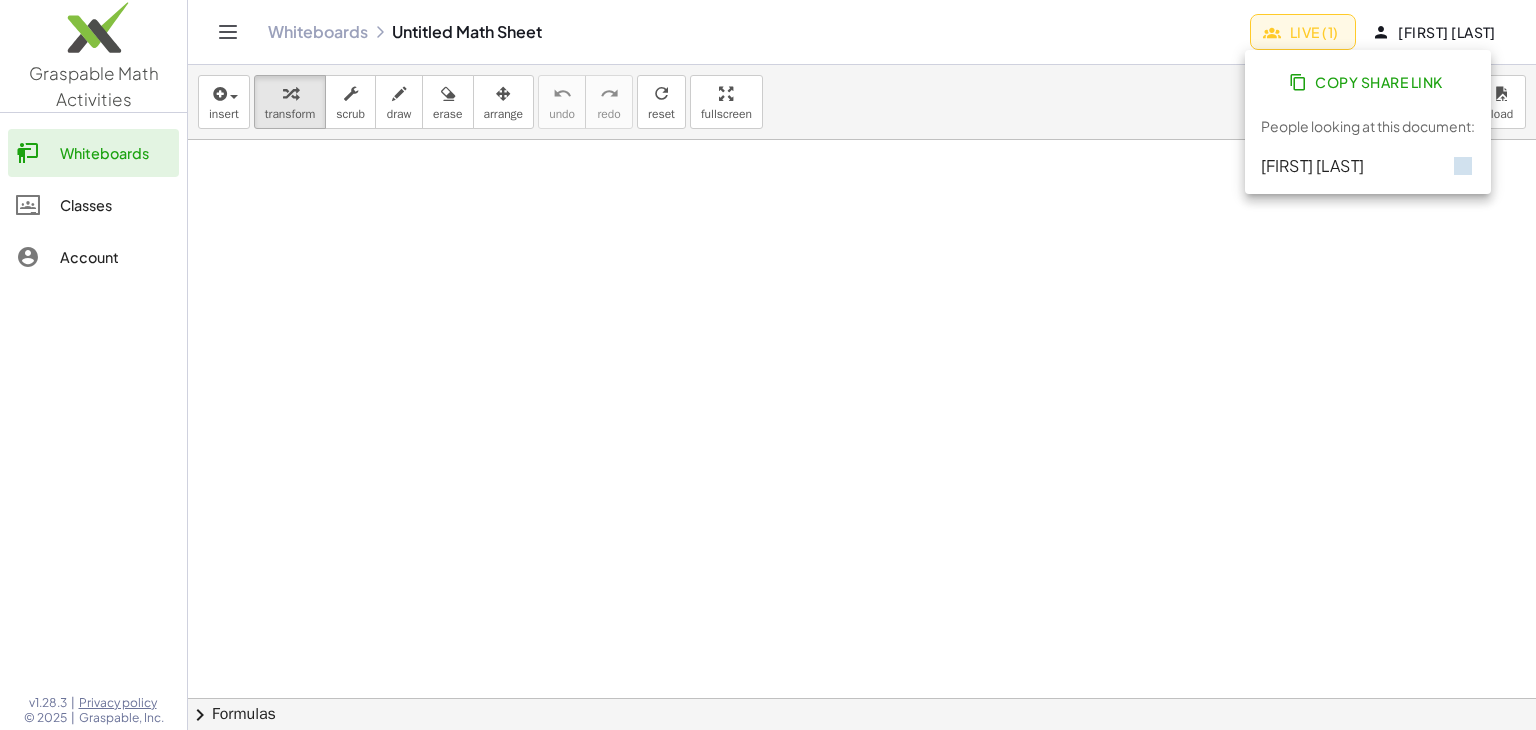 click on "Whiteboards" 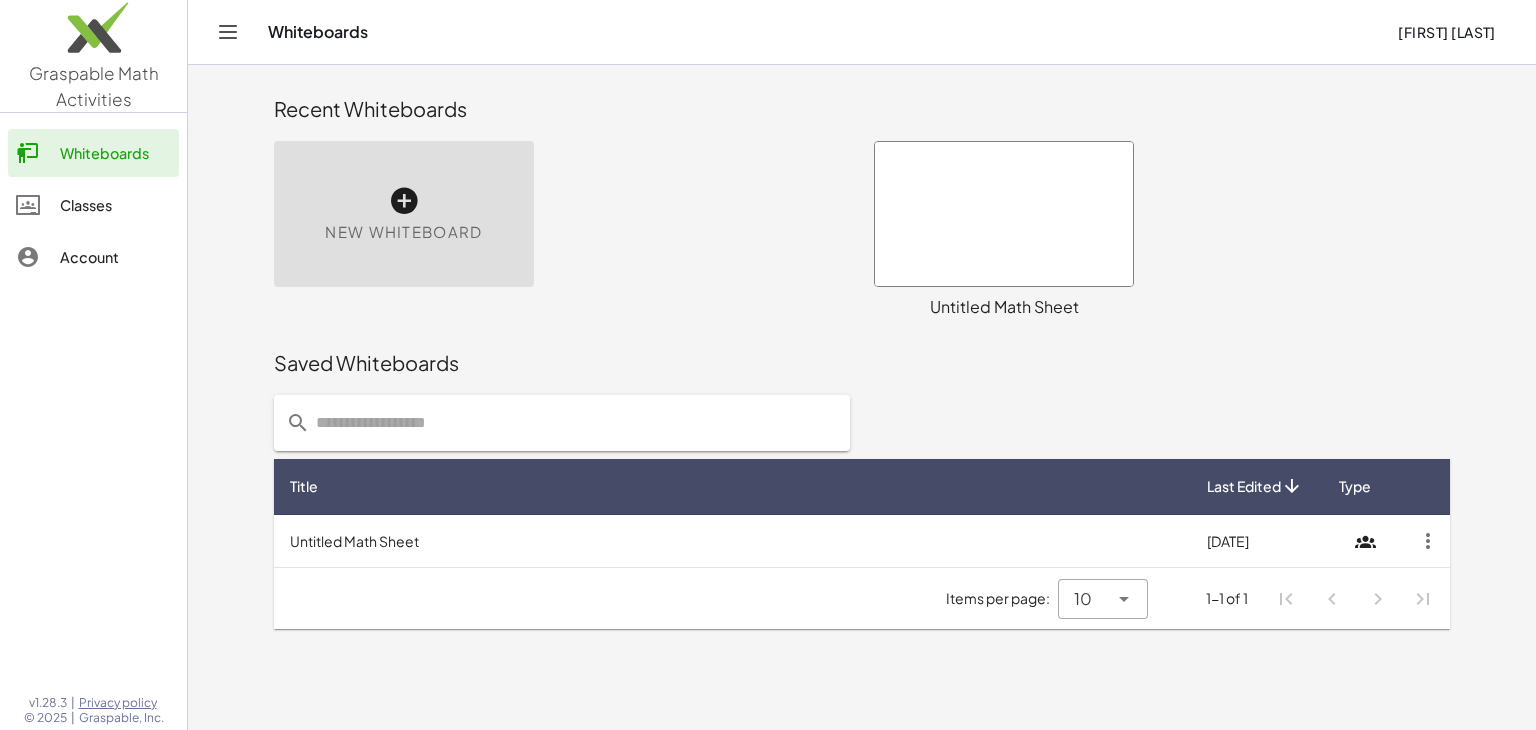 click on "Untitled Math Sheet" at bounding box center [732, 541] 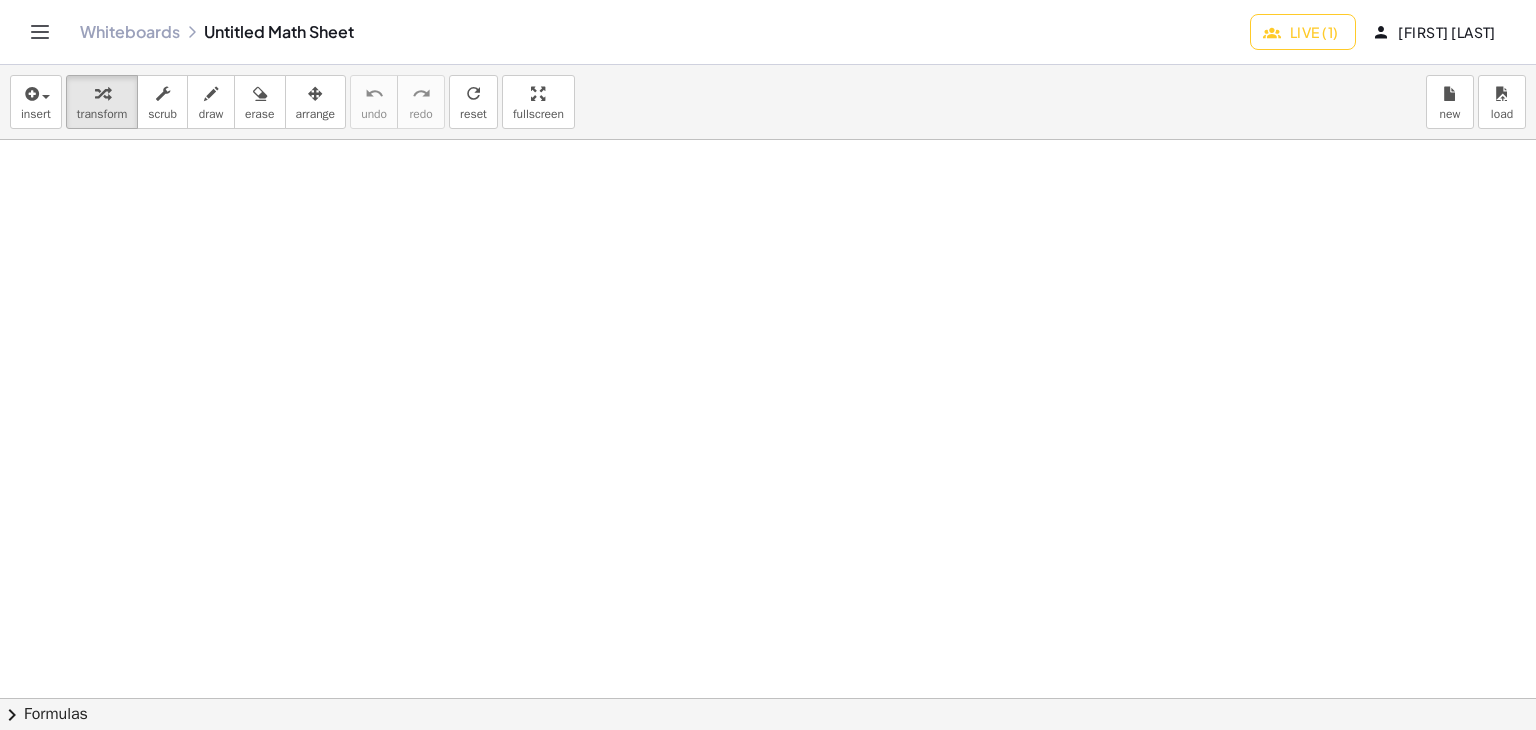 scroll, scrollTop: 0, scrollLeft: 0, axis: both 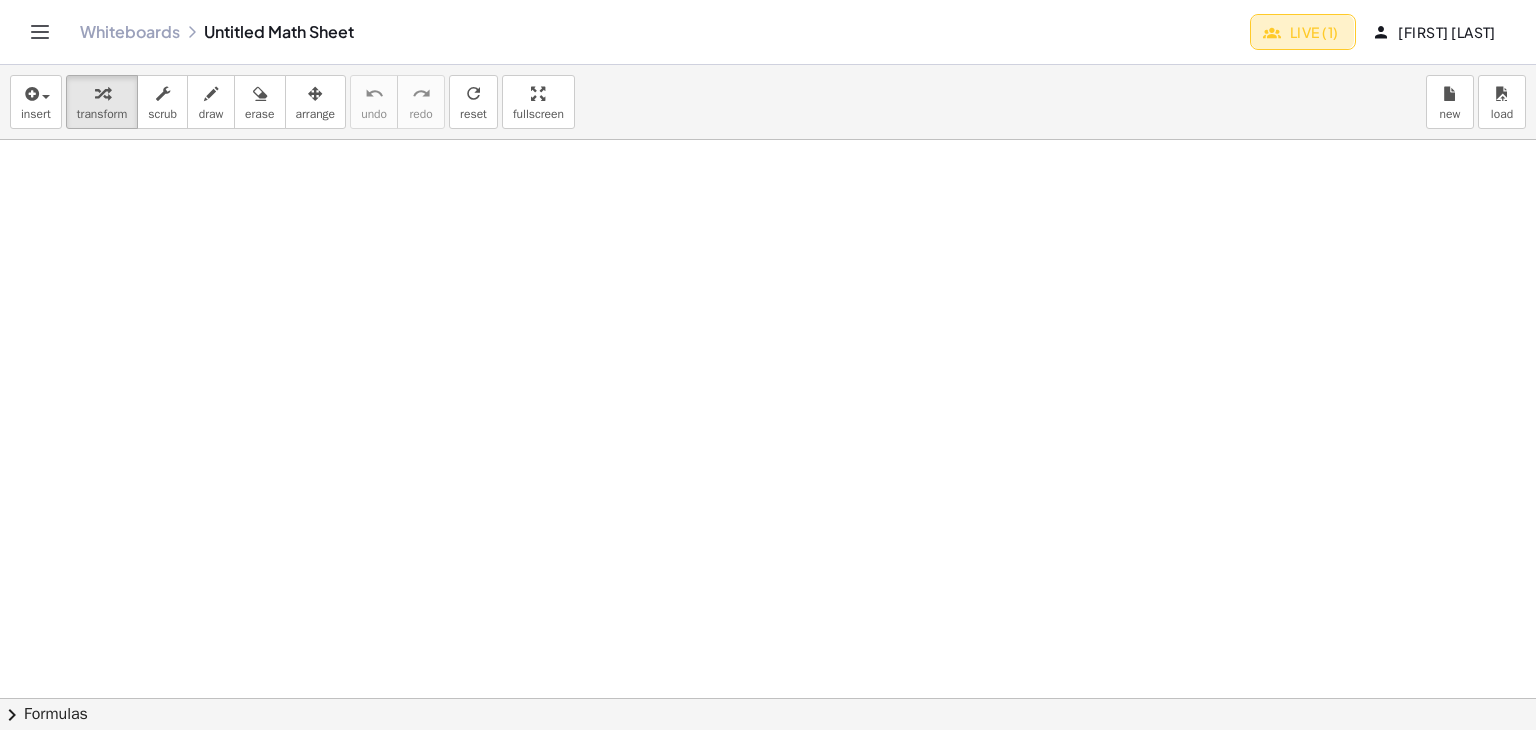 click on "Live (1)" 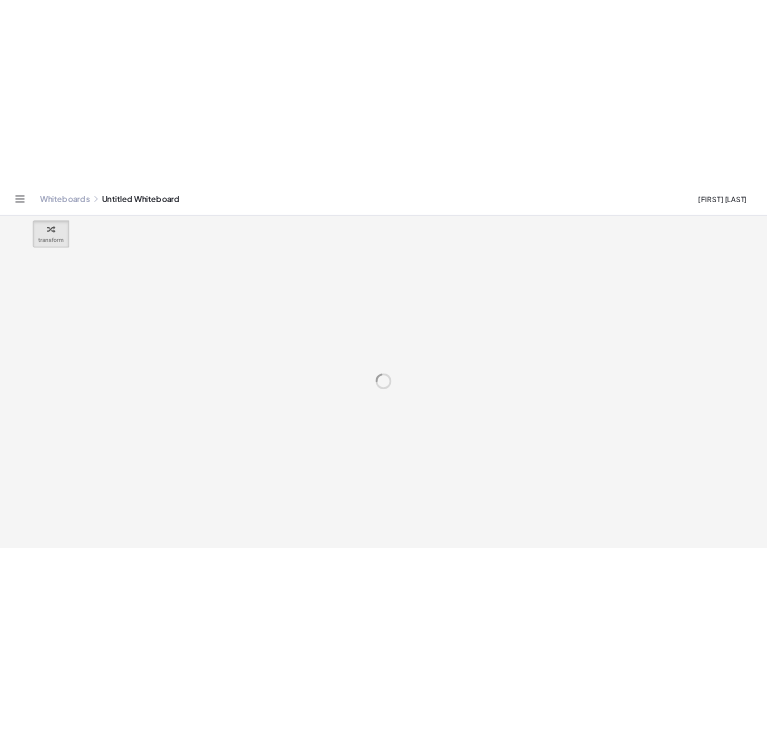 scroll, scrollTop: 0, scrollLeft: 0, axis: both 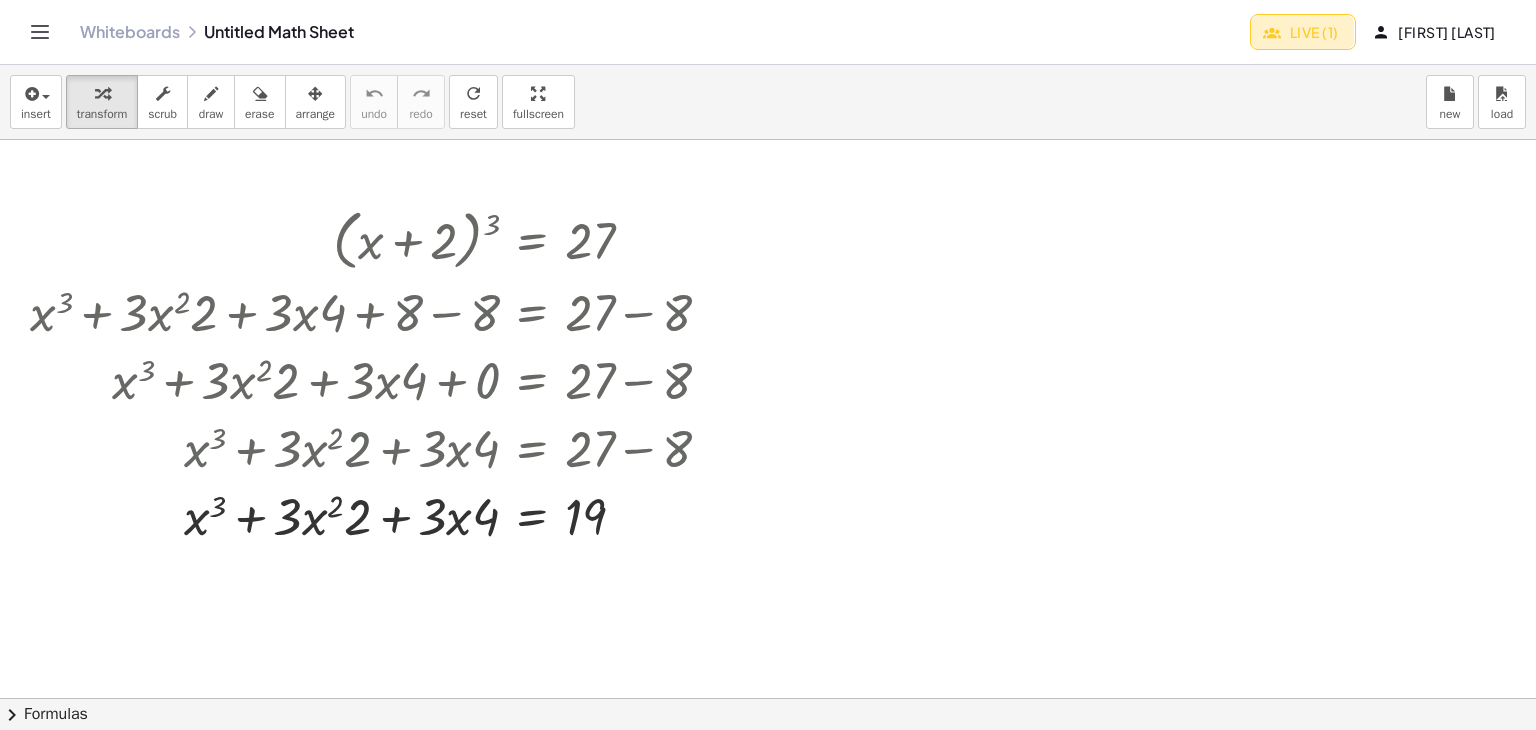 click on "Live (1)" 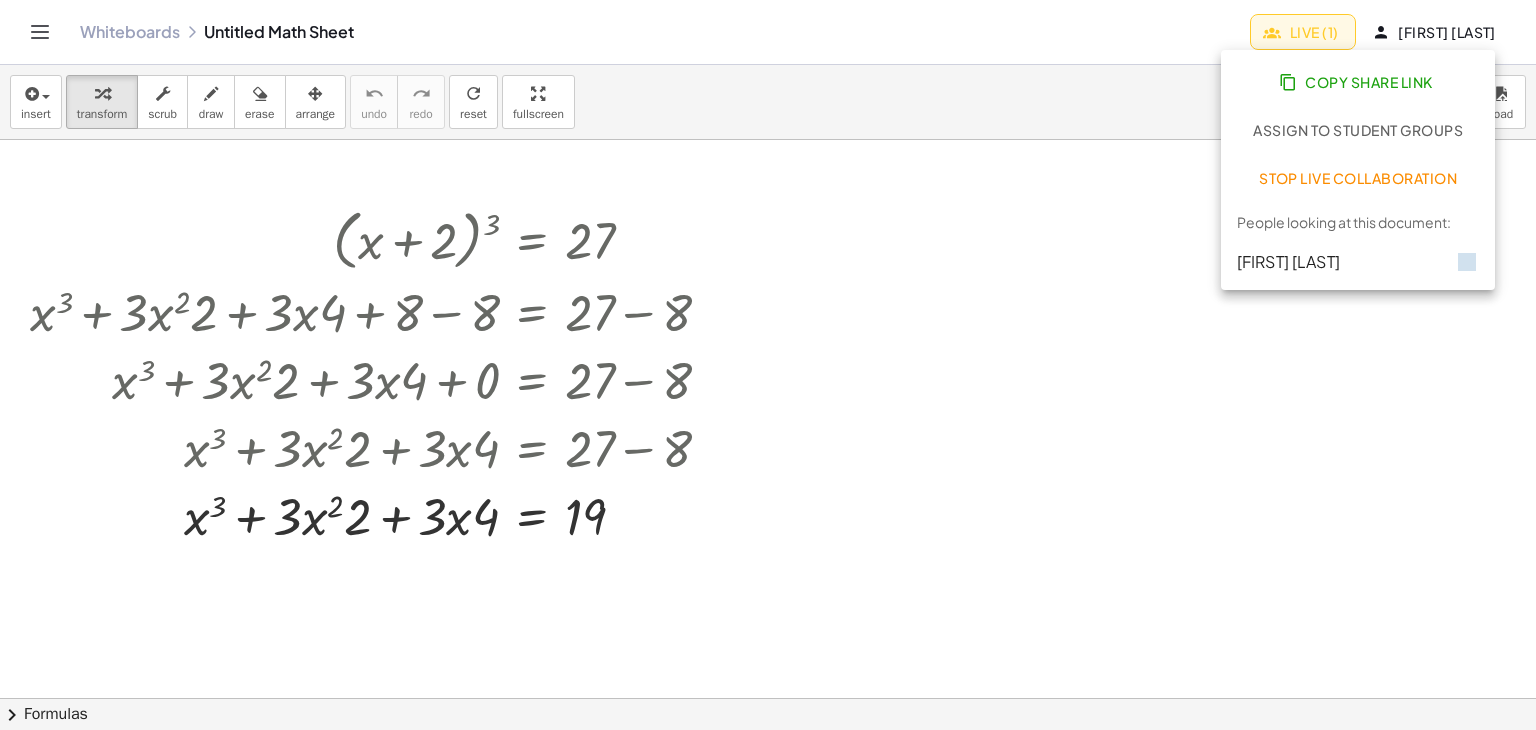 click at bounding box center [768, 698] 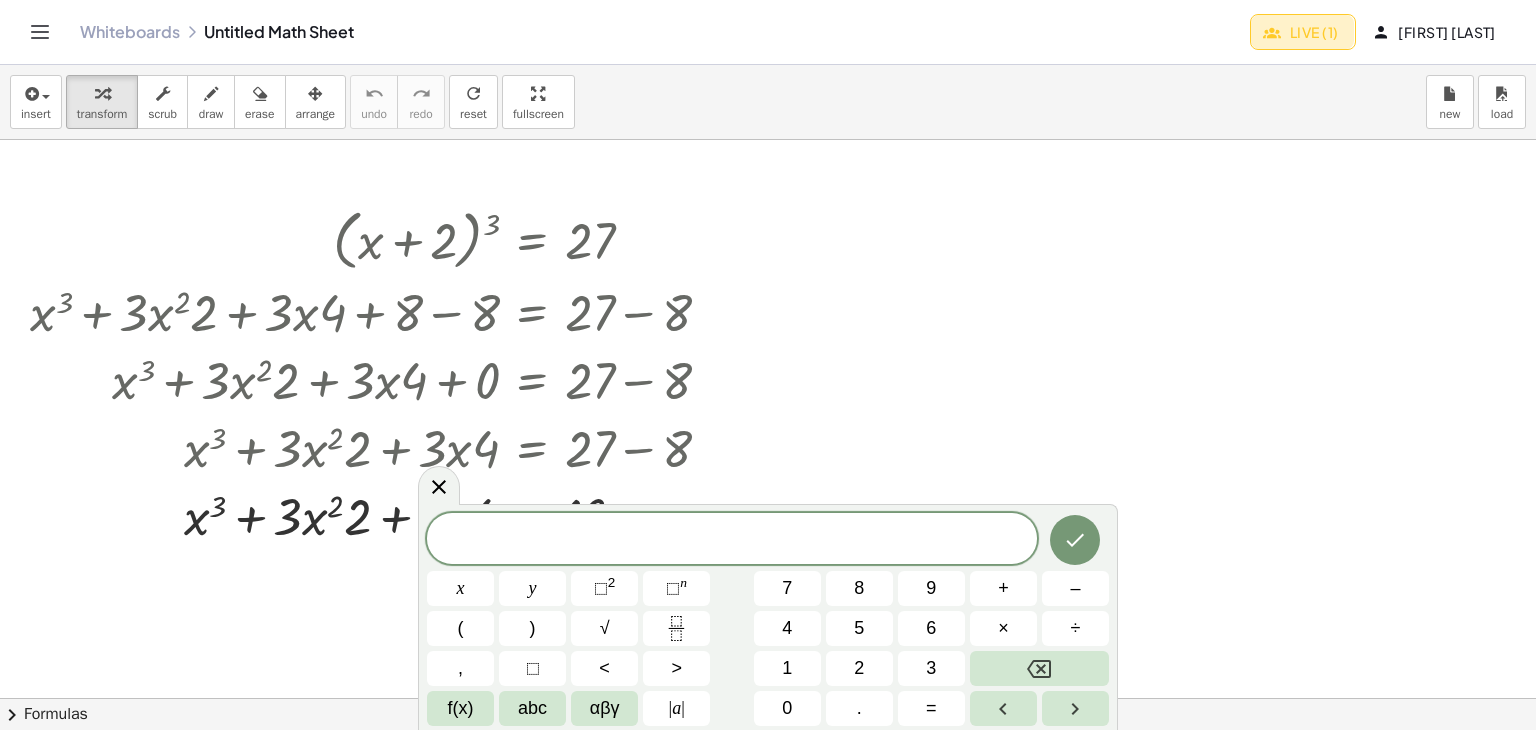 click on "Live (1)" 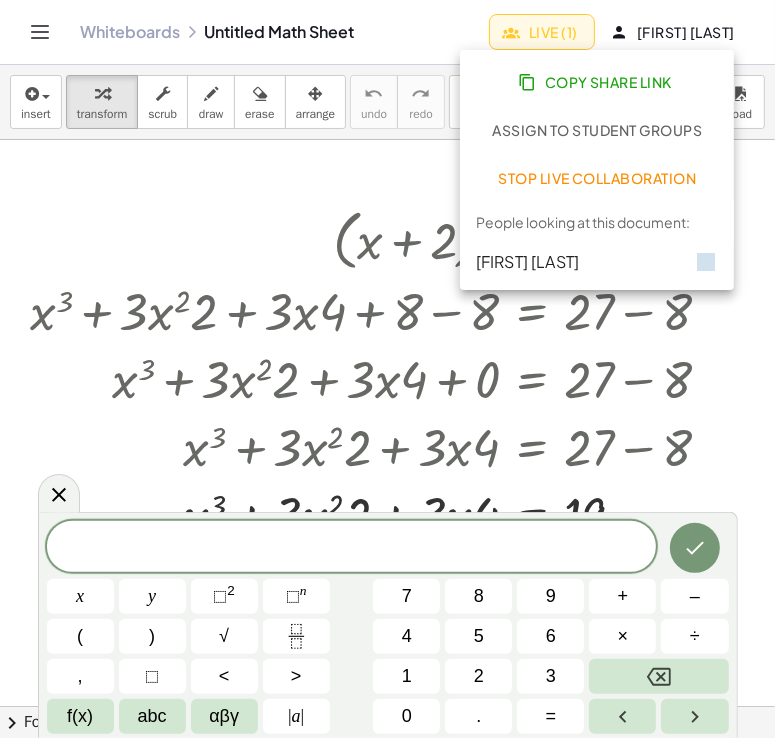 click on "Live (1)" 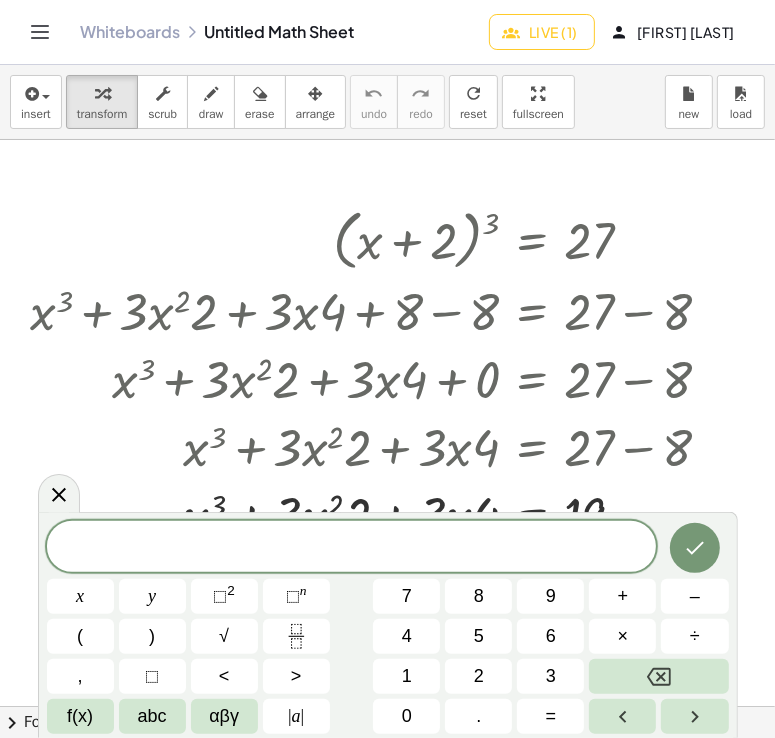 type 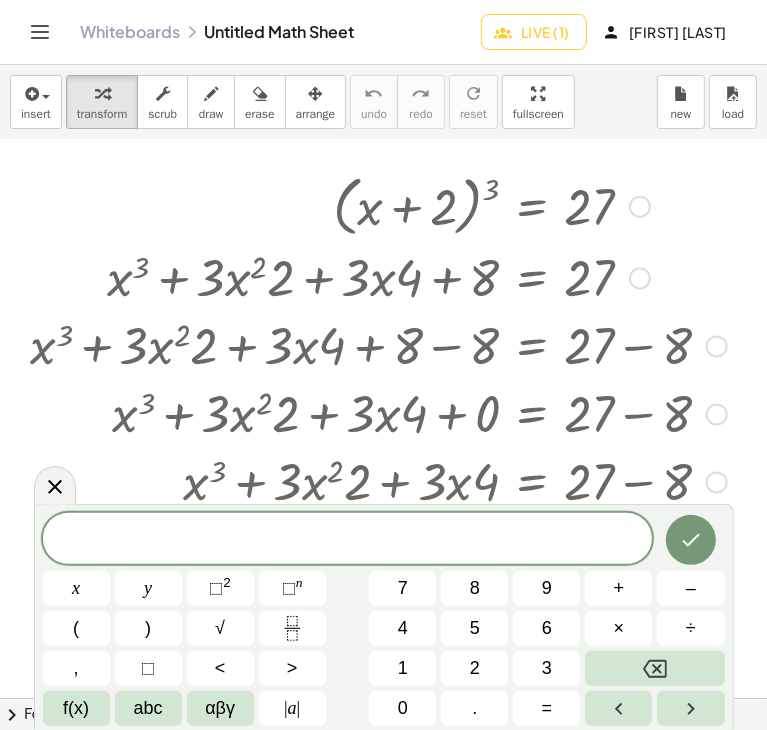 scroll, scrollTop: 0, scrollLeft: 0, axis: both 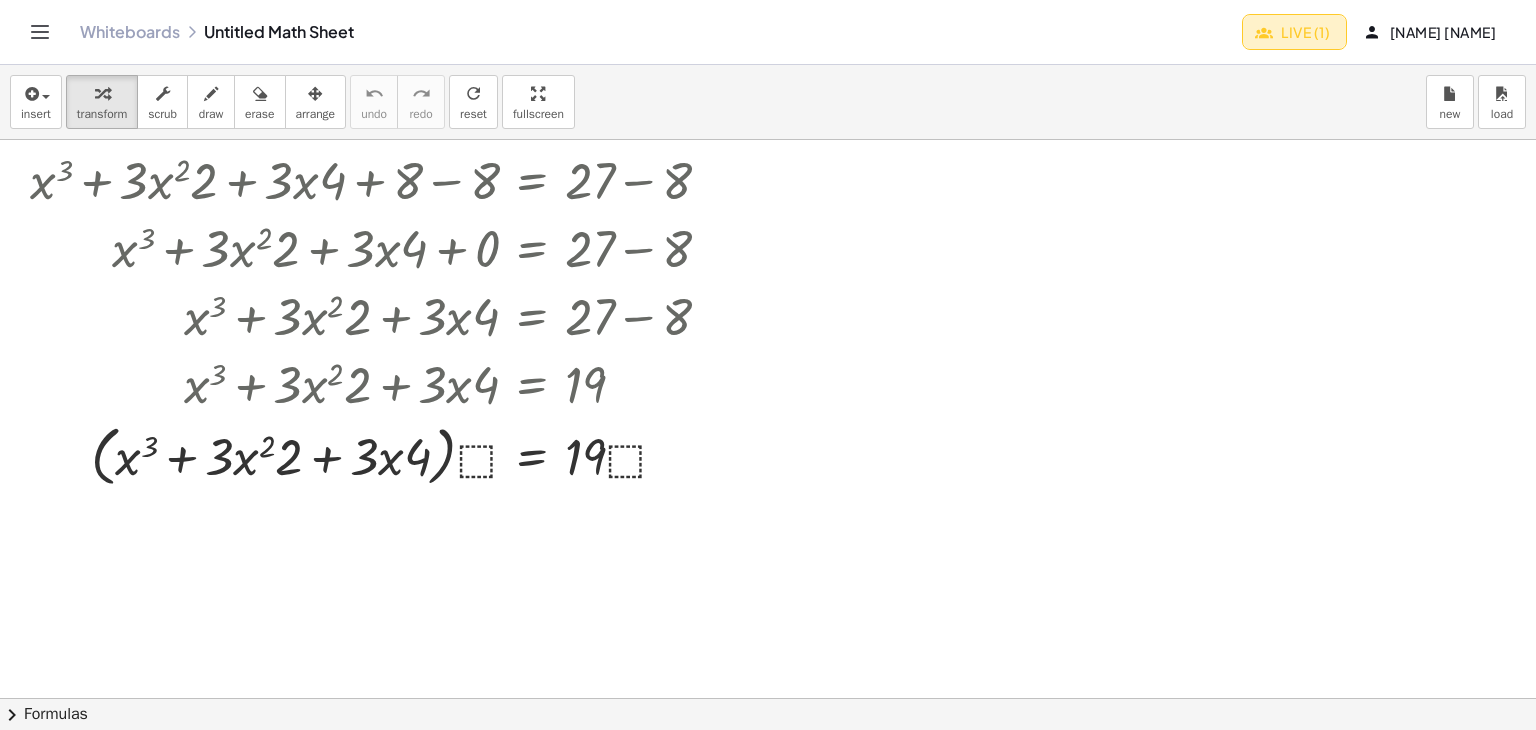 click on "Live (1)" 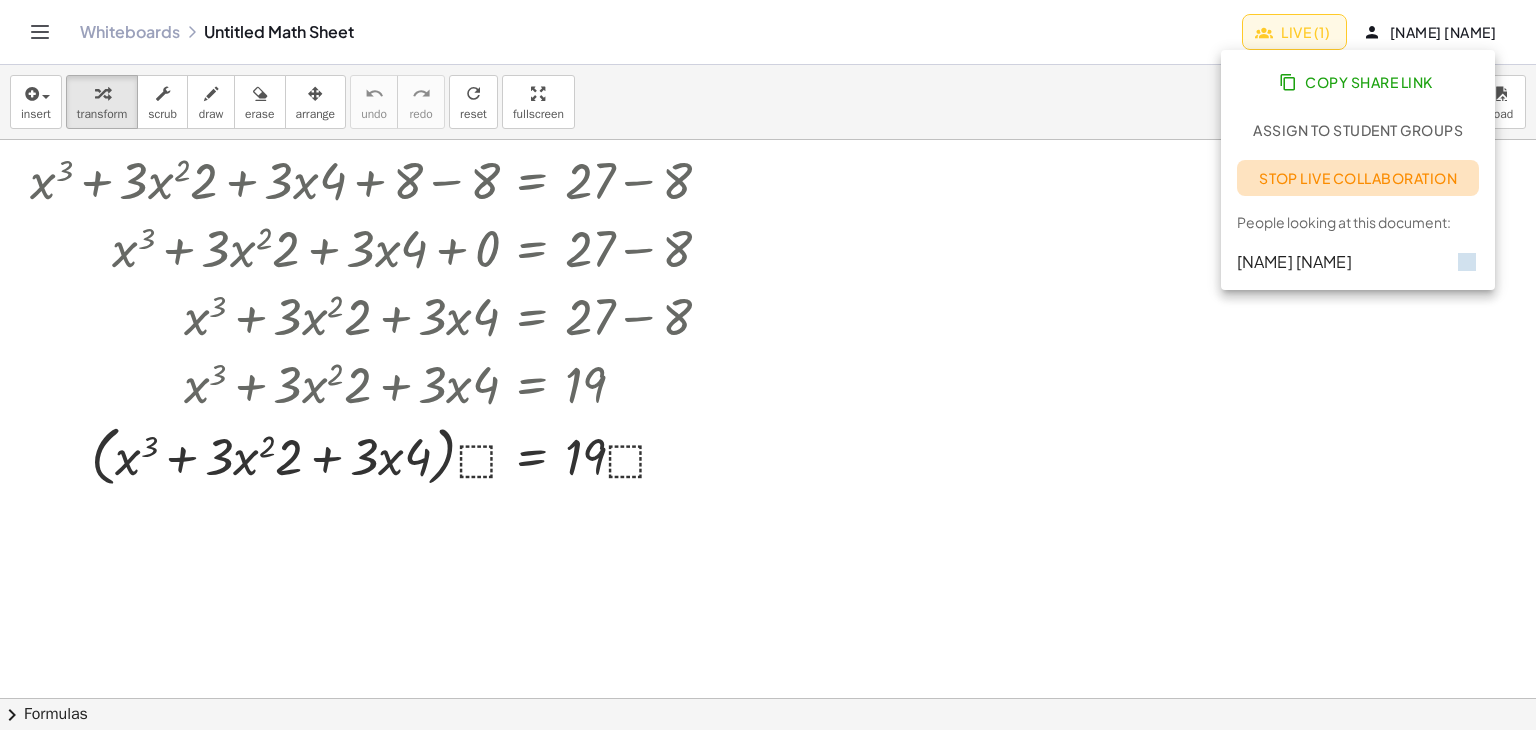 click on "Stop Live Collaboration" 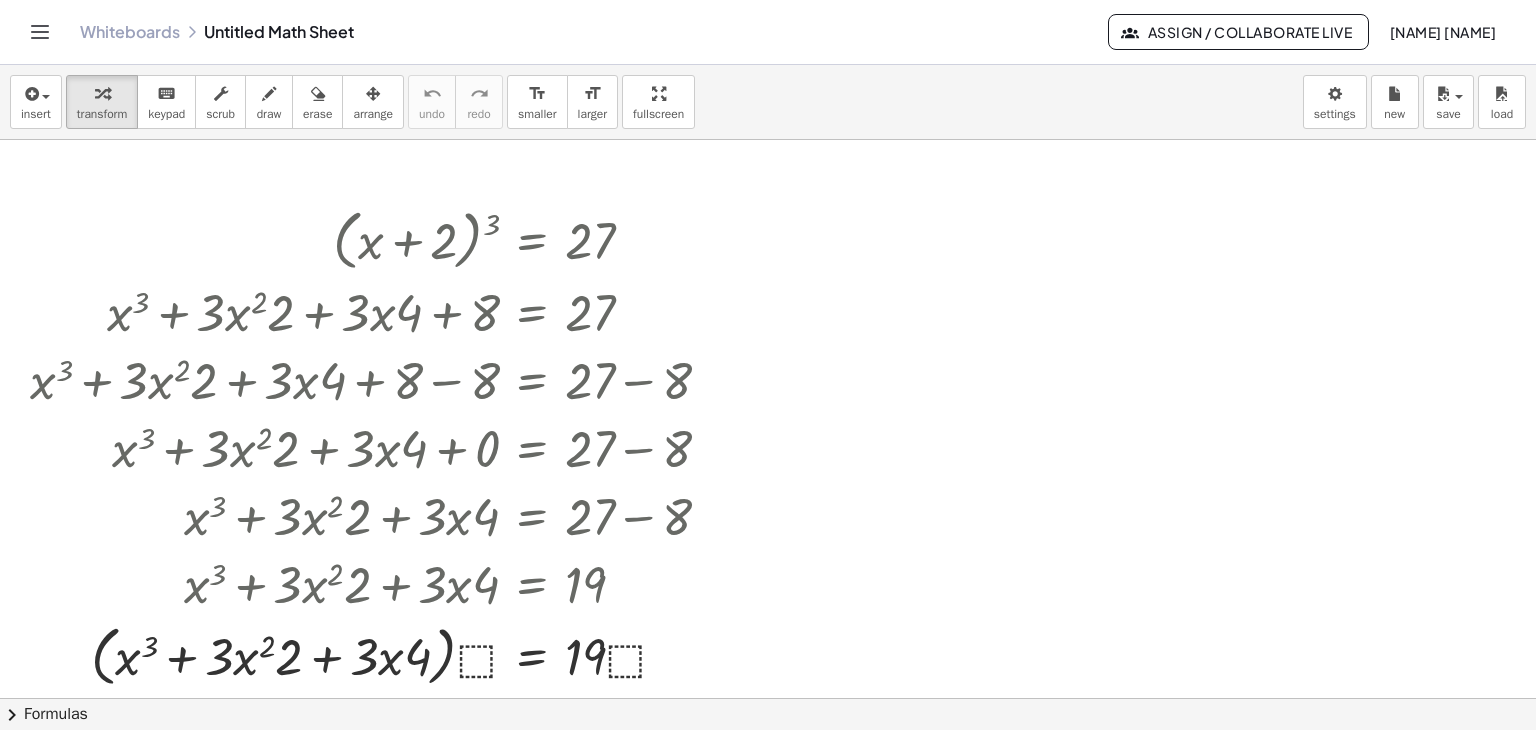 click 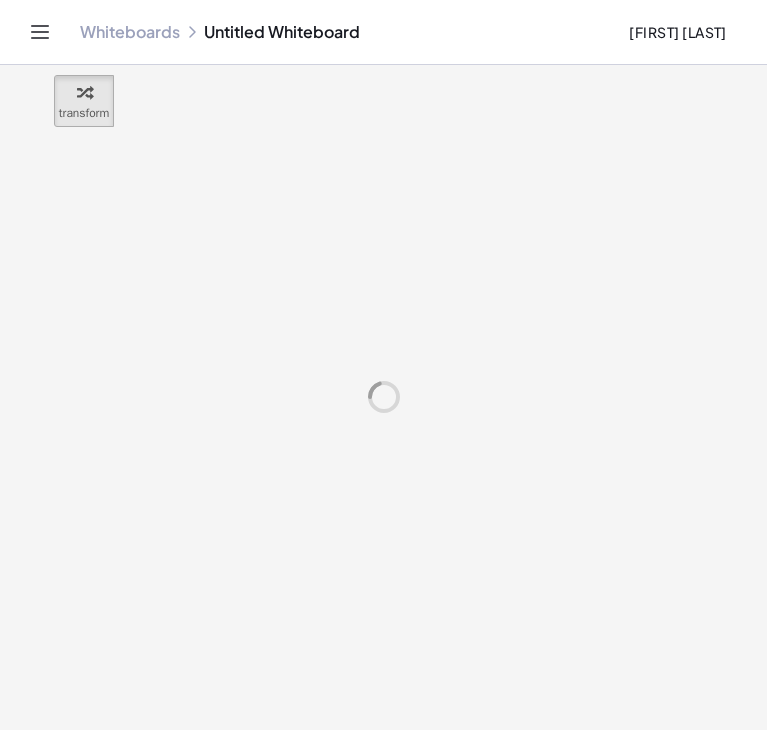 scroll, scrollTop: 0, scrollLeft: 0, axis: both 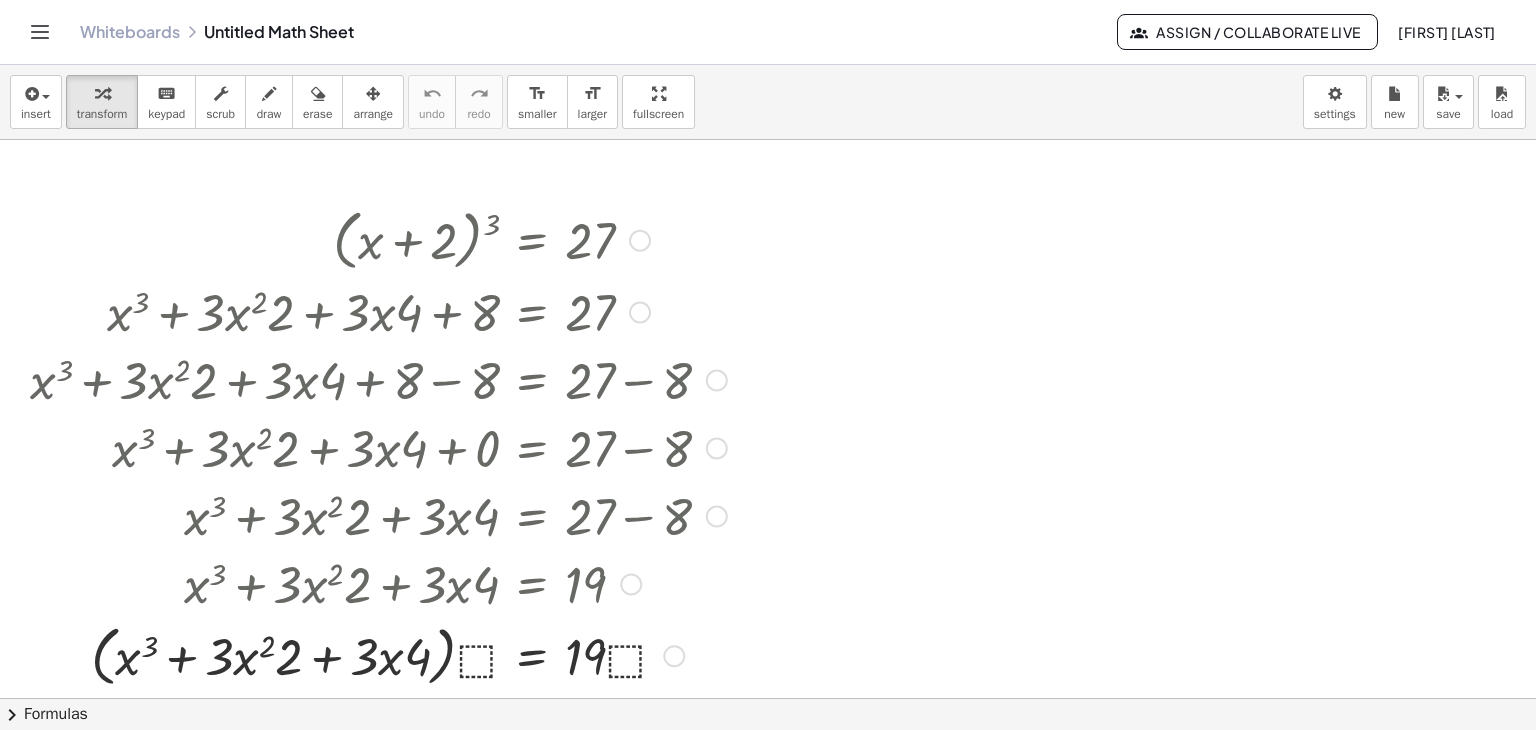 click at bounding box center (640, 241) 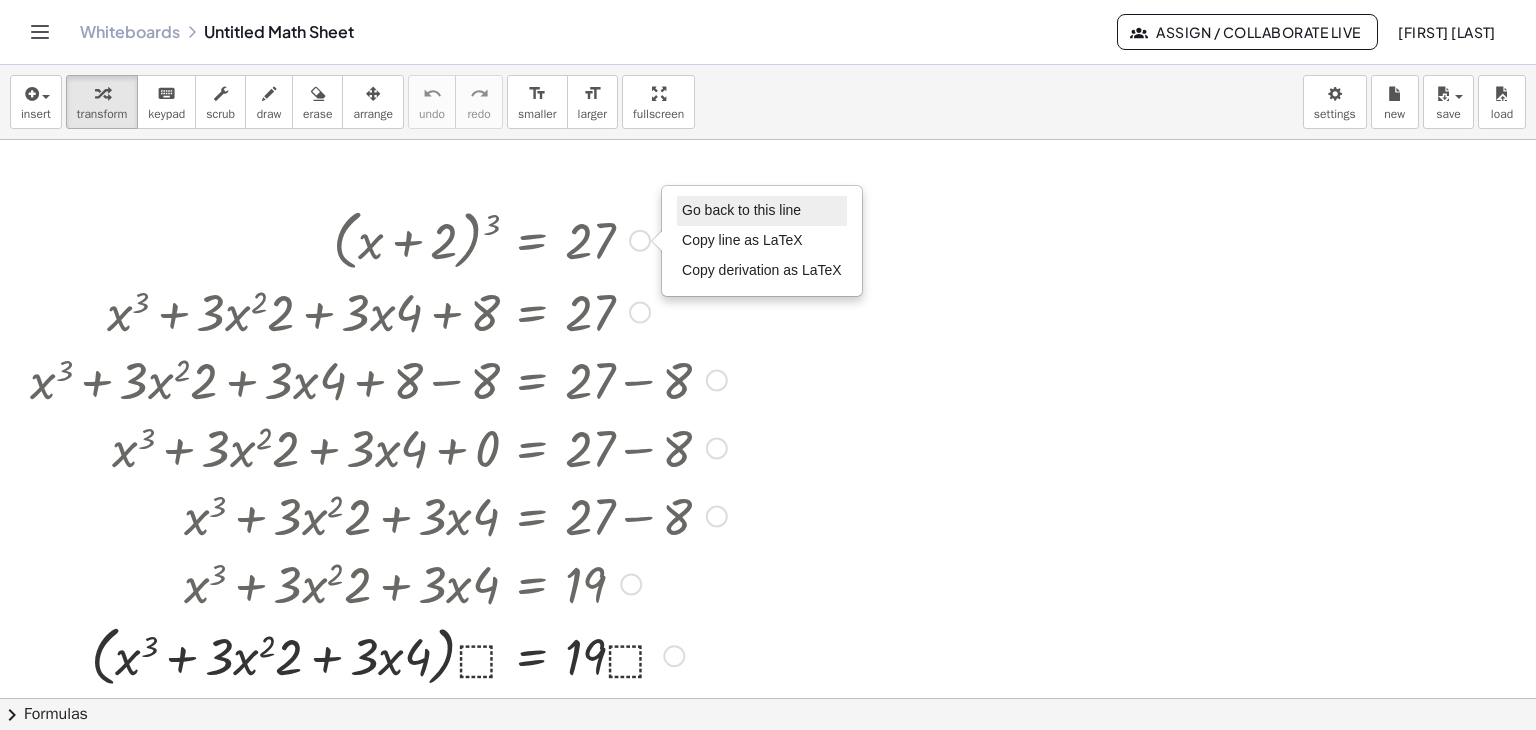 click on "Go back to this line" at bounding box center (741, 210) 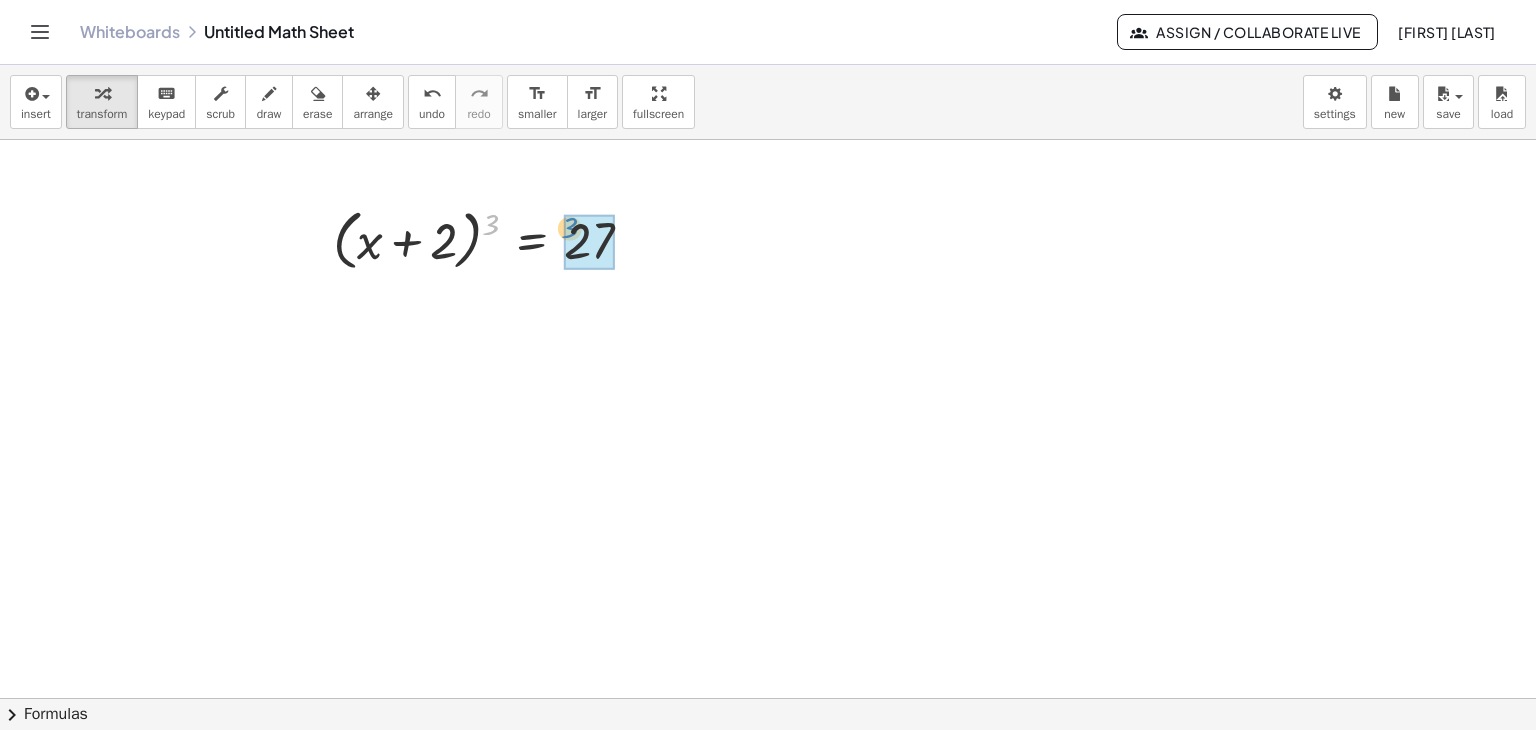 drag, startPoint x: 493, startPoint y: 217, endPoint x: 572, endPoint y: 221, distance: 79.101204 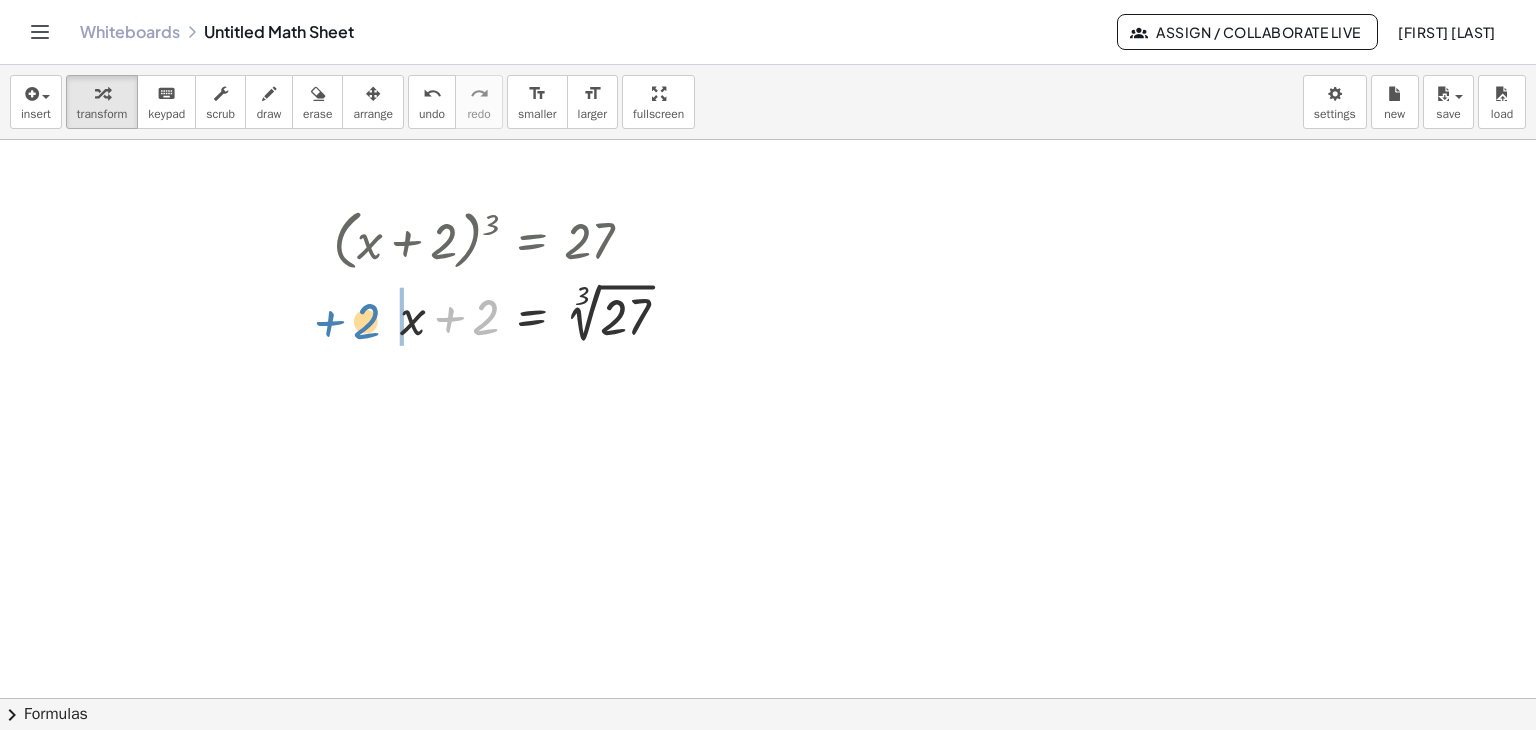drag, startPoint x: 486, startPoint y: 317, endPoint x: 369, endPoint y: 316, distance: 117.00427 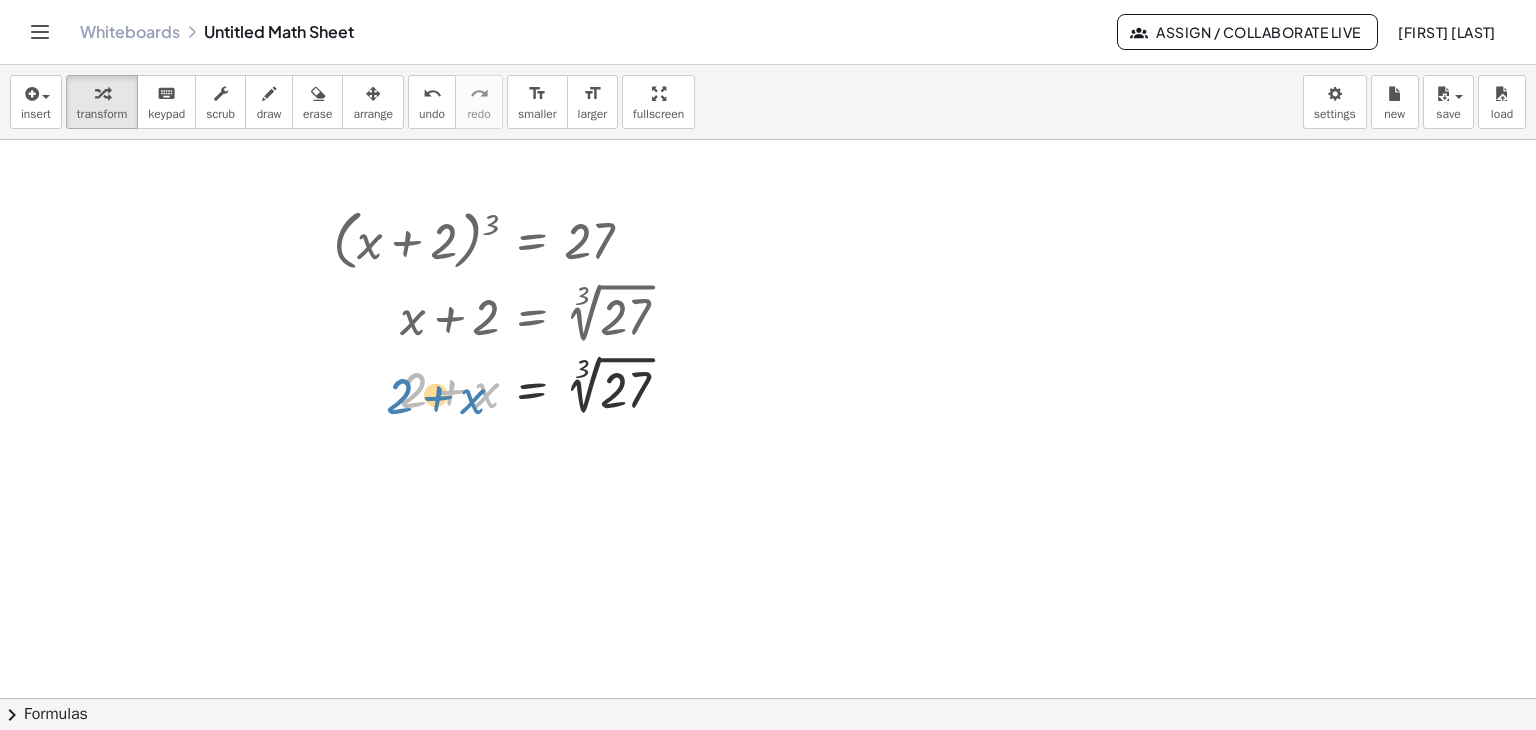 drag, startPoint x: 413, startPoint y: 398, endPoint x: 400, endPoint y: 402, distance: 13.601471 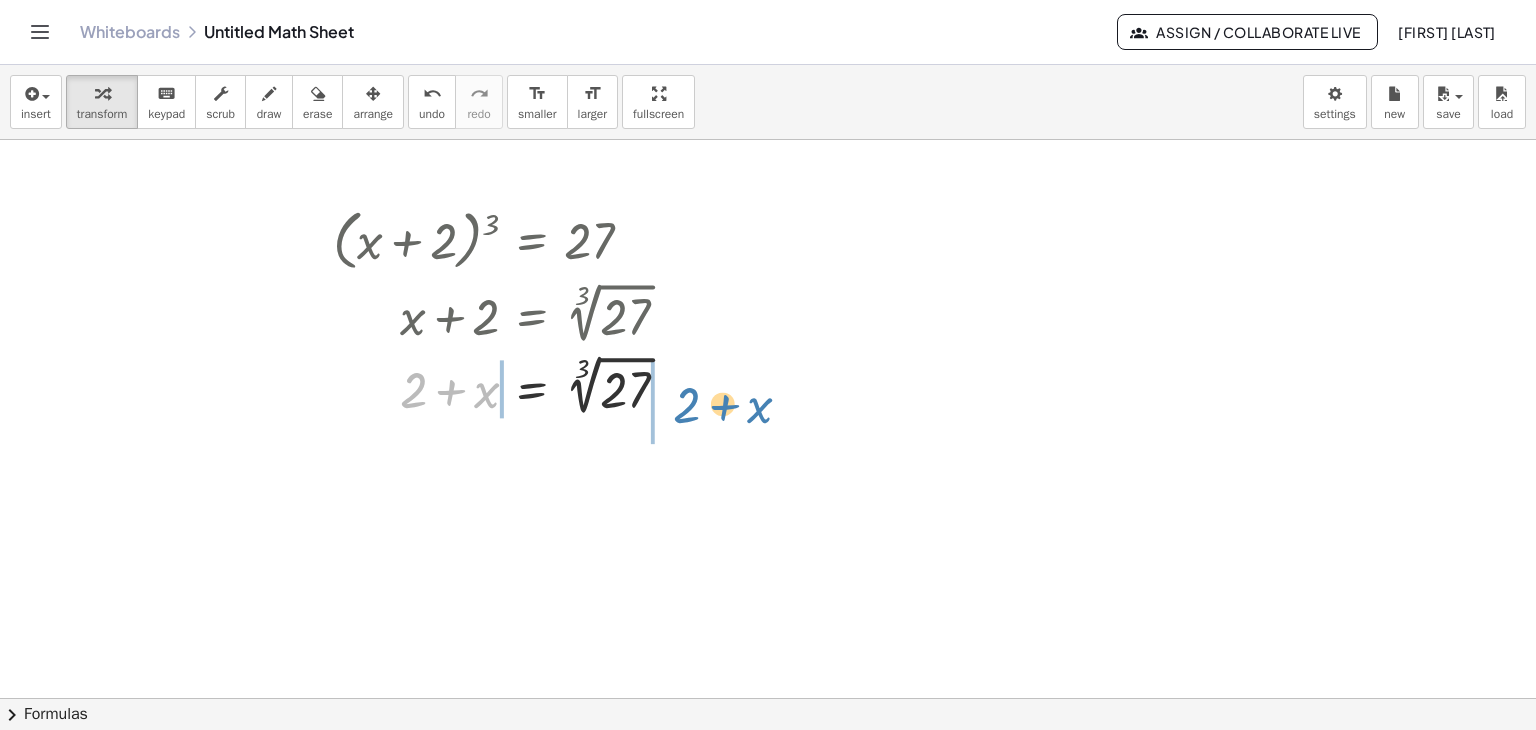 drag, startPoint x: 404, startPoint y: 401, endPoint x: 680, endPoint y: 420, distance: 276.6532 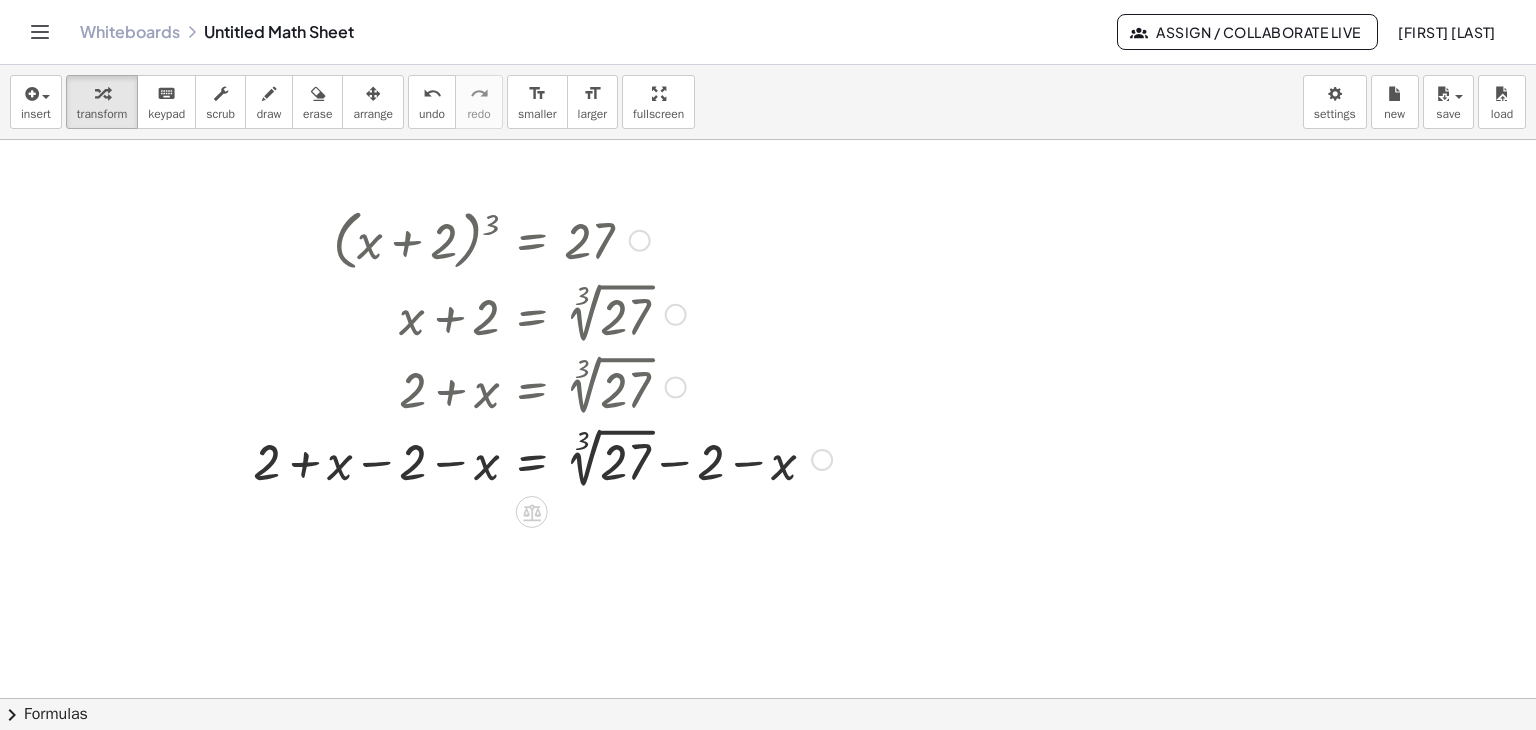click at bounding box center [676, 387] 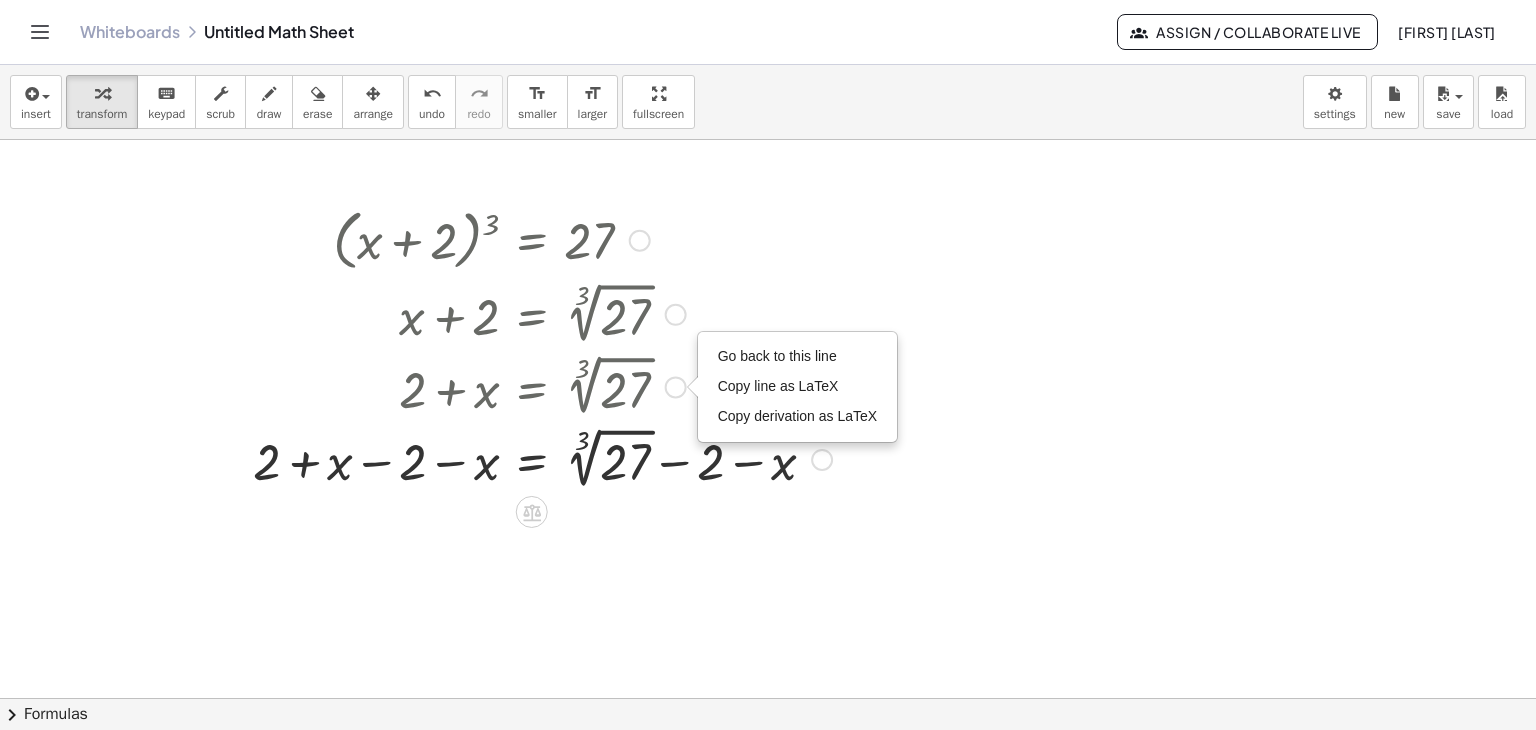 click on "Go back to this line" at bounding box center (777, 356) 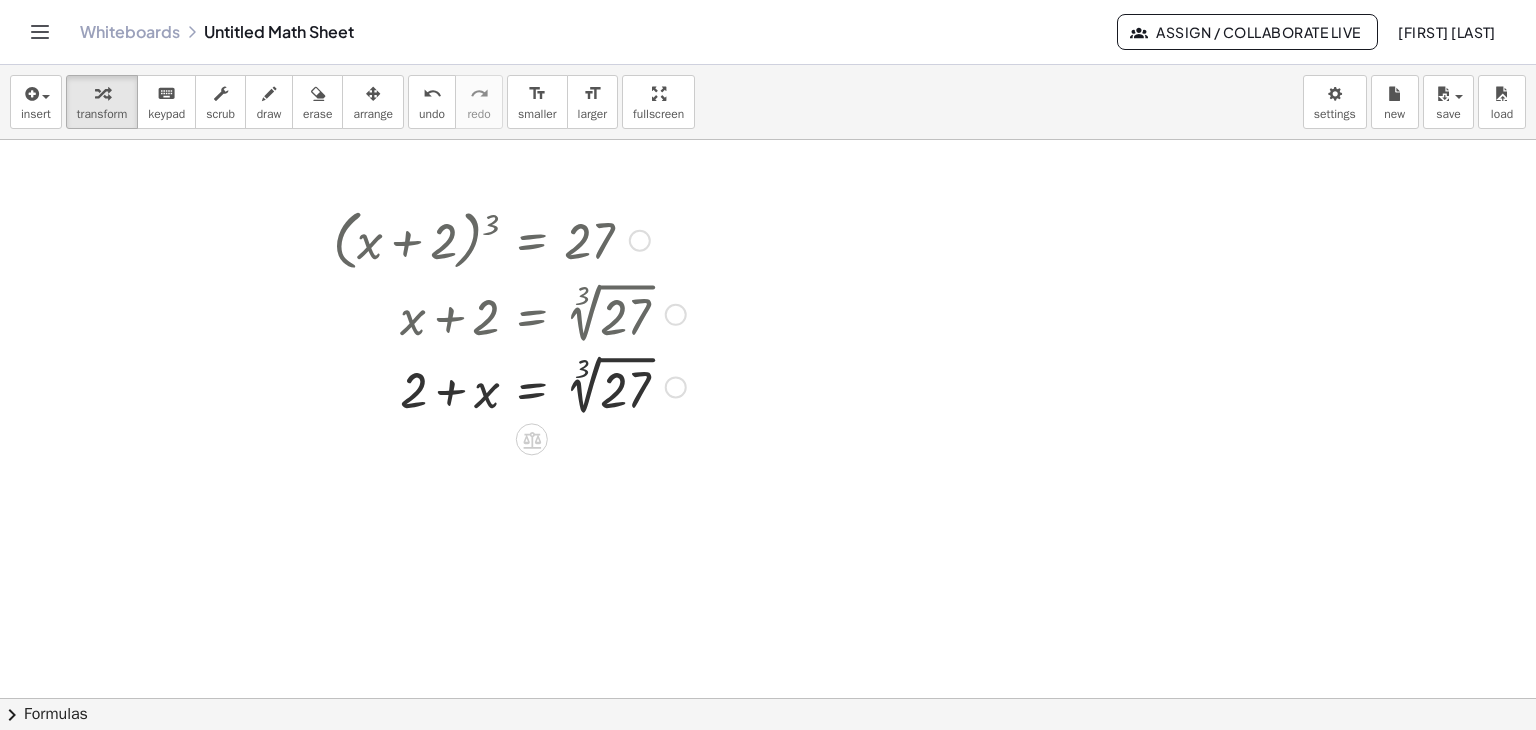 click at bounding box center (509, 385) 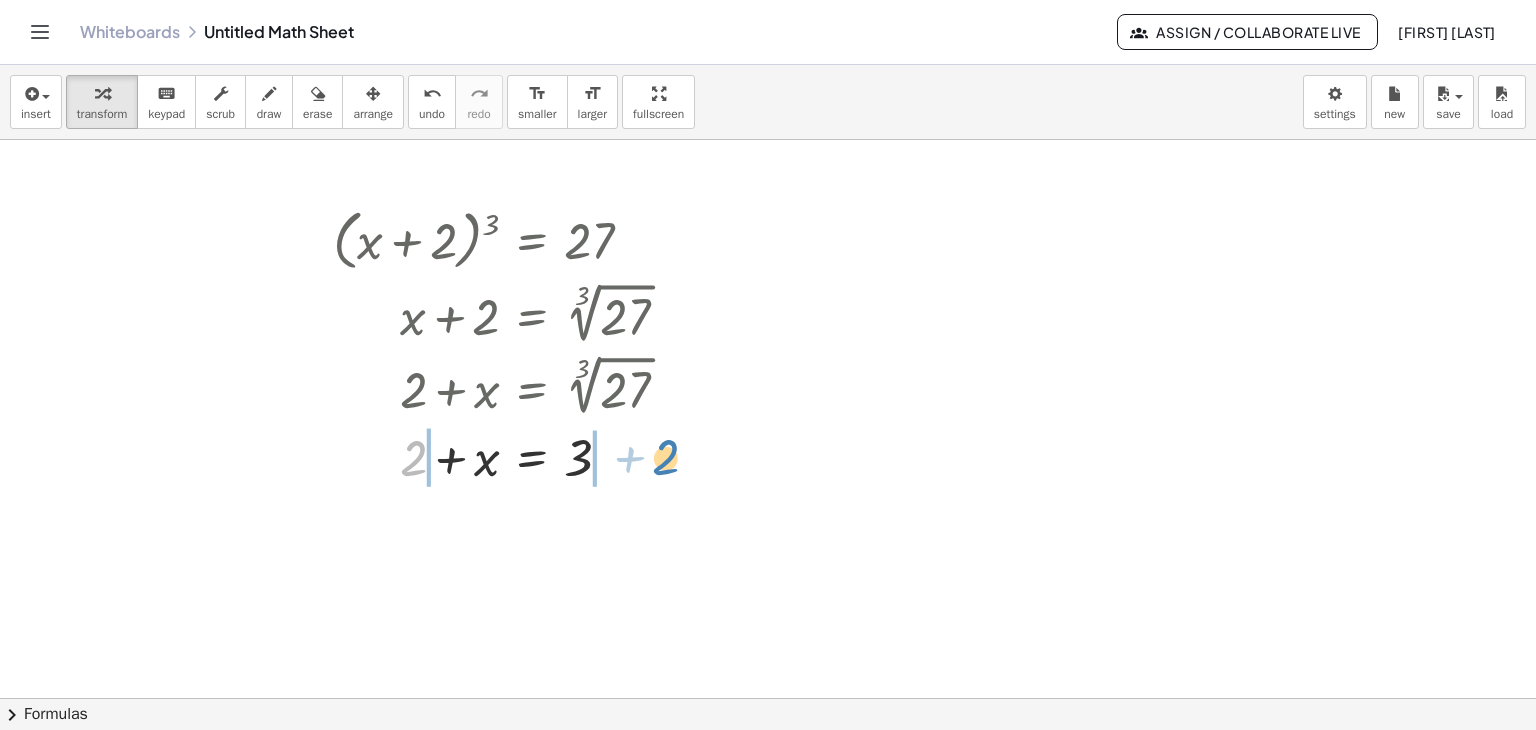 drag, startPoint x: 409, startPoint y: 461, endPoint x: 662, endPoint y: 460, distance: 253.00198 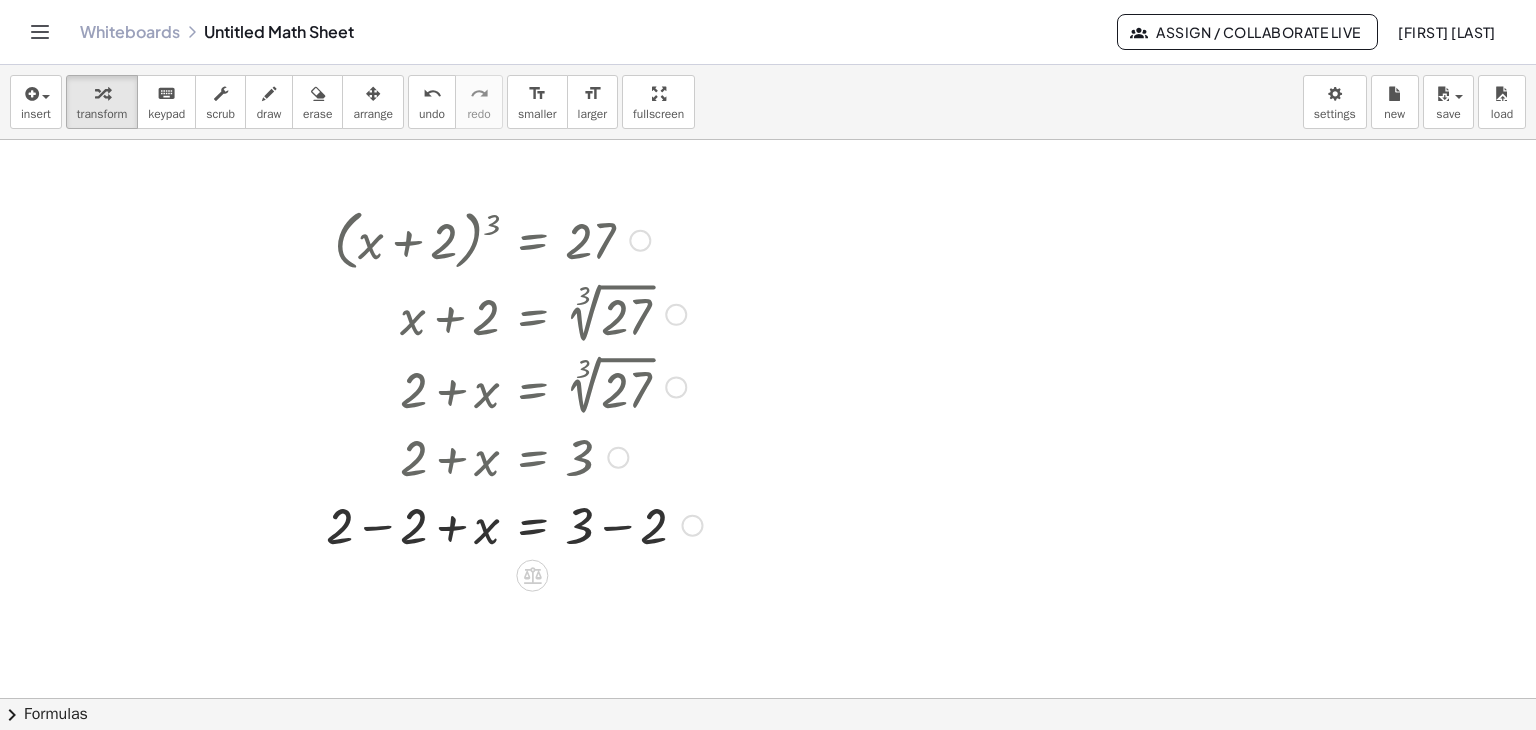 drag, startPoint x: 366, startPoint y: 529, endPoint x: 388, endPoint y: 517, distance: 25.059929 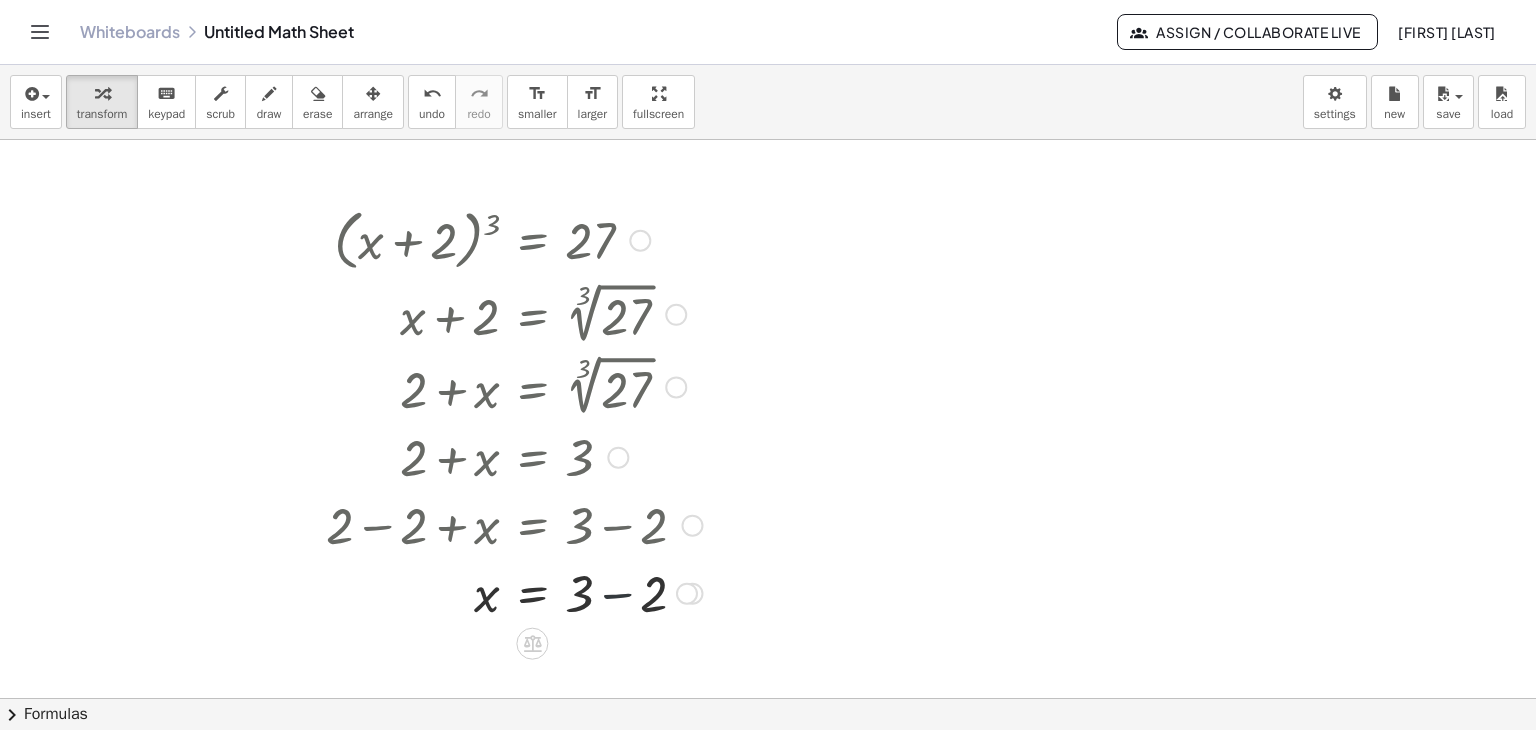 click on "( + x + 2 ) 3 = 27 + x + 2 = 3 √ 27 + 2 + x = 3 √ 27 + 2 + x = 3 + 2 − 2 + x = + 3 − 2 + 0 + x = + 3 − 2 = 3 + − 2 x Go back to this line Copy line as LaTeX Copy derivation as LaTeX" at bounding box center (532, 241) 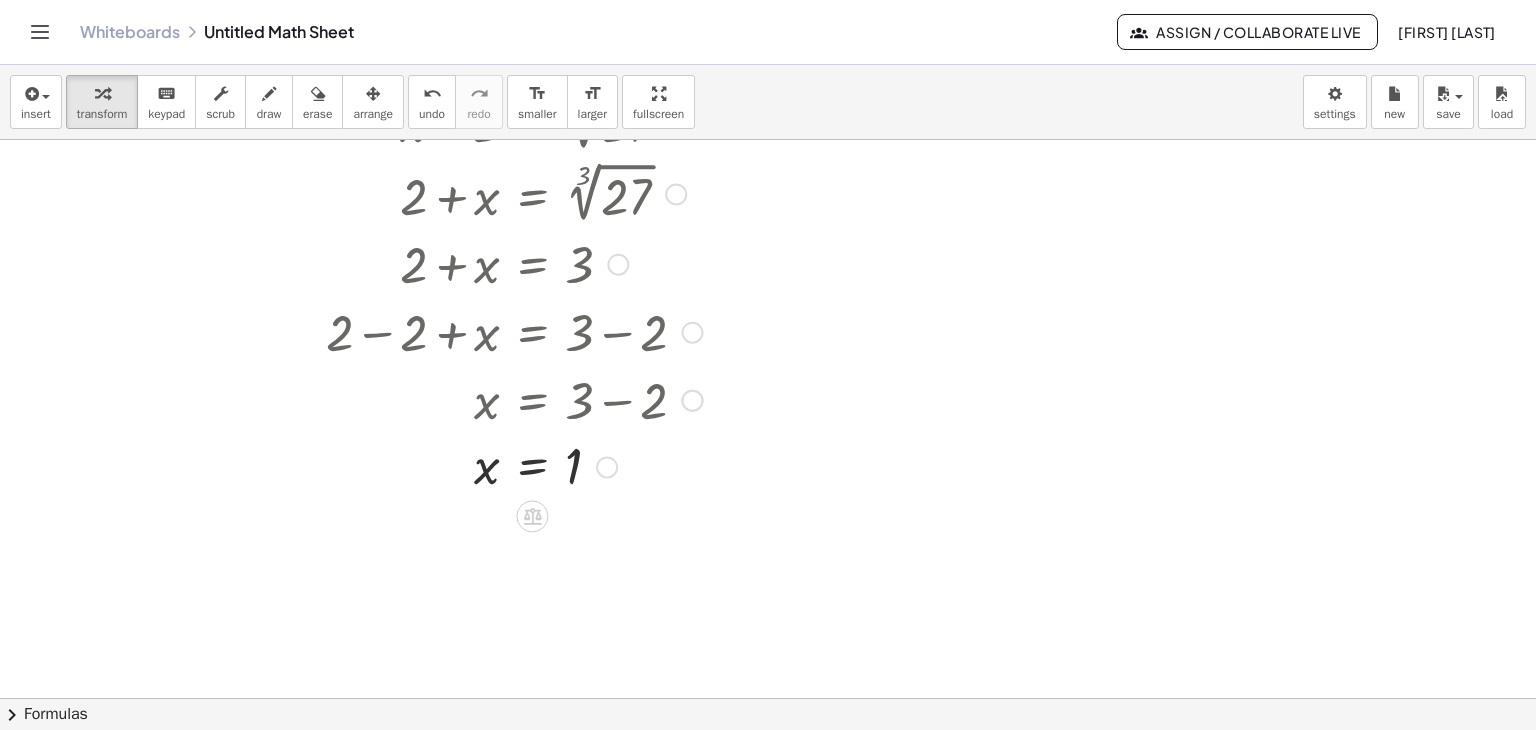 scroll, scrollTop: 200, scrollLeft: 0, axis: vertical 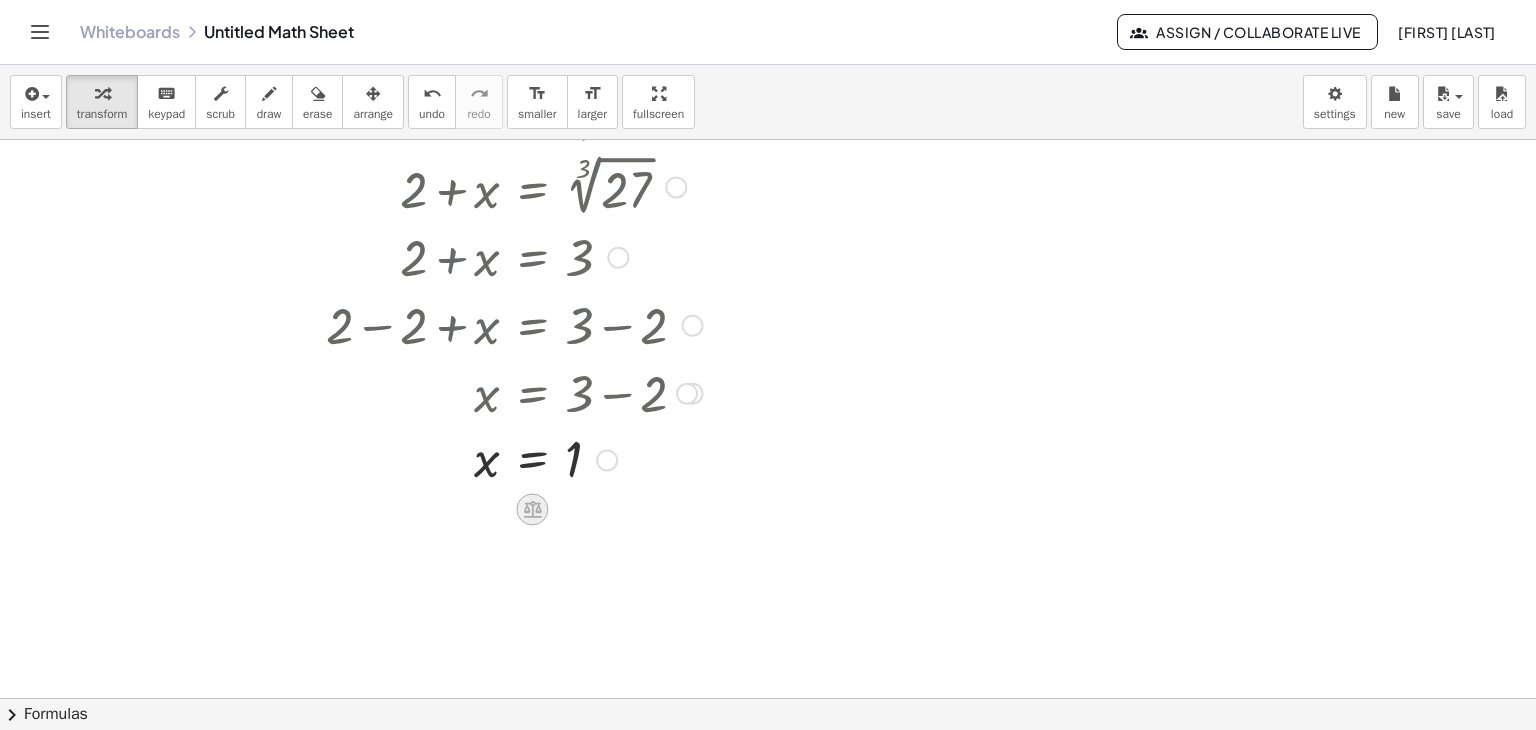 click 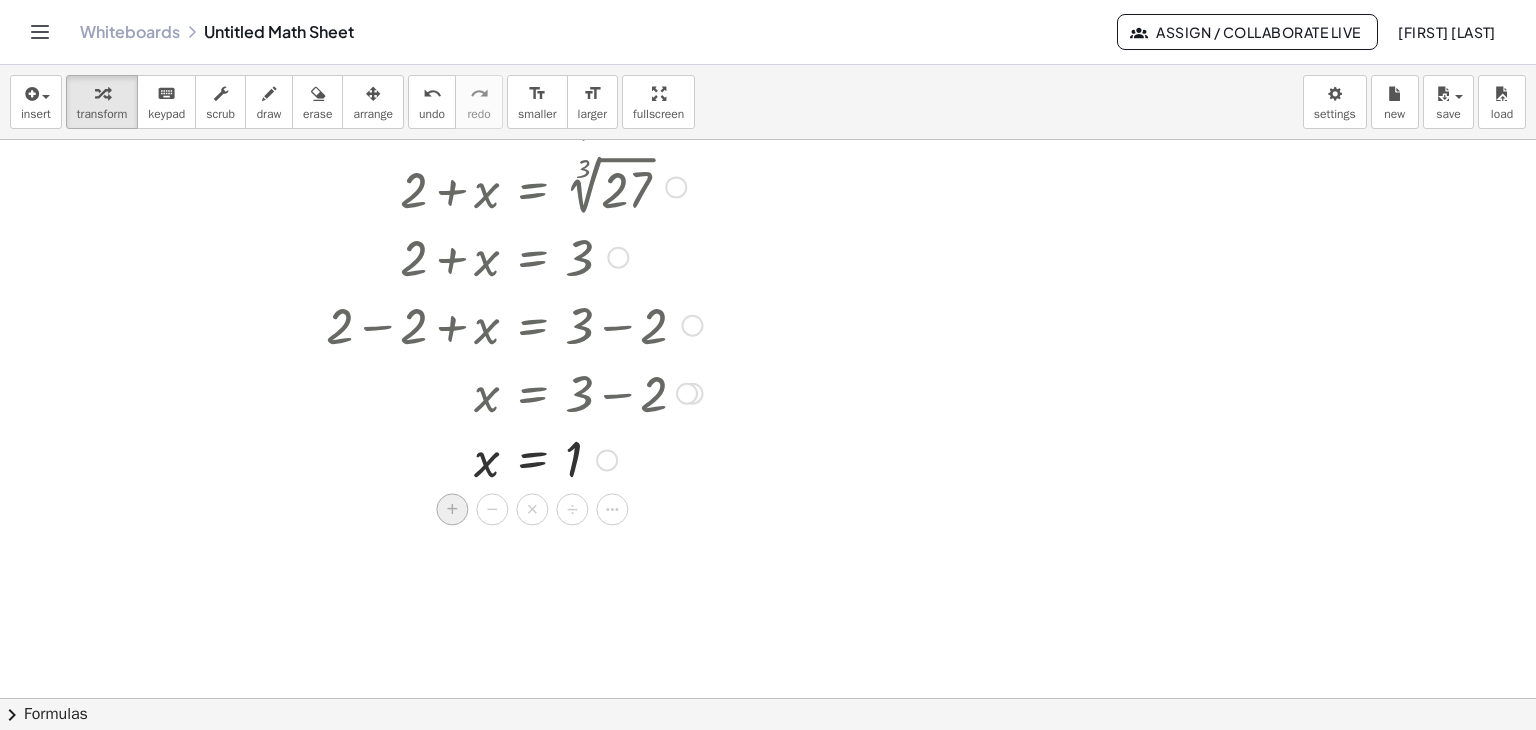 click on "+" at bounding box center [453, 509] 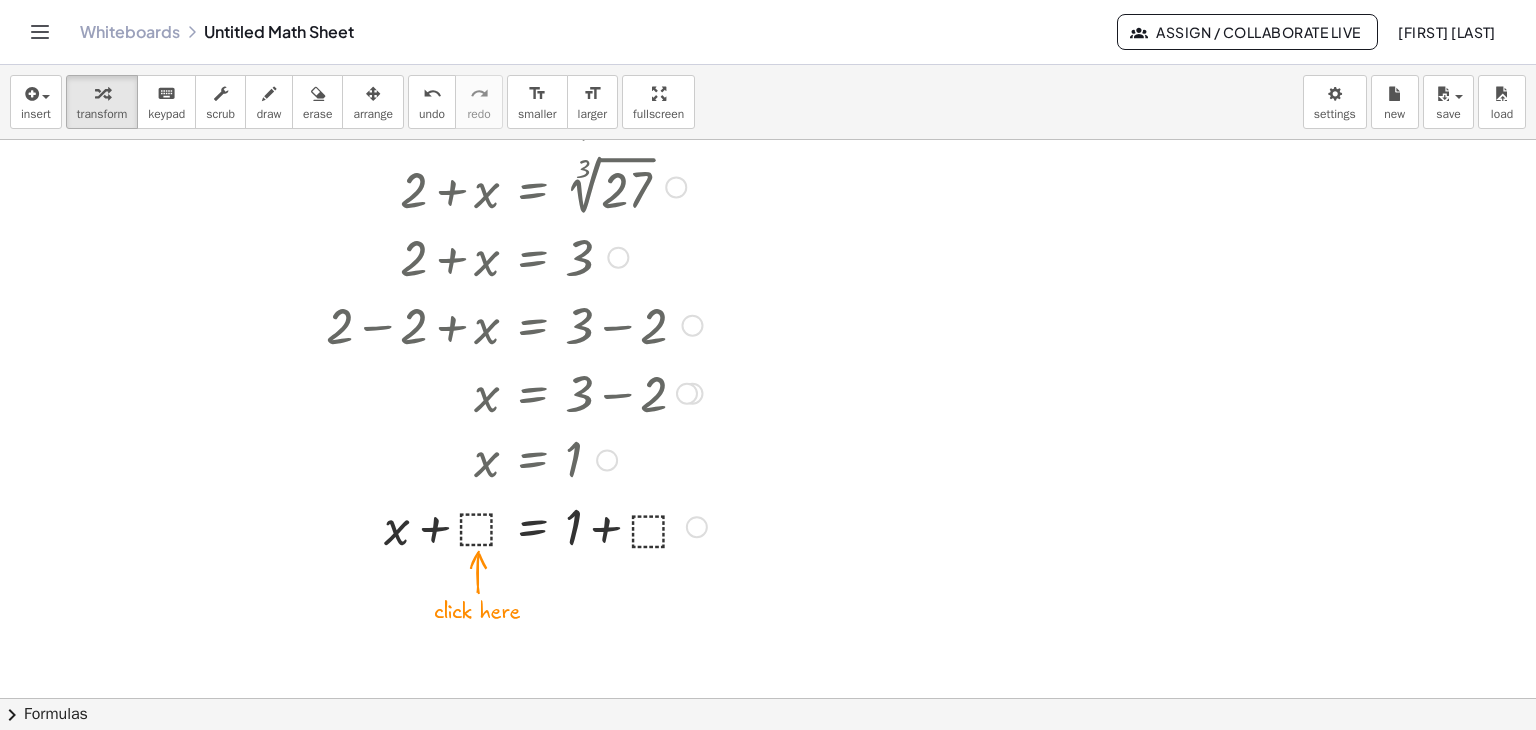 click at bounding box center [607, 460] 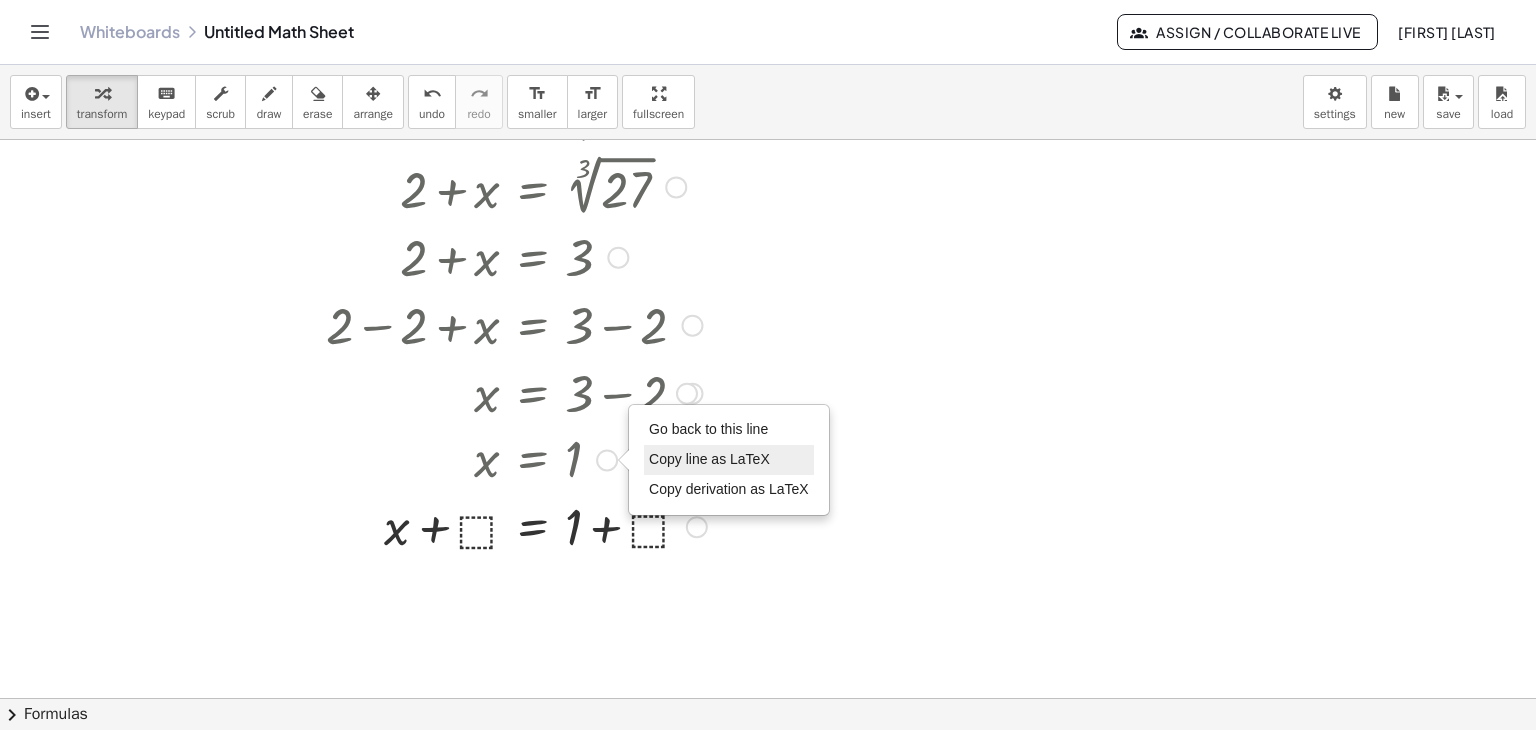 drag, startPoint x: 668, startPoint y: 433, endPoint x: 672, endPoint y: 450, distance: 17.464249 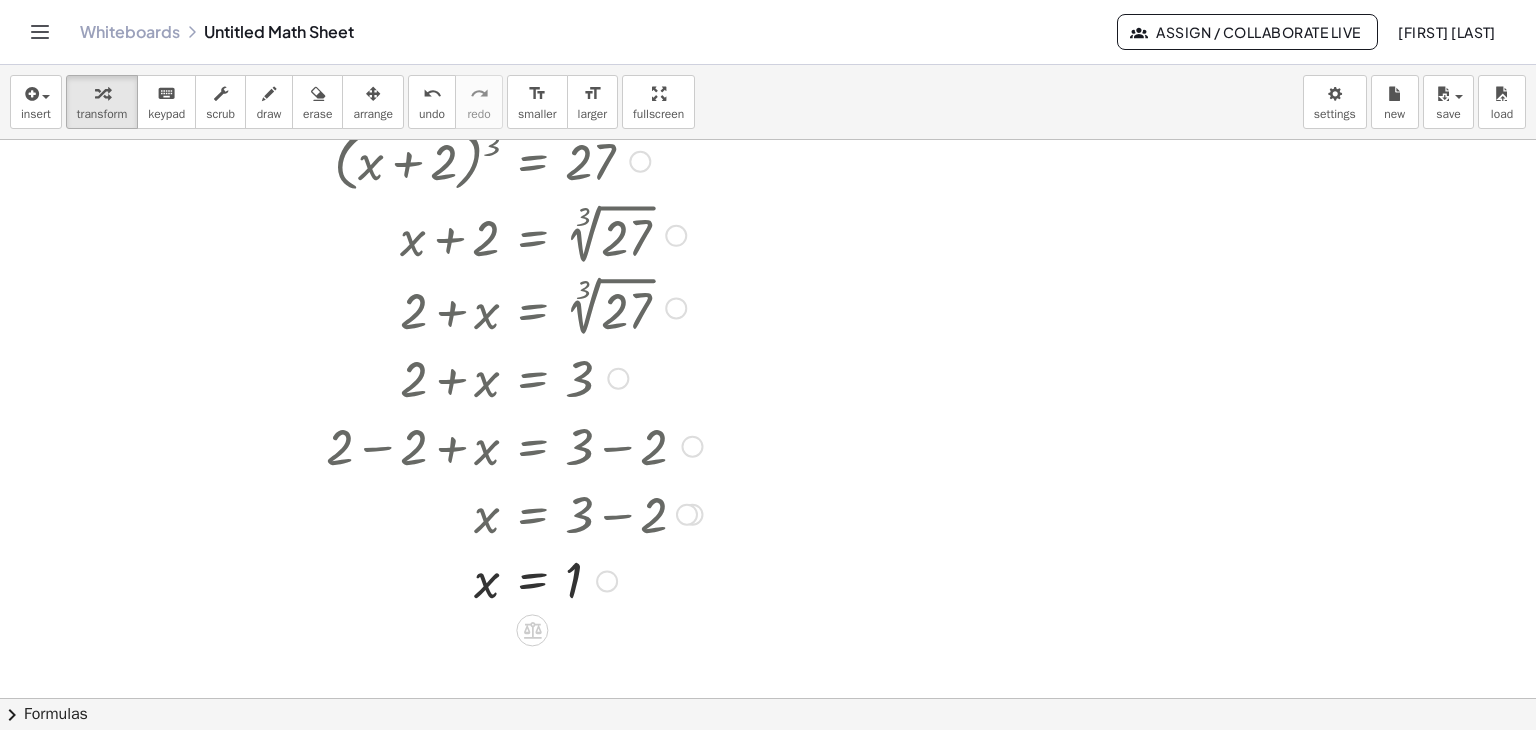 scroll, scrollTop: 0, scrollLeft: 0, axis: both 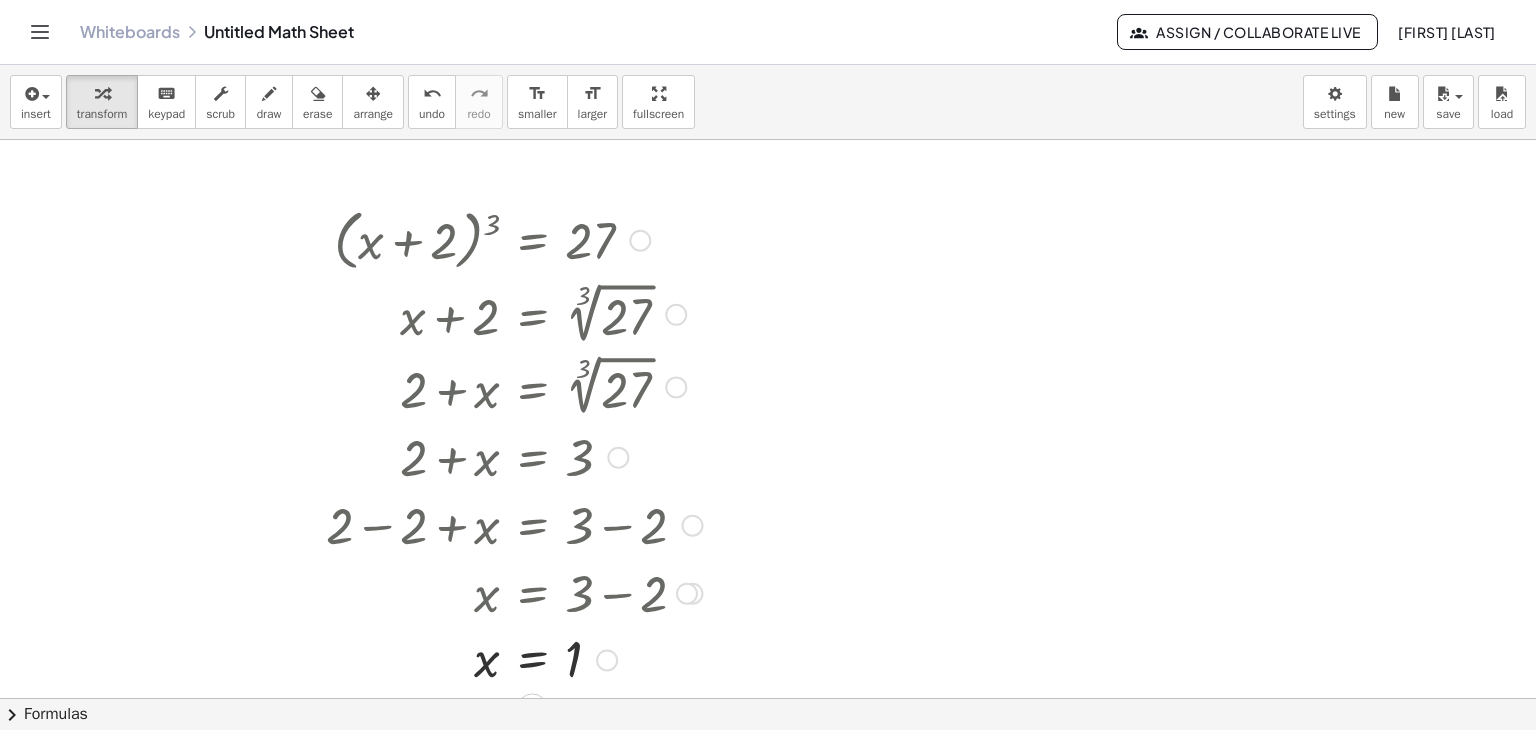 click at bounding box center (640, 241) 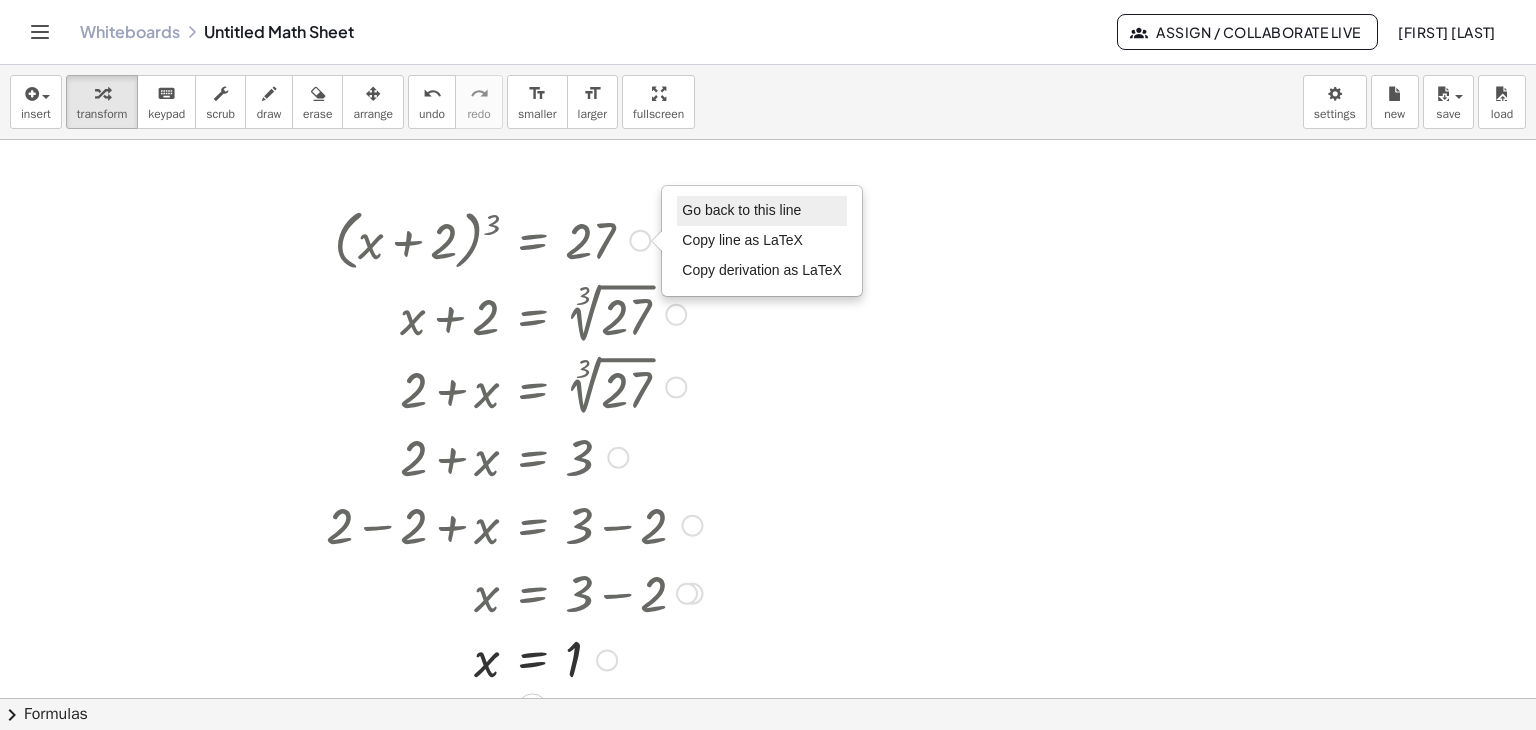 click on "Go back to this line" at bounding box center [741, 210] 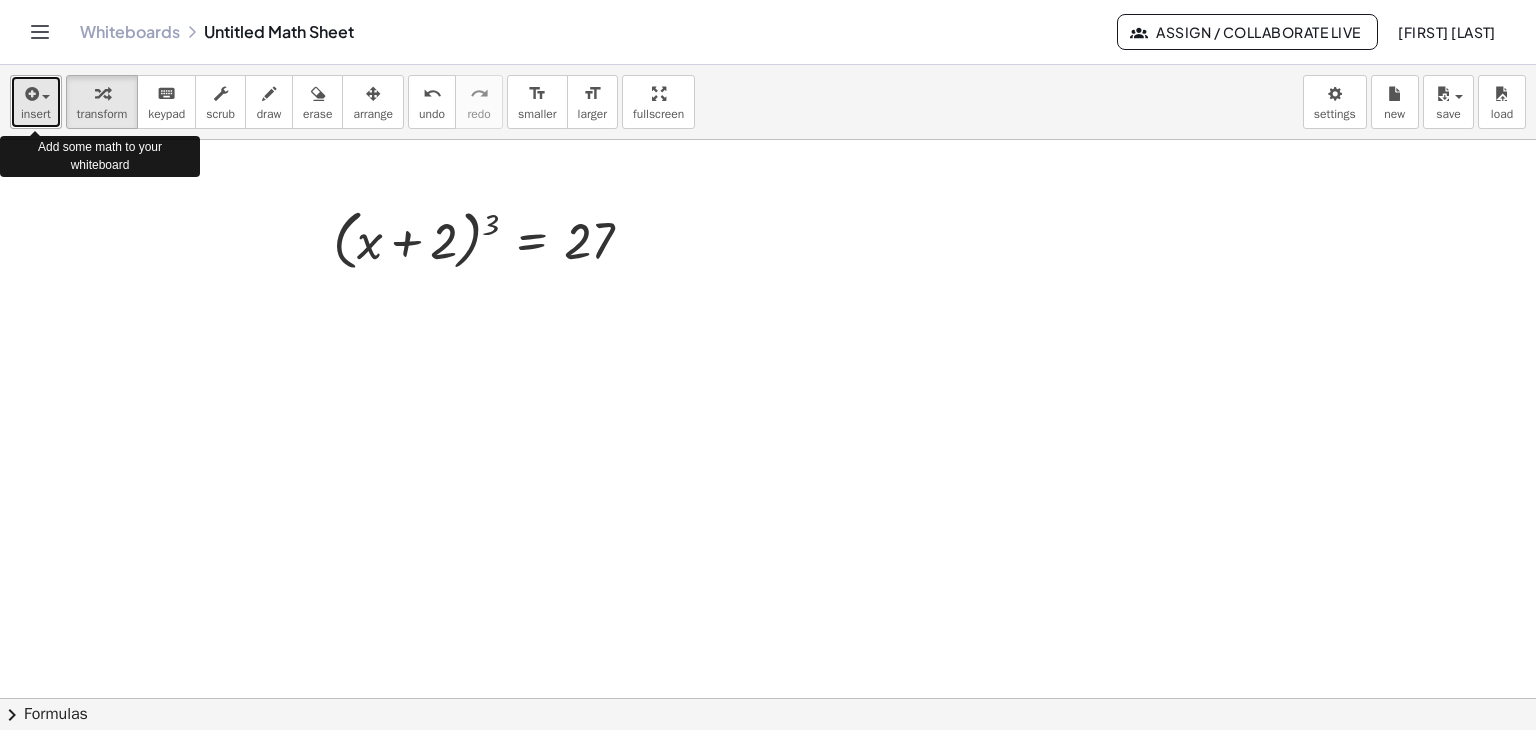 click at bounding box center [30, 94] 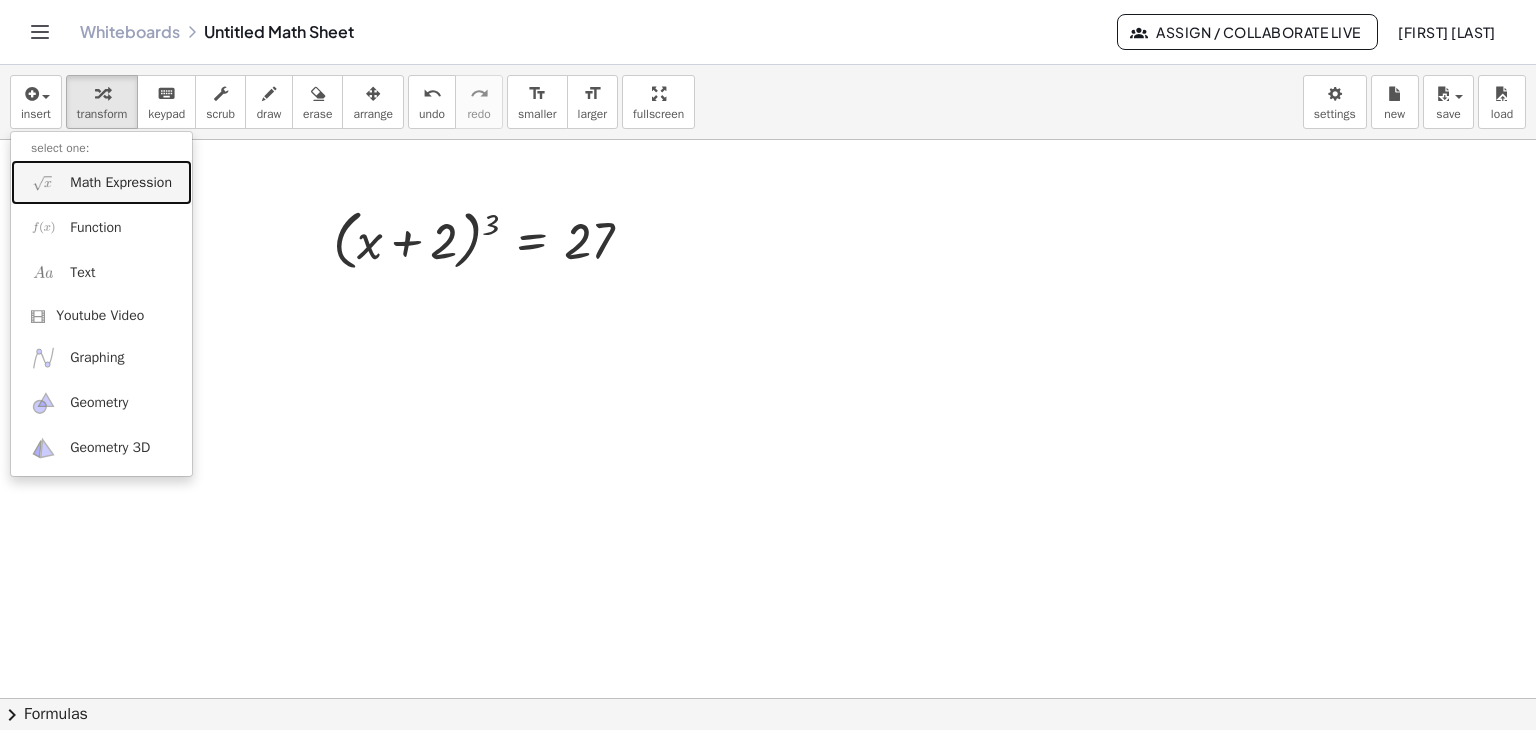 click on "Math Expression" at bounding box center (121, 183) 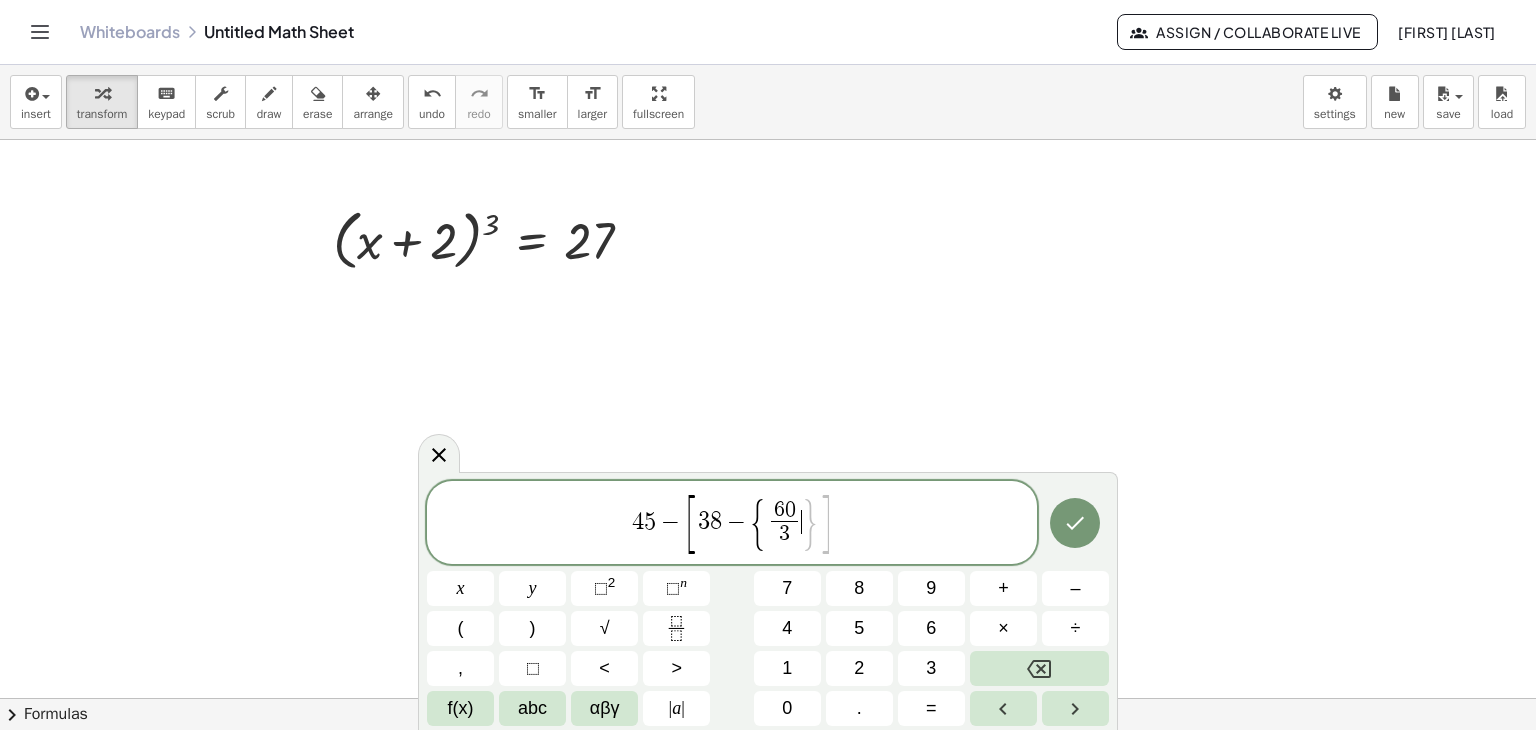 click on "}" at bounding box center [810, 524] 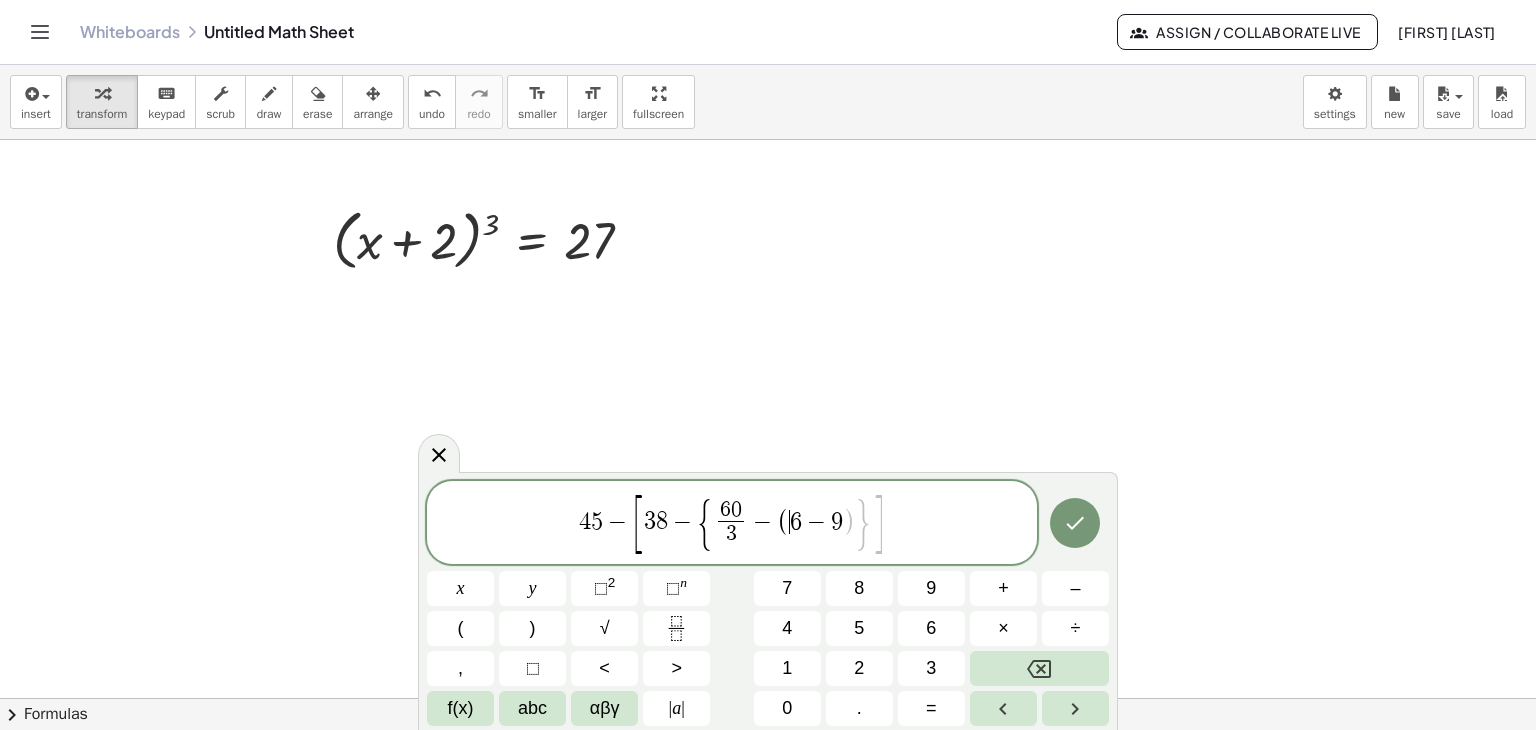 click on "6" at bounding box center [796, 522] 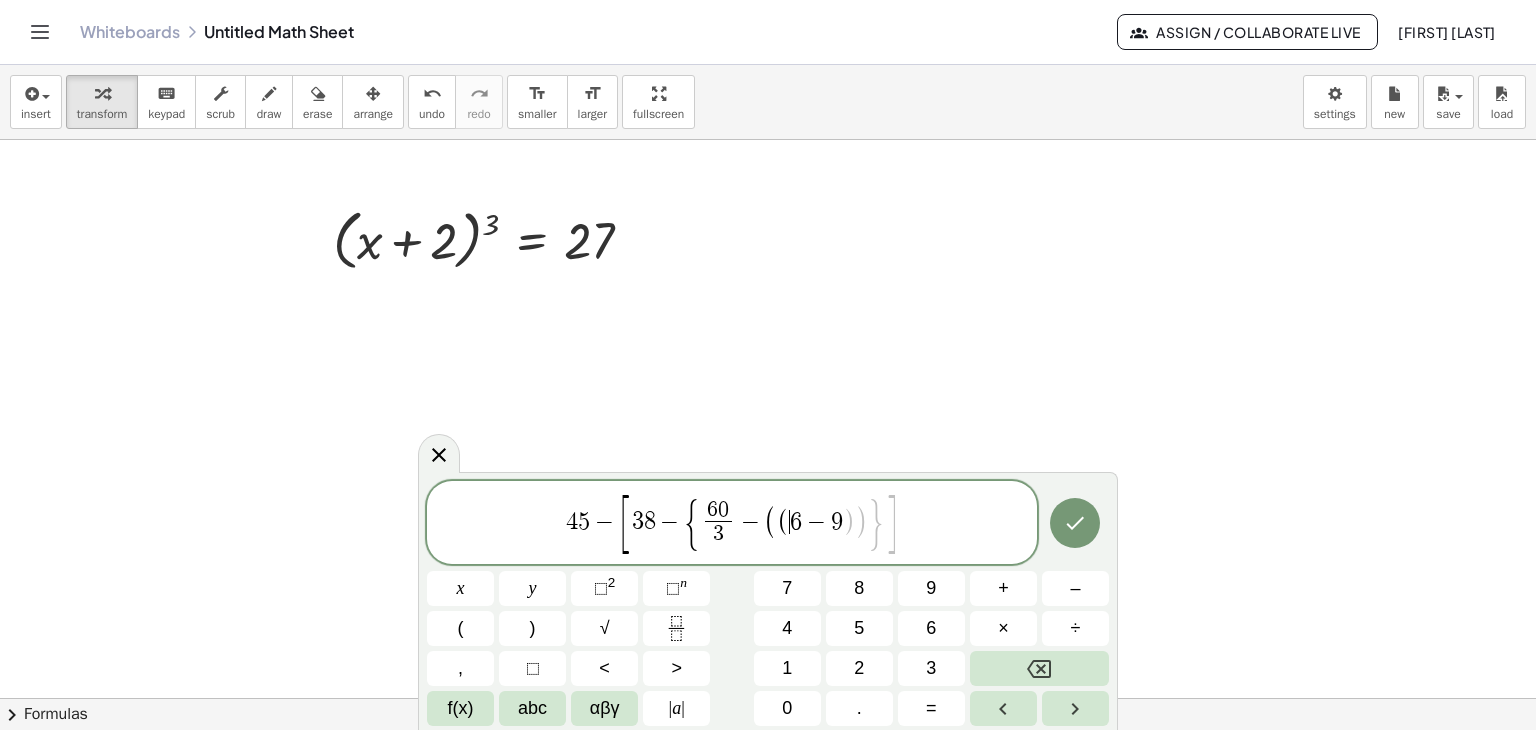click on ")" at bounding box center [861, 521] 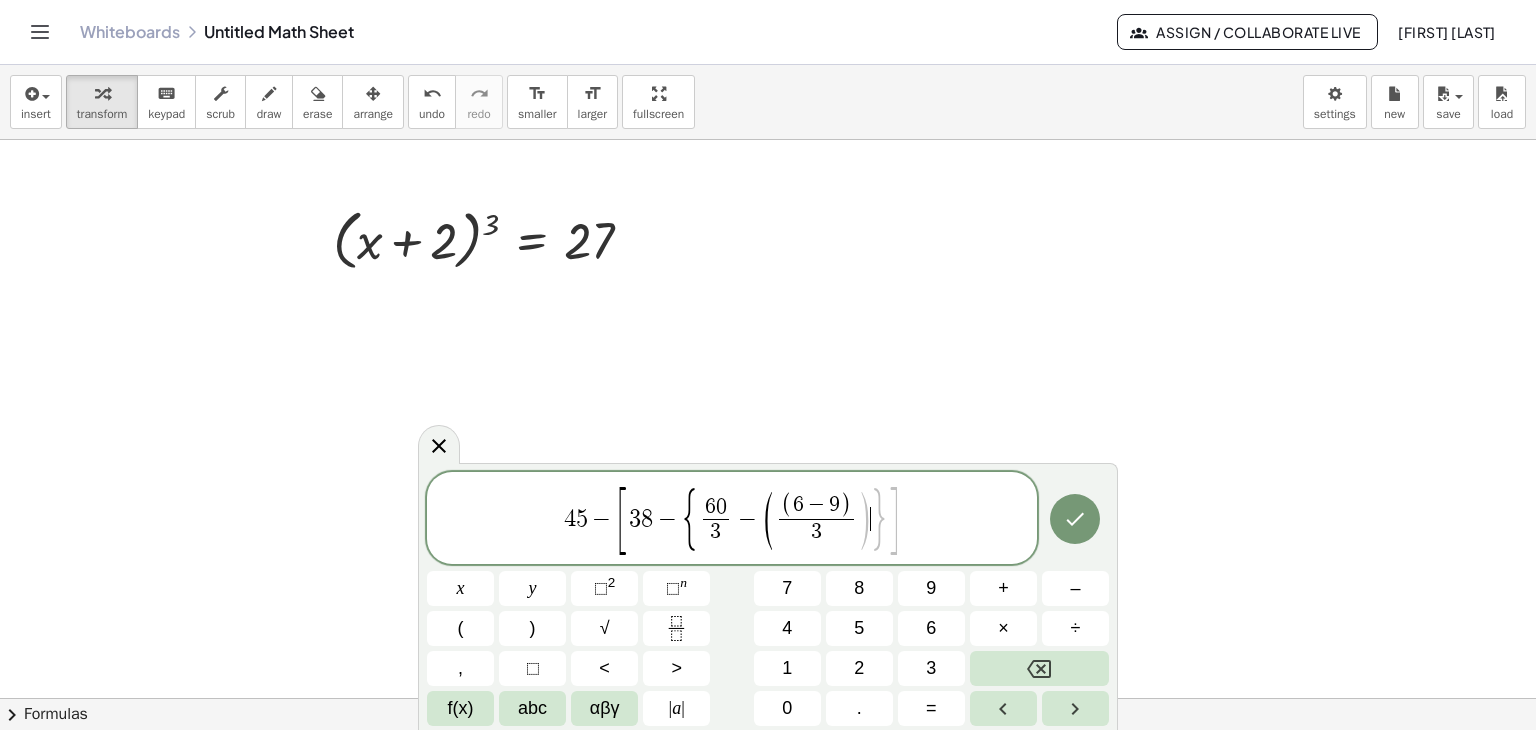 click on "}" at bounding box center (879, 520) 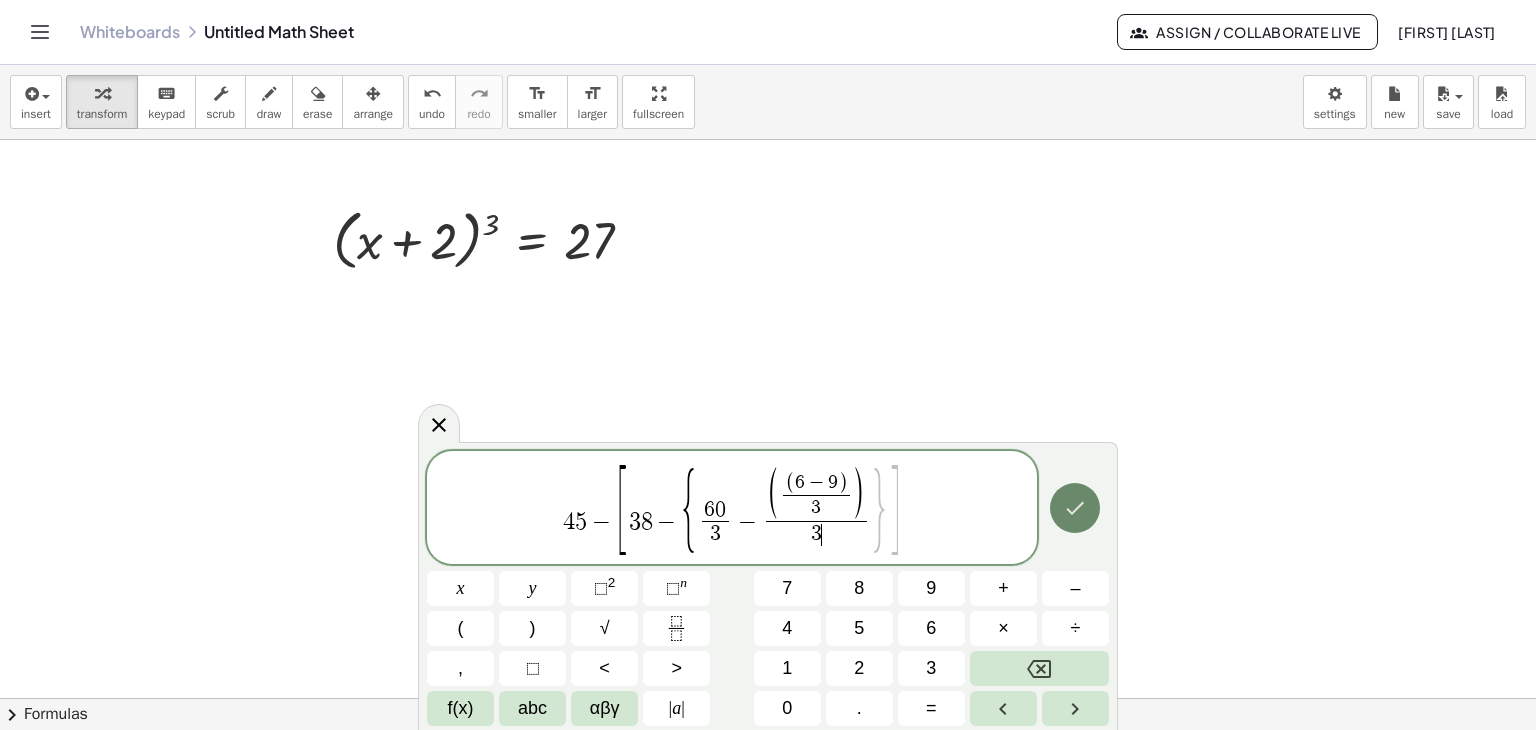 click 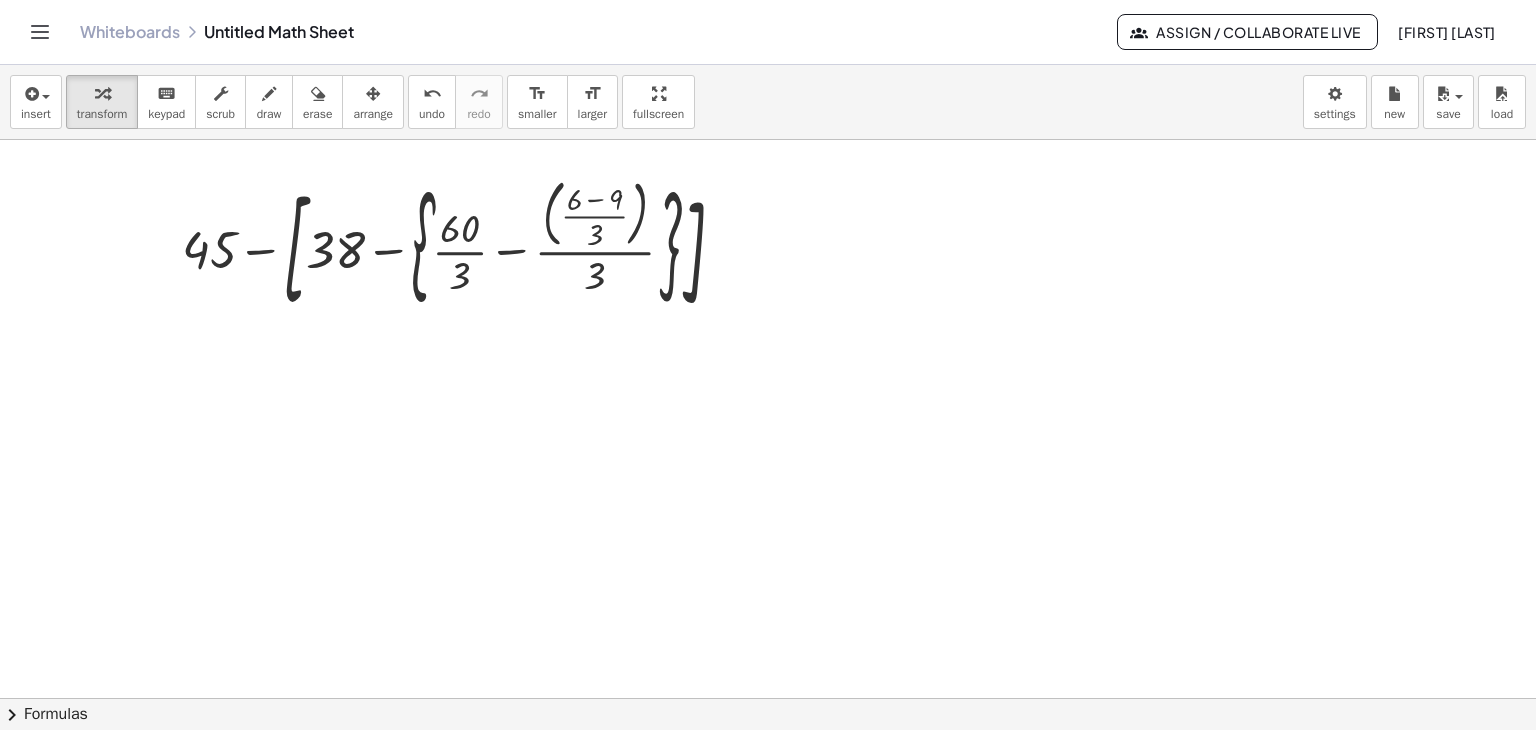 scroll, scrollTop: 200, scrollLeft: 0, axis: vertical 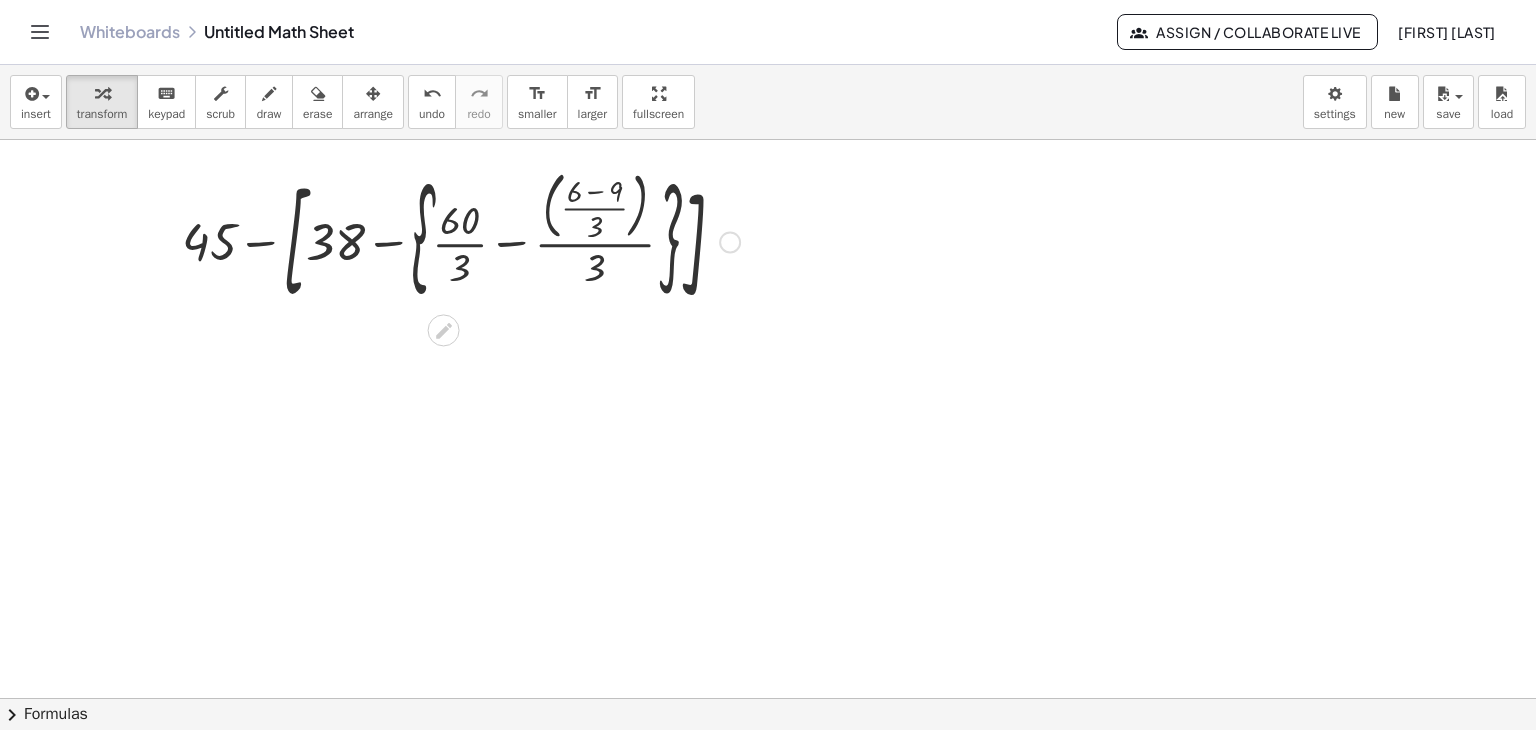 click at bounding box center (461, 240) 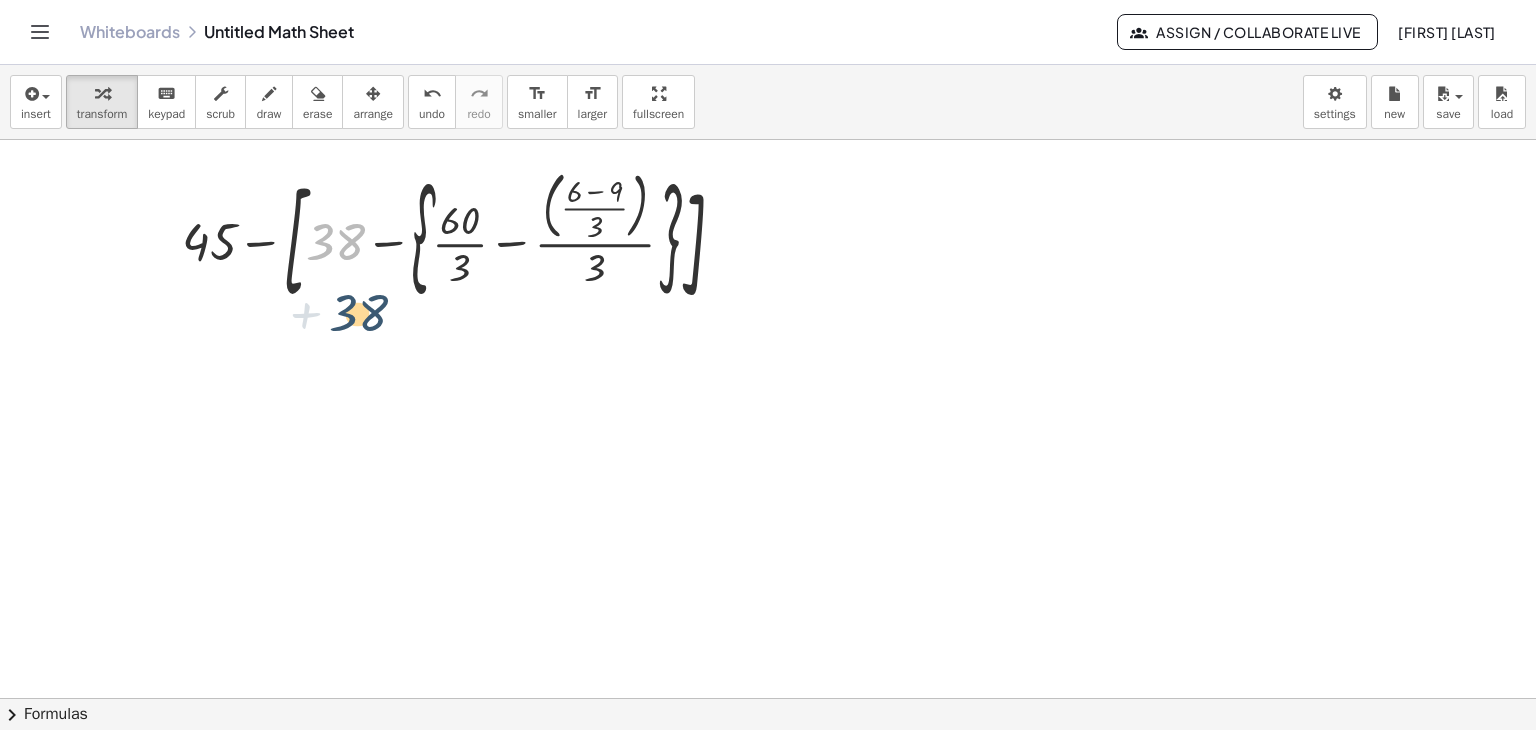 drag, startPoint x: 336, startPoint y: 247, endPoint x: 359, endPoint y: 318, distance: 74.63243 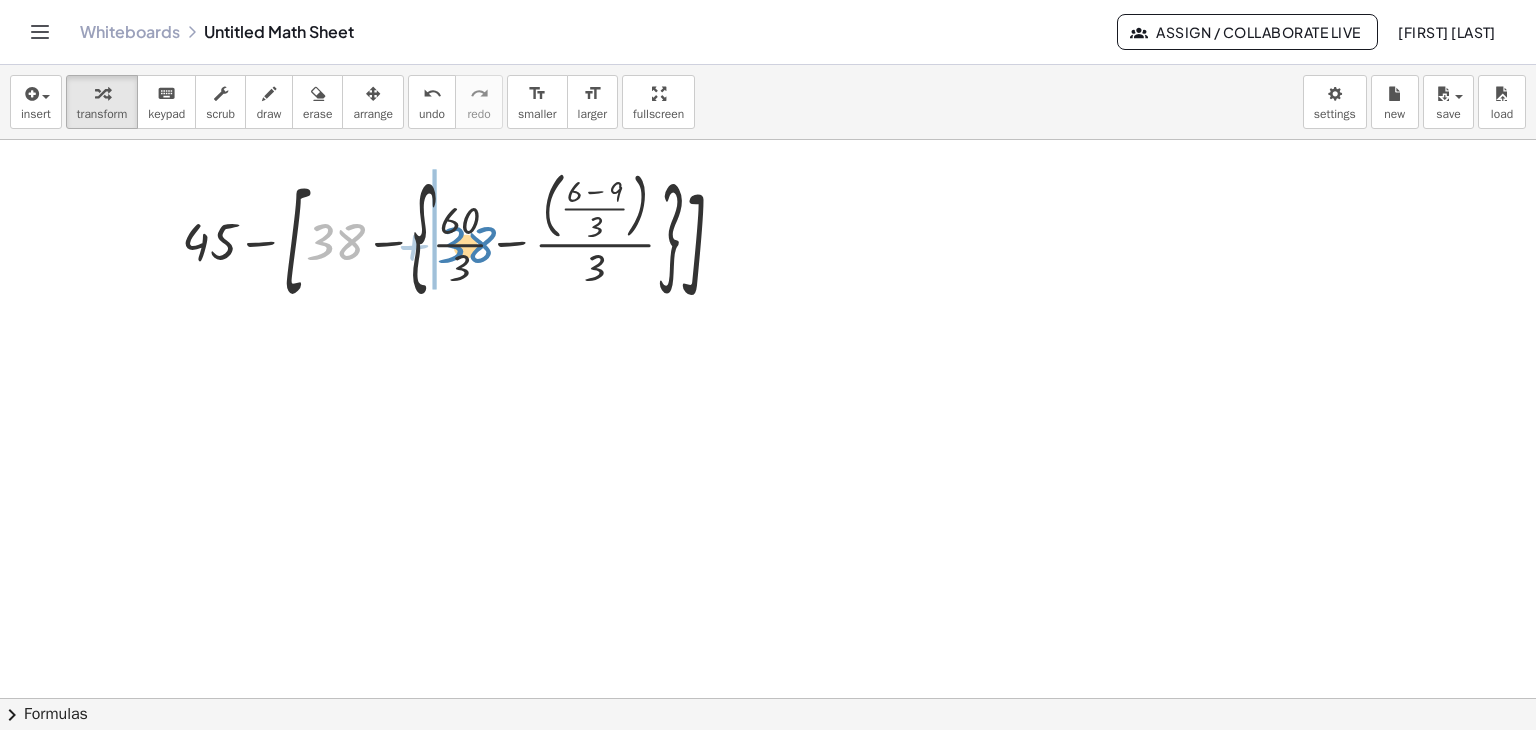 drag, startPoint x: 340, startPoint y: 237, endPoint x: 471, endPoint y: 240, distance: 131.03435 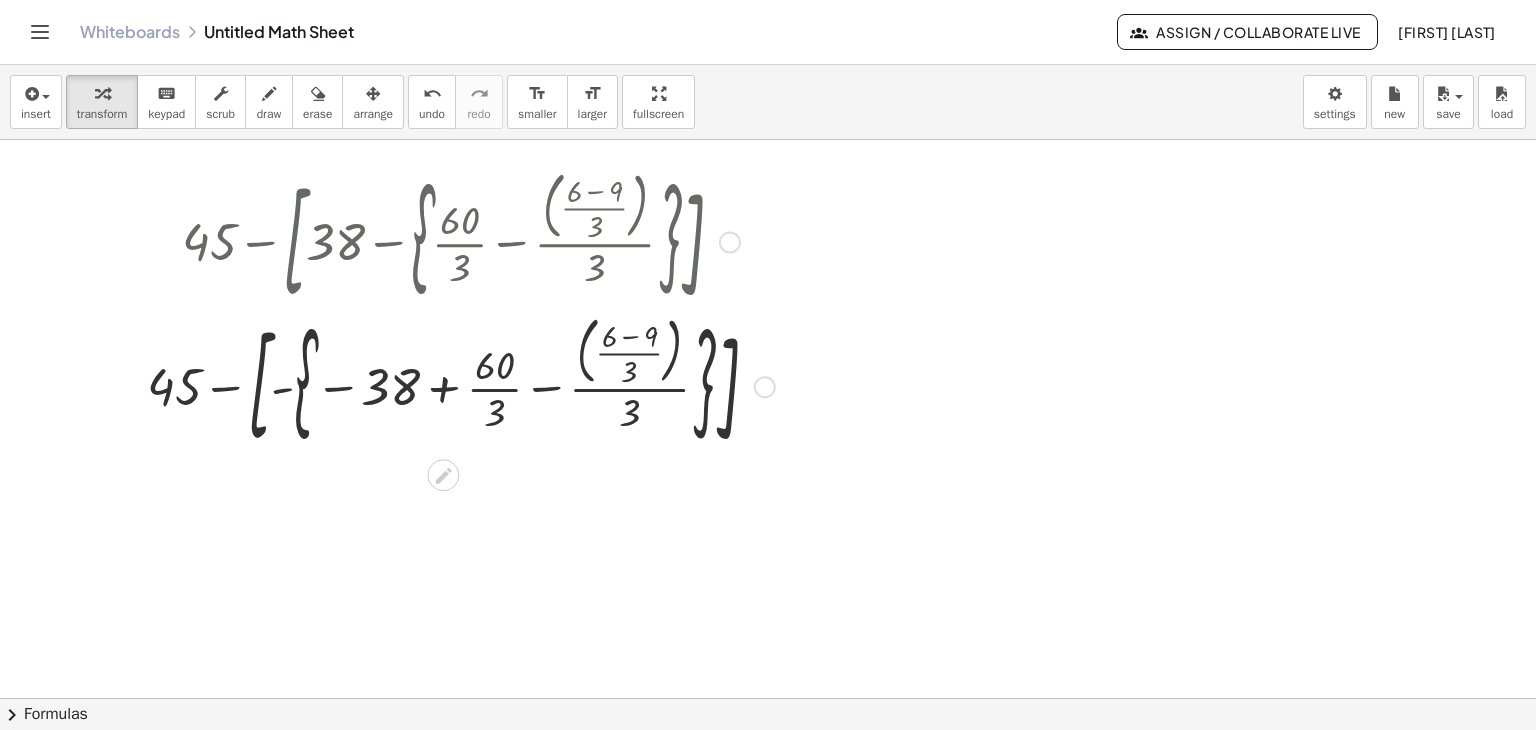 click 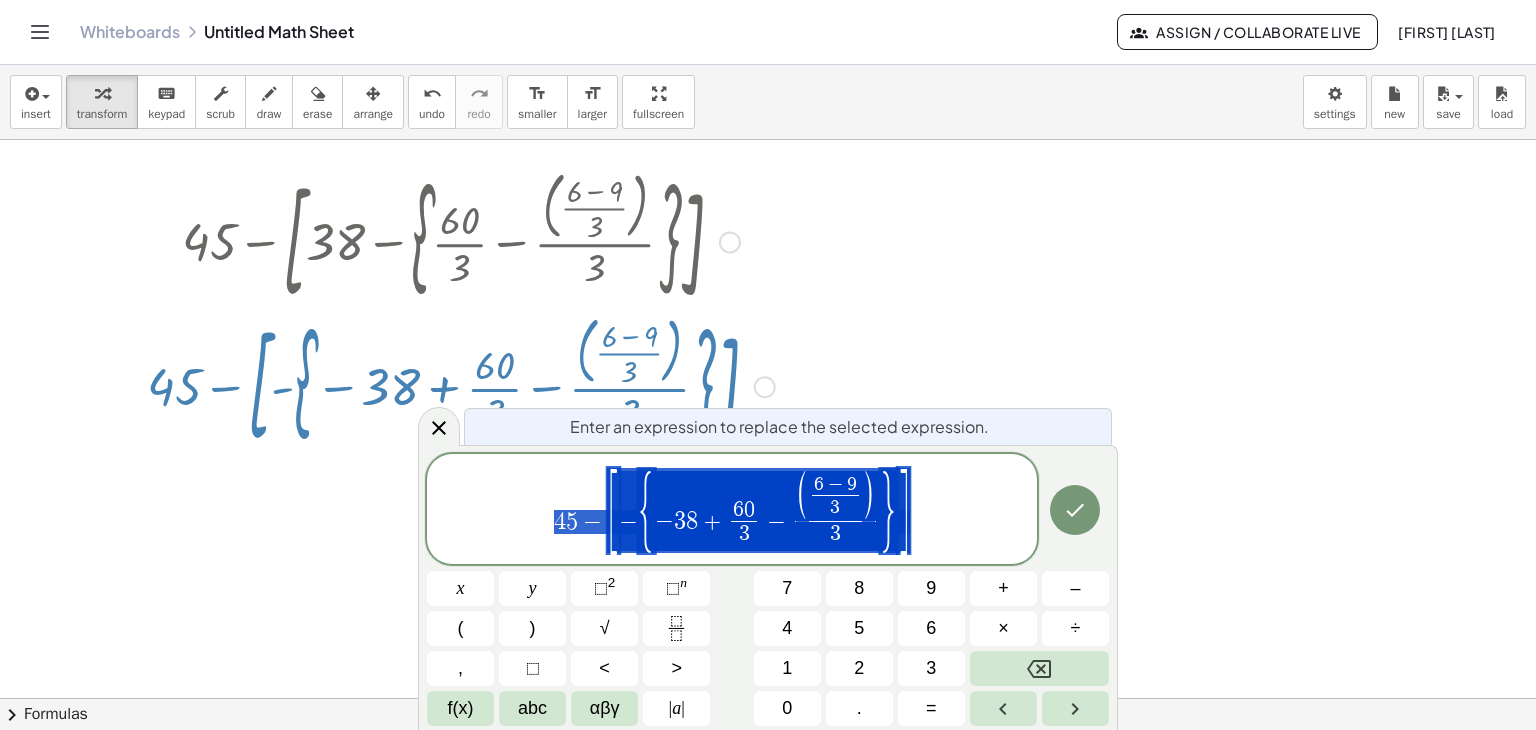 click at bounding box center [768, 498] 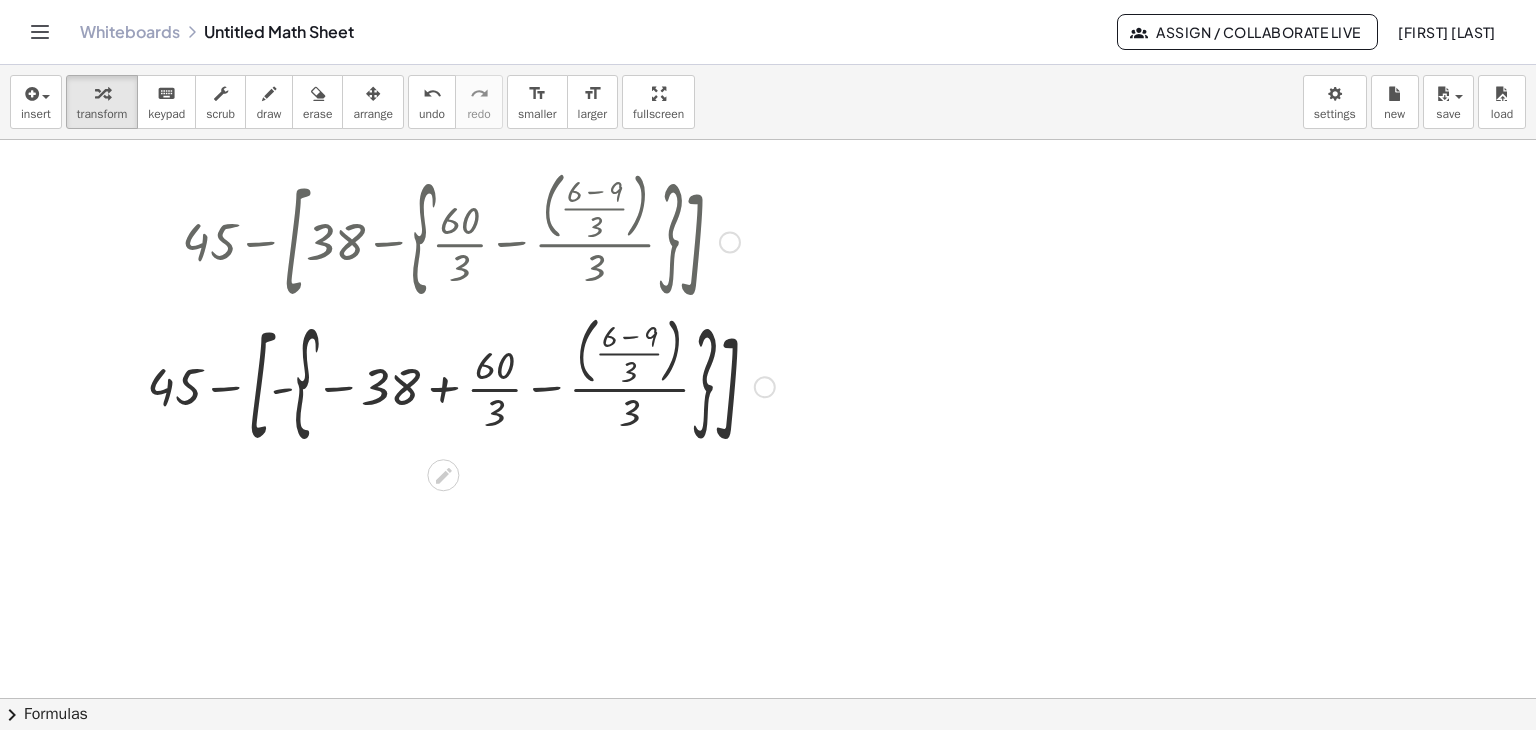 click at bounding box center (765, 387) 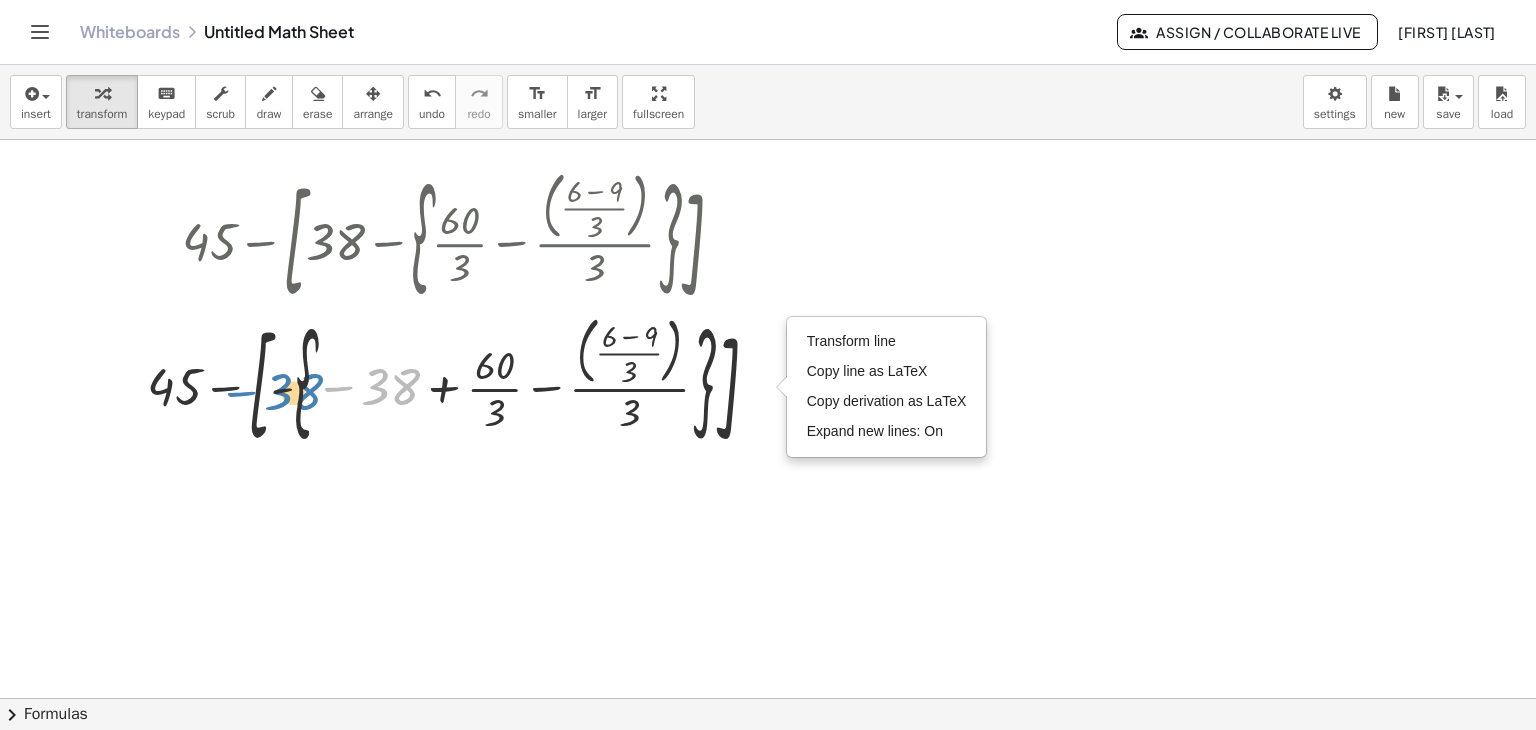drag, startPoint x: 384, startPoint y: 389, endPoint x: 287, endPoint y: 394, distance: 97.128784 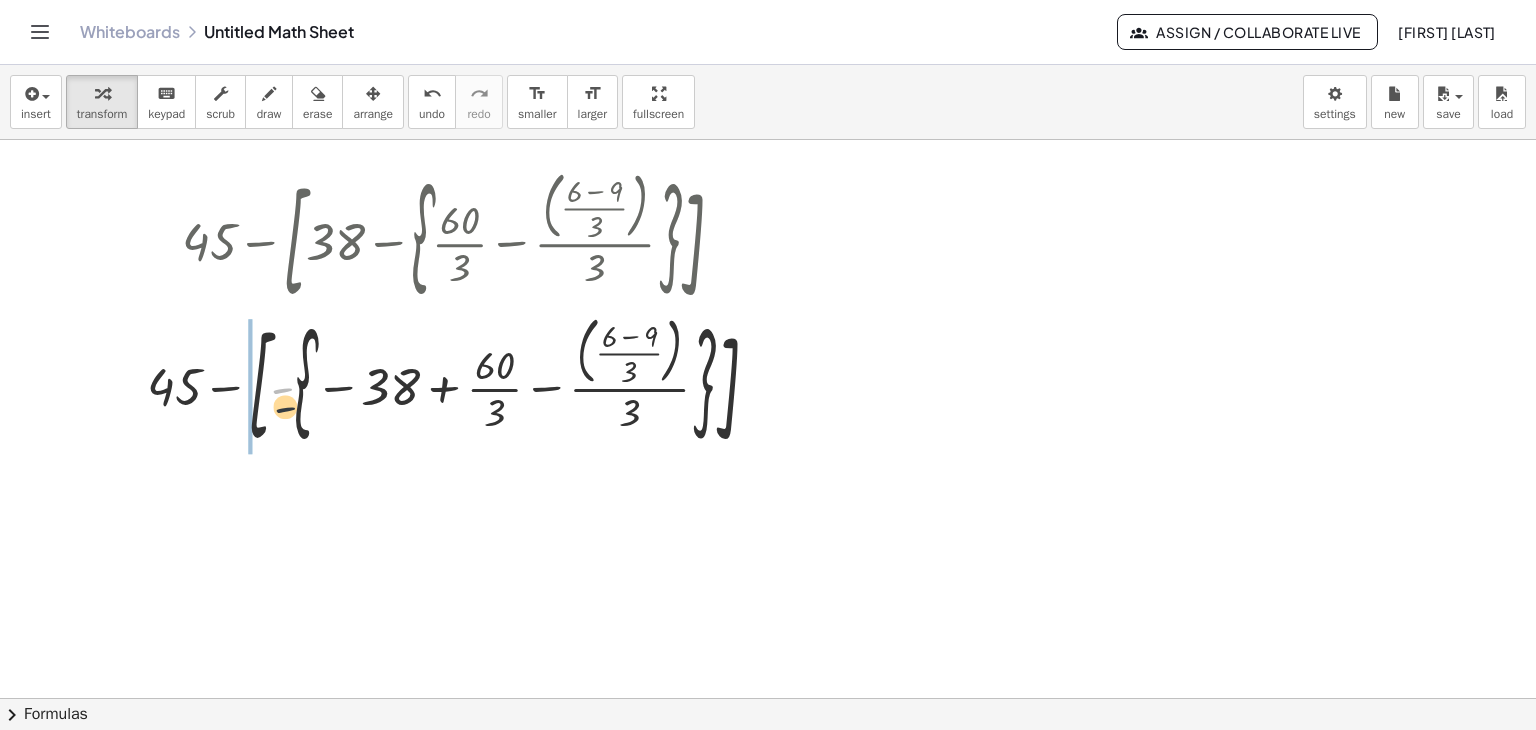 drag, startPoint x: 278, startPoint y: 393, endPoint x: 282, endPoint y: 416, distance: 23.345236 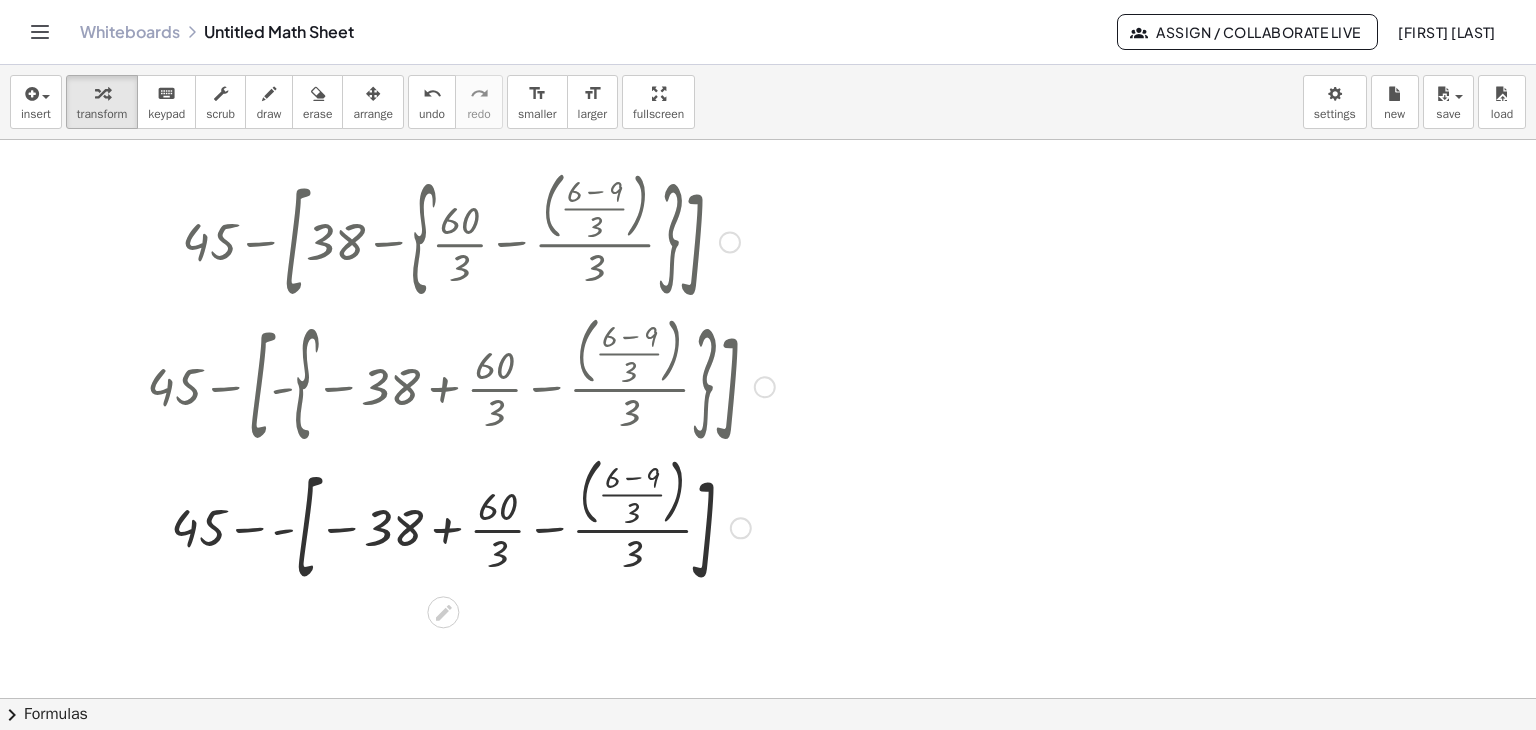 drag, startPoint x: 734, startPoint y: 241, endPoint x: 749, endPoint y: 262, distance: 25.806976 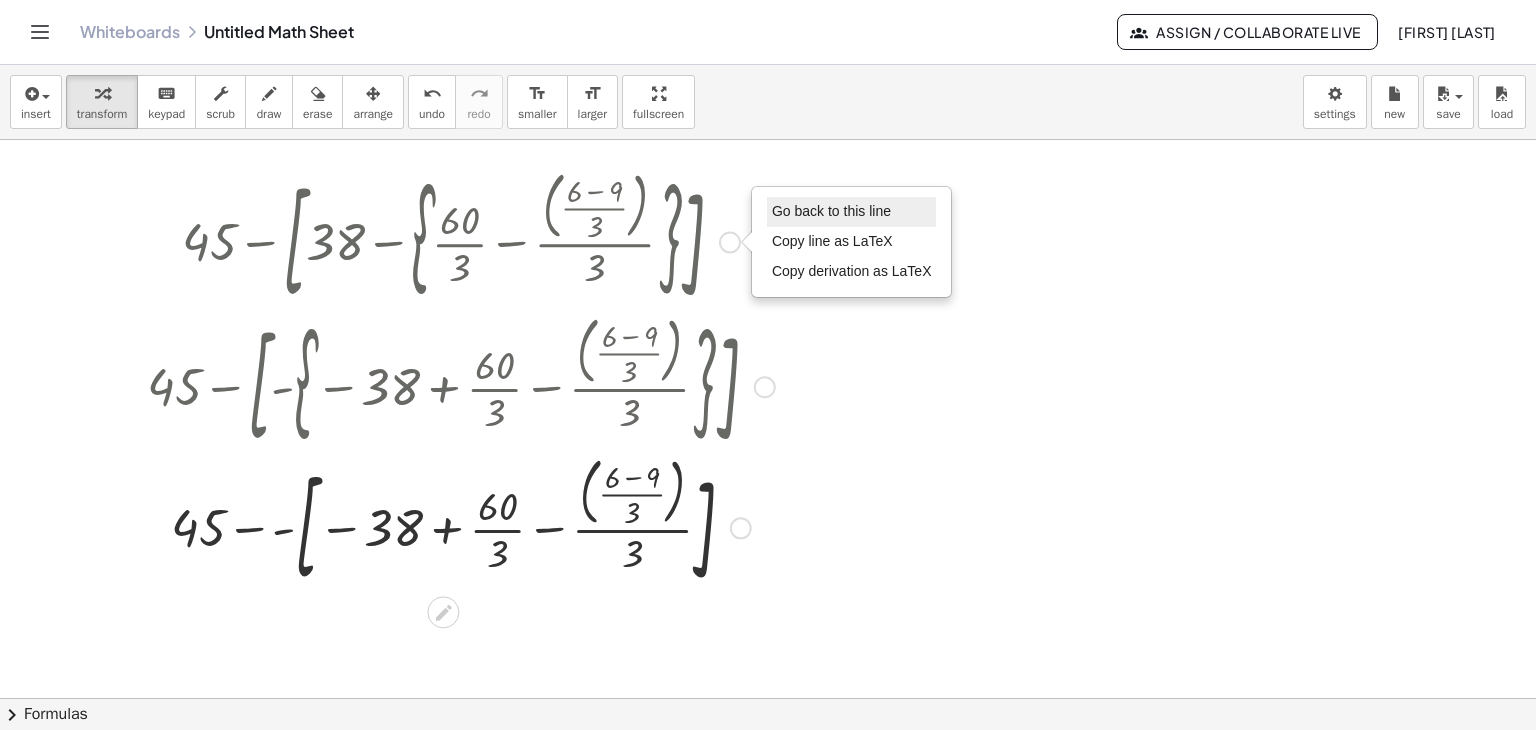 click on "Go back to this line" at bounding box center [831, 211] 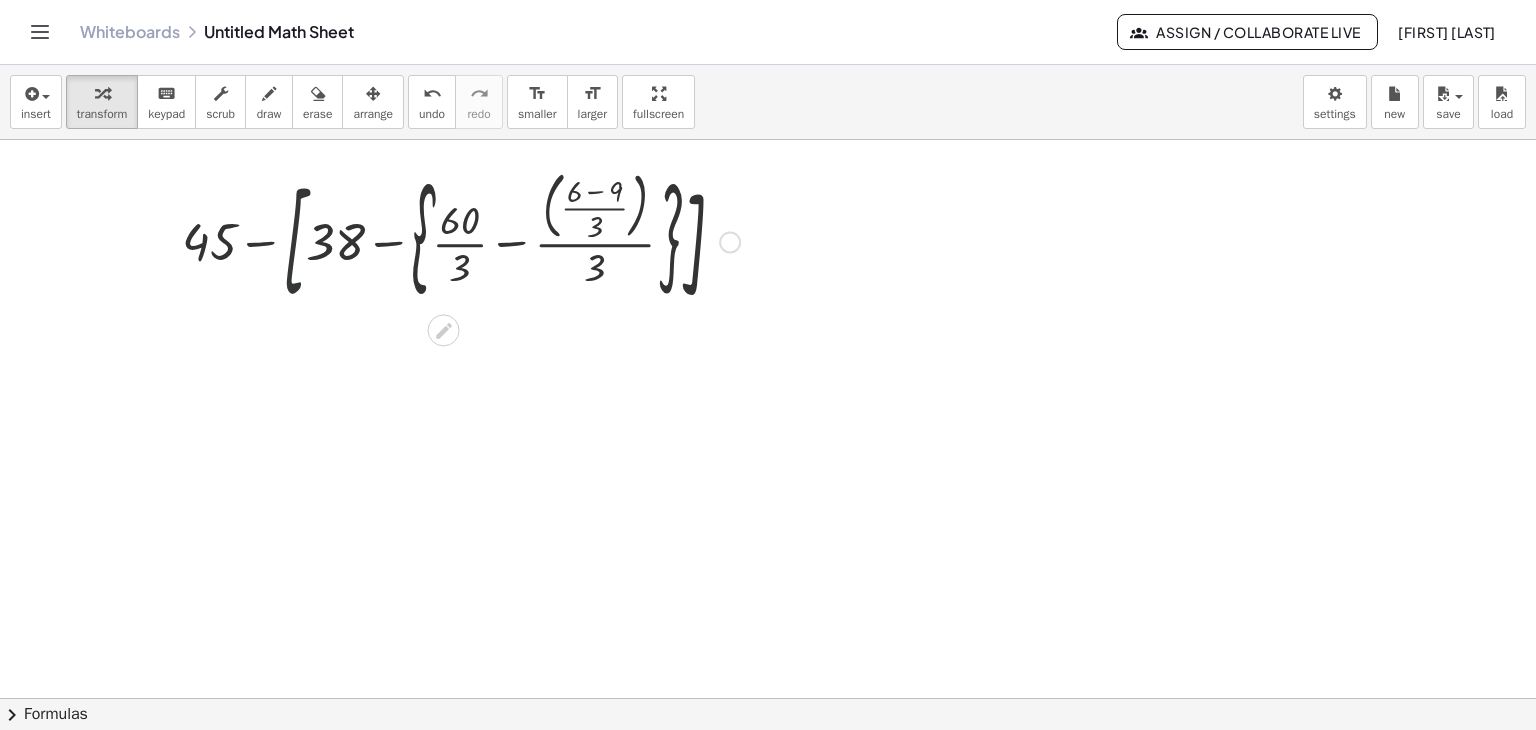 click at bounding box center (461, 240) 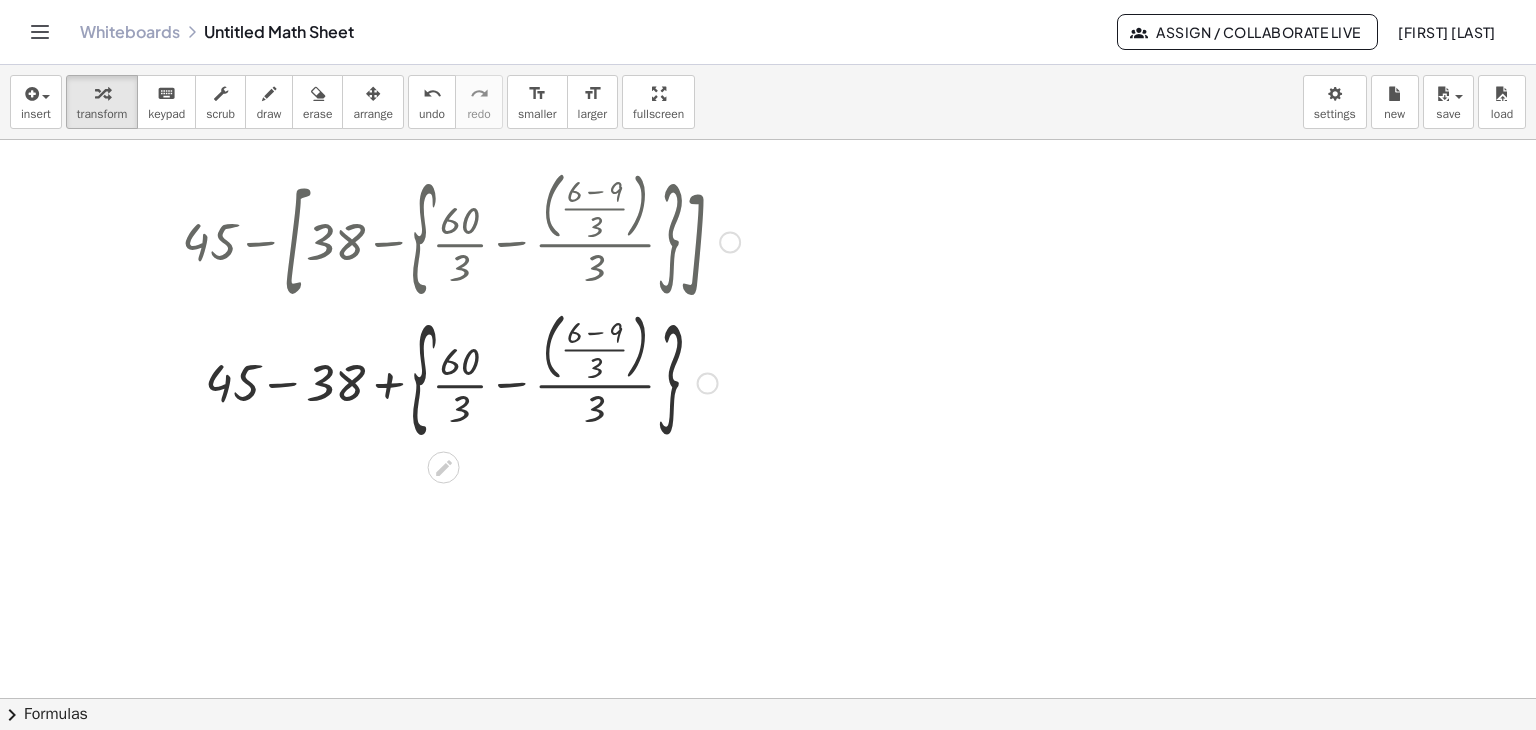 click at bounding box center (730, 242) 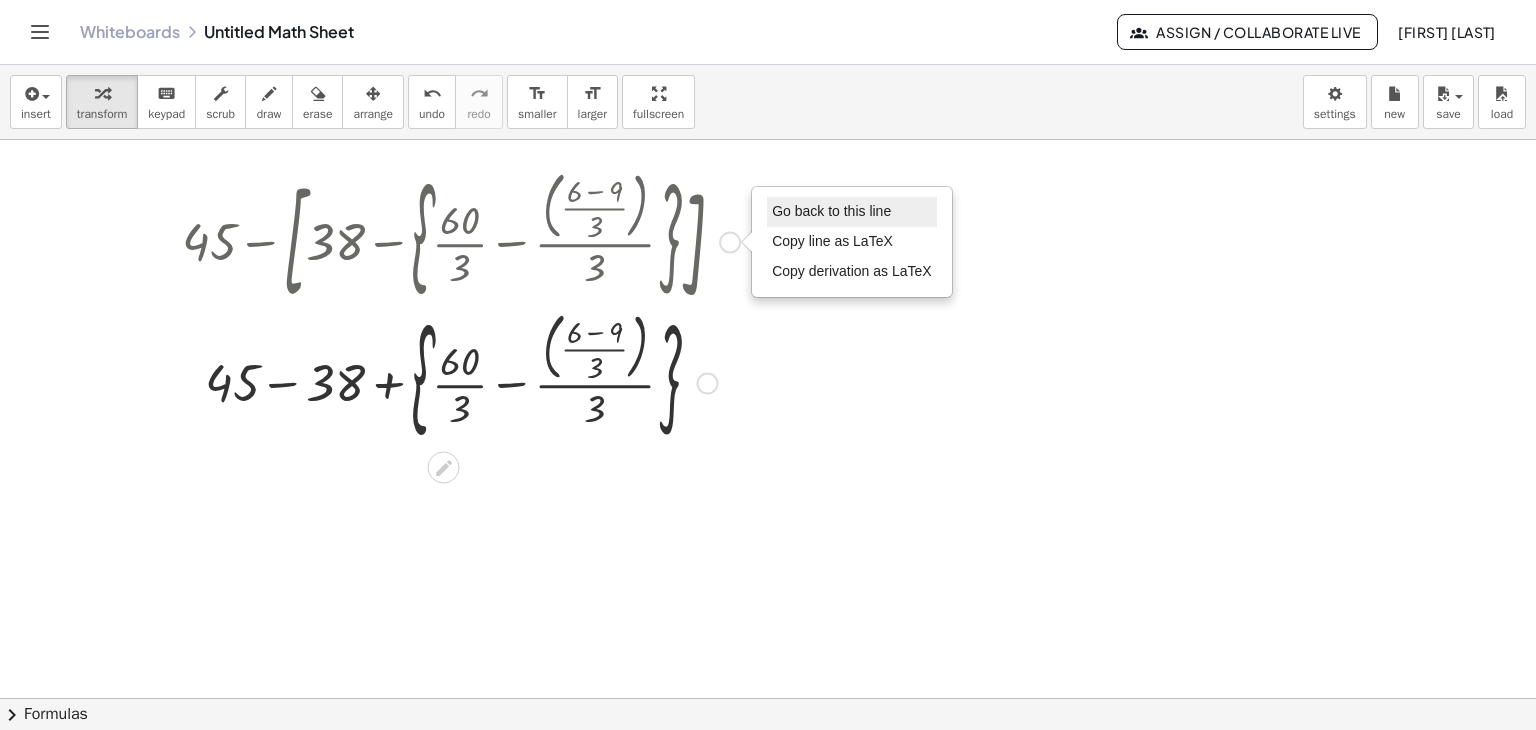 click on "Go back to this line" at bounding box center [831, 211] 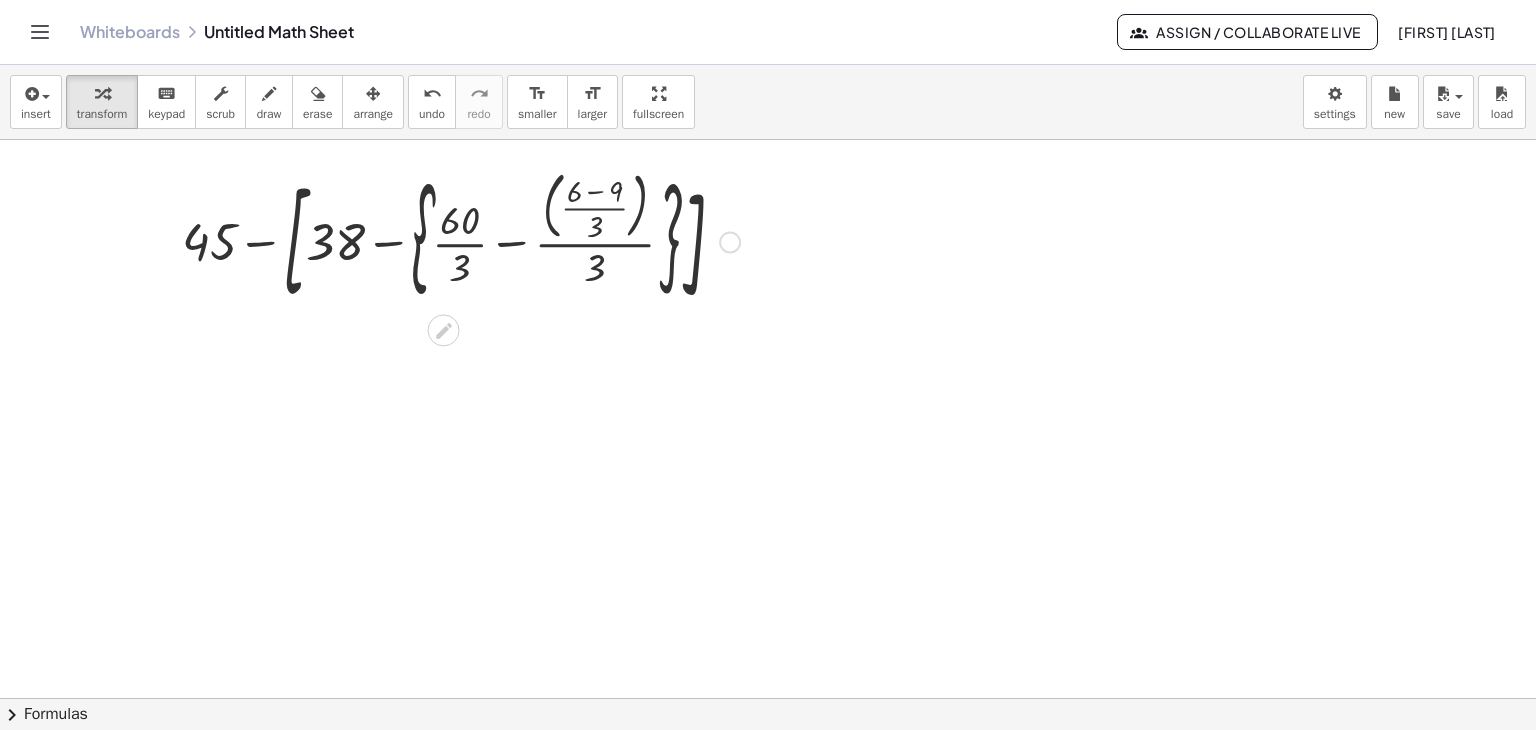 click at bounding box center (461, 240) 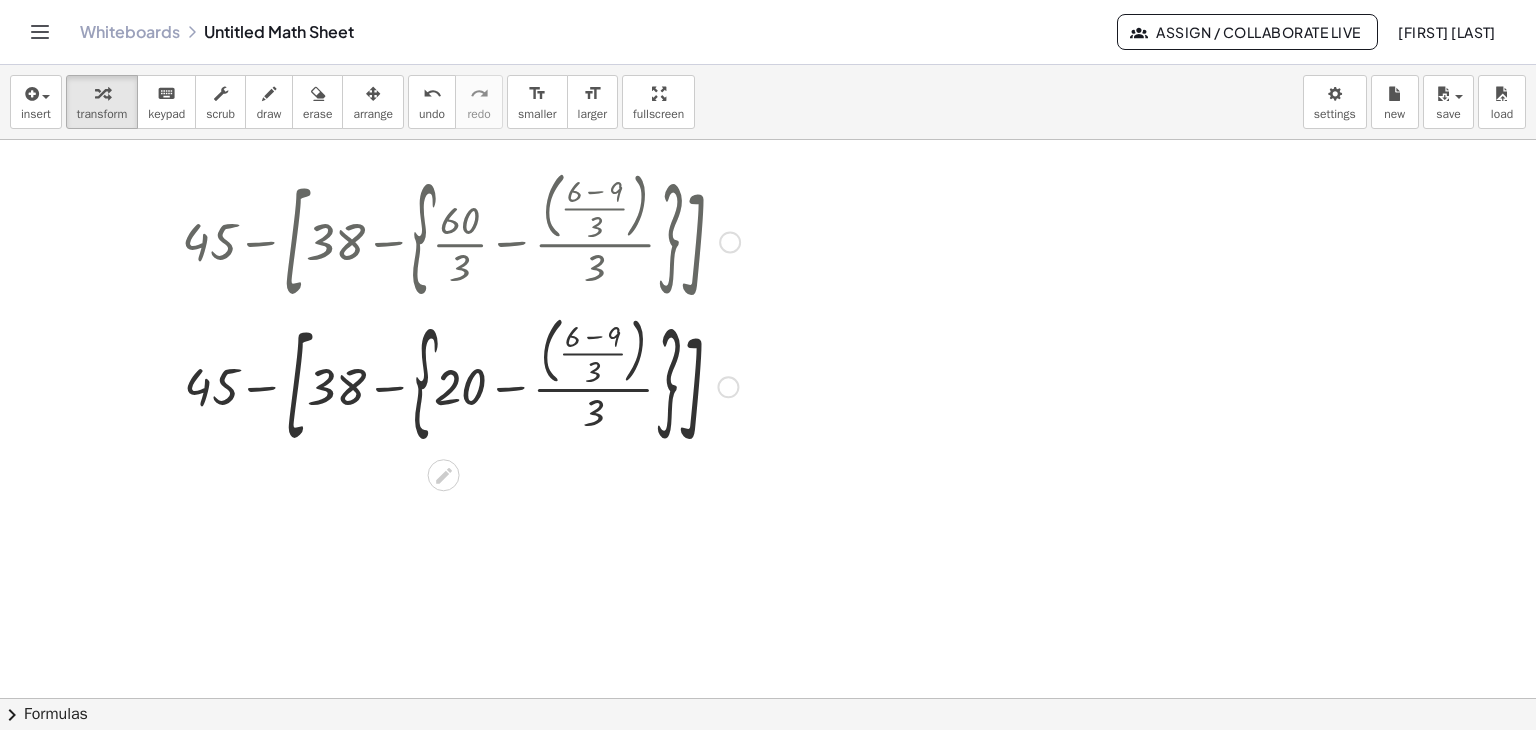 click at bounding box center [461, 385] 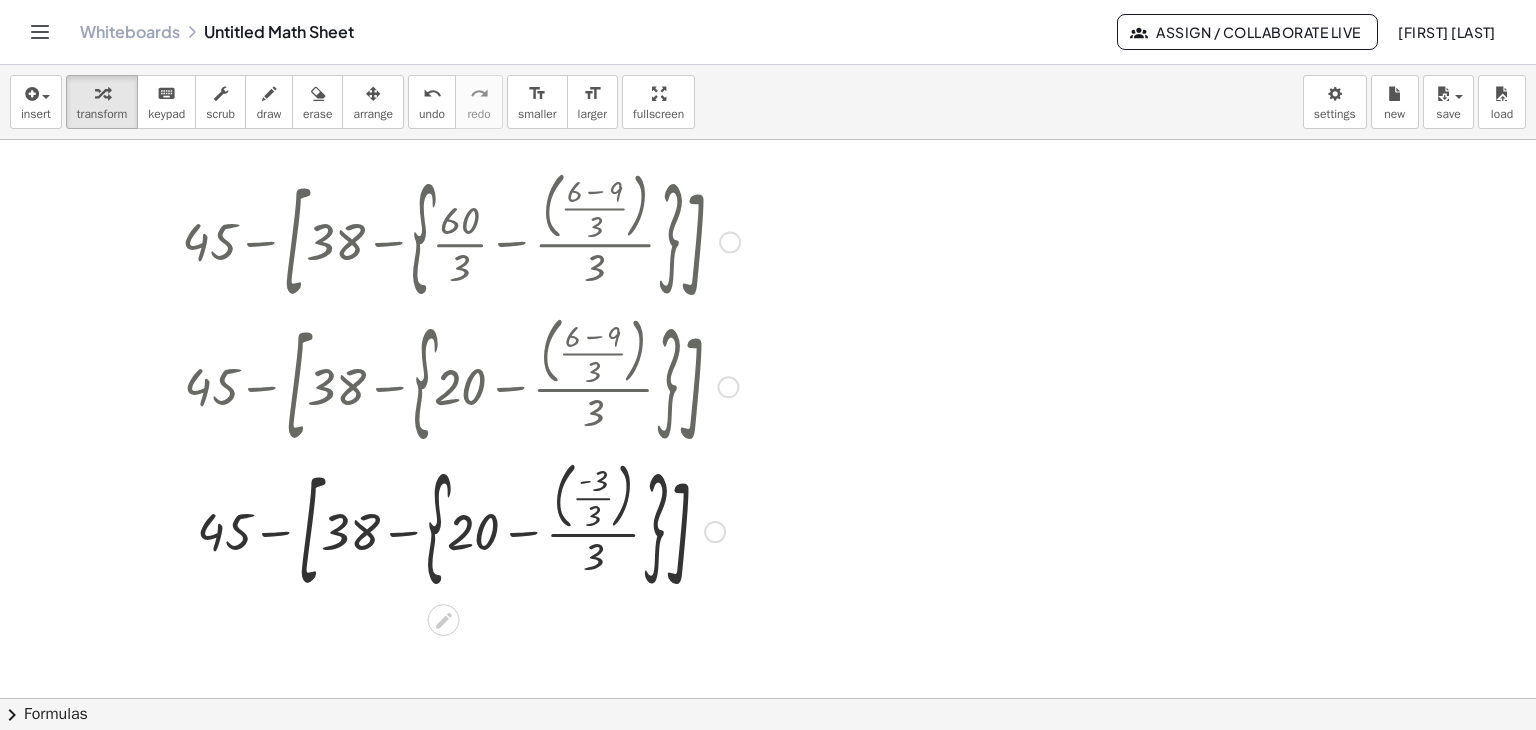 click at bounding box center [461, 529] 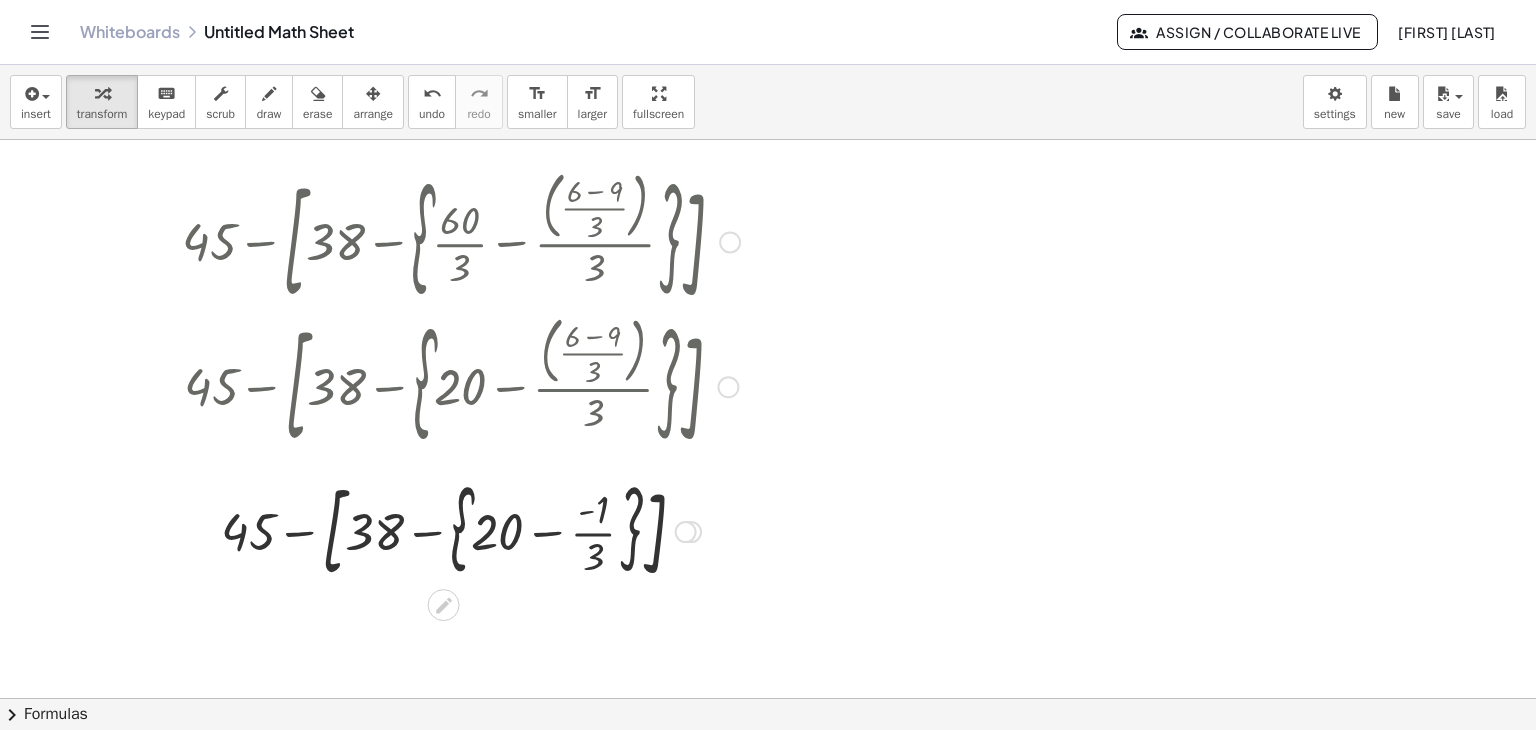 drag, startPoint x: 601, startPoint y: 530, endPoint x: 605, endPoint y: 549, distance: 19.416489 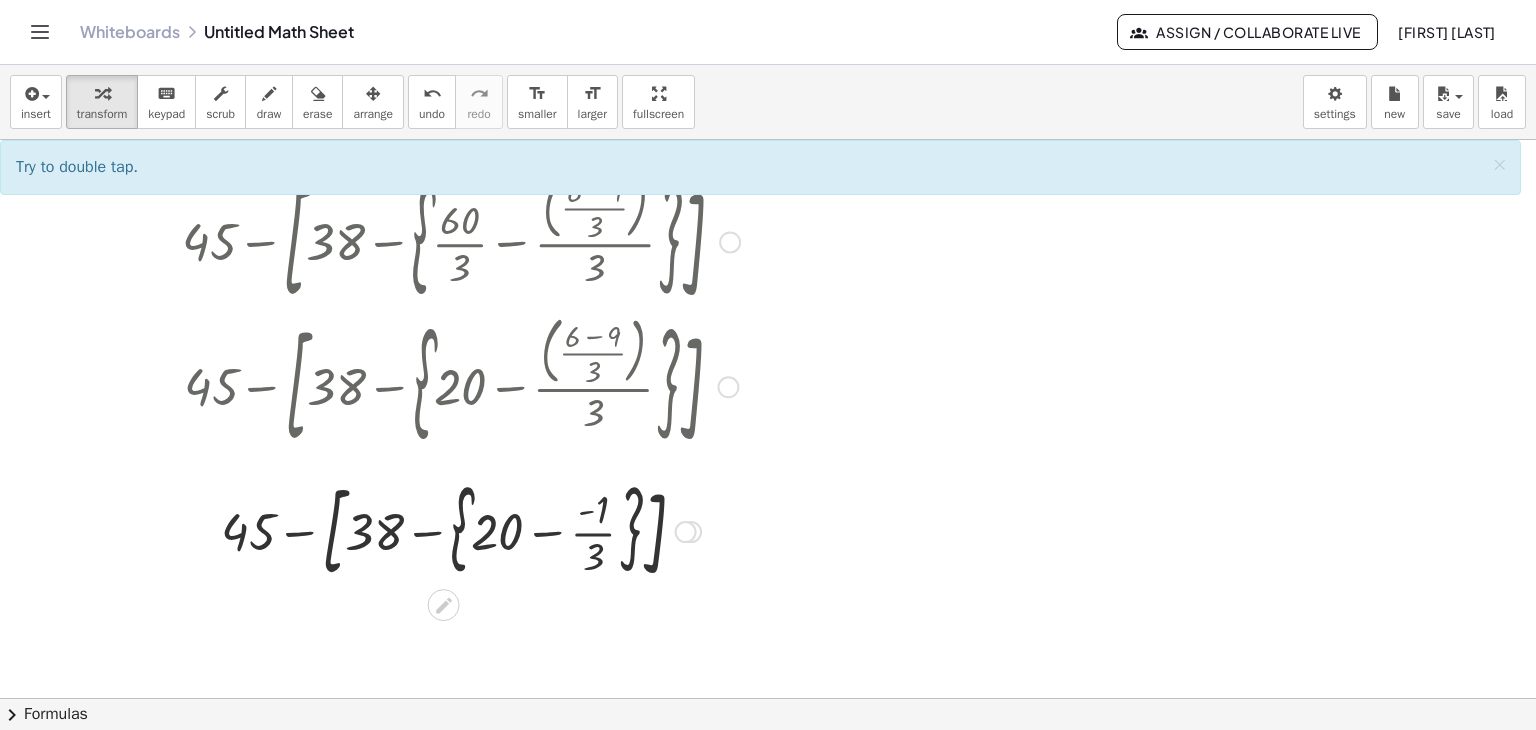 click at bounding box center [461, 529] 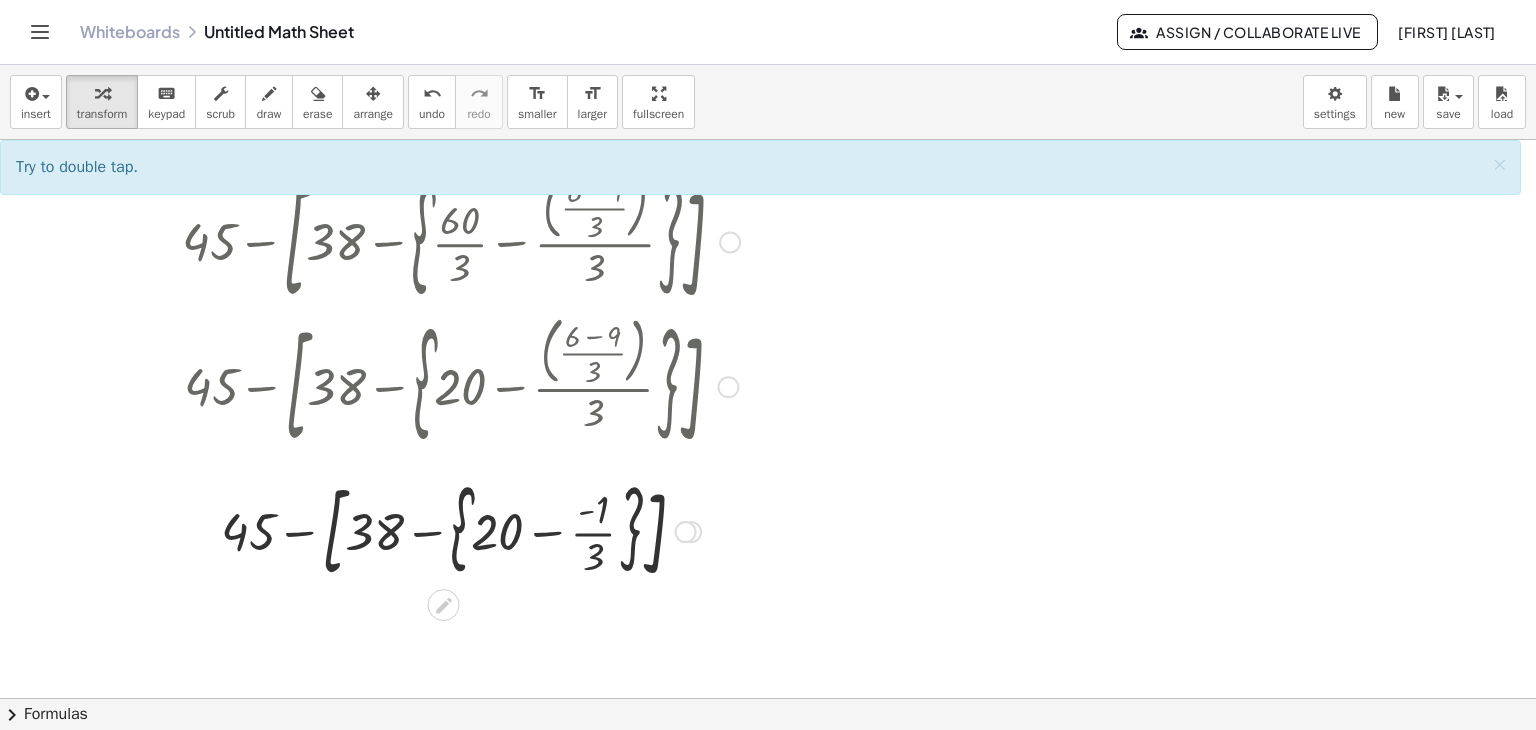 click at bounding box center [461, 529] 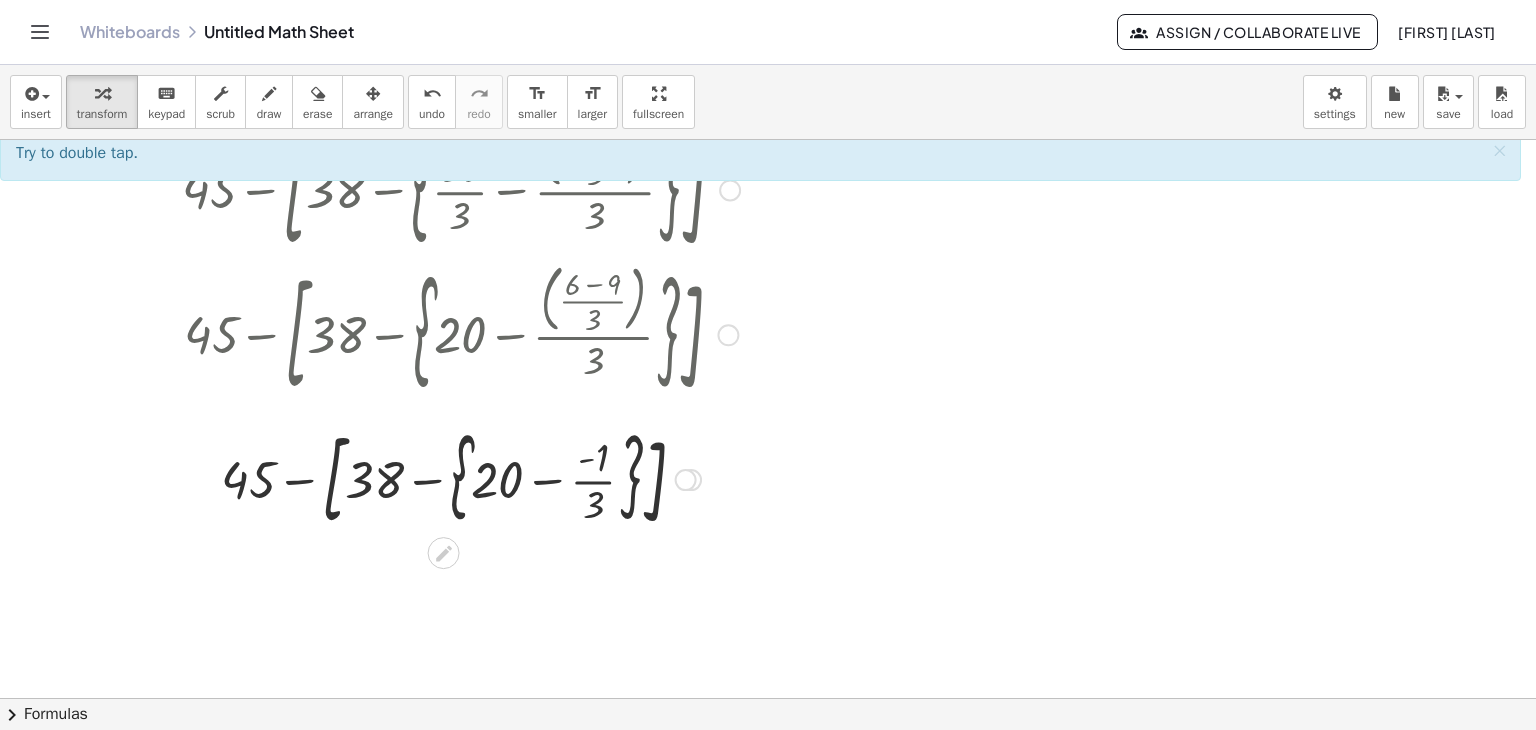 scroll, scrollTop: 300, scrollLeft: 0, axis: vertical 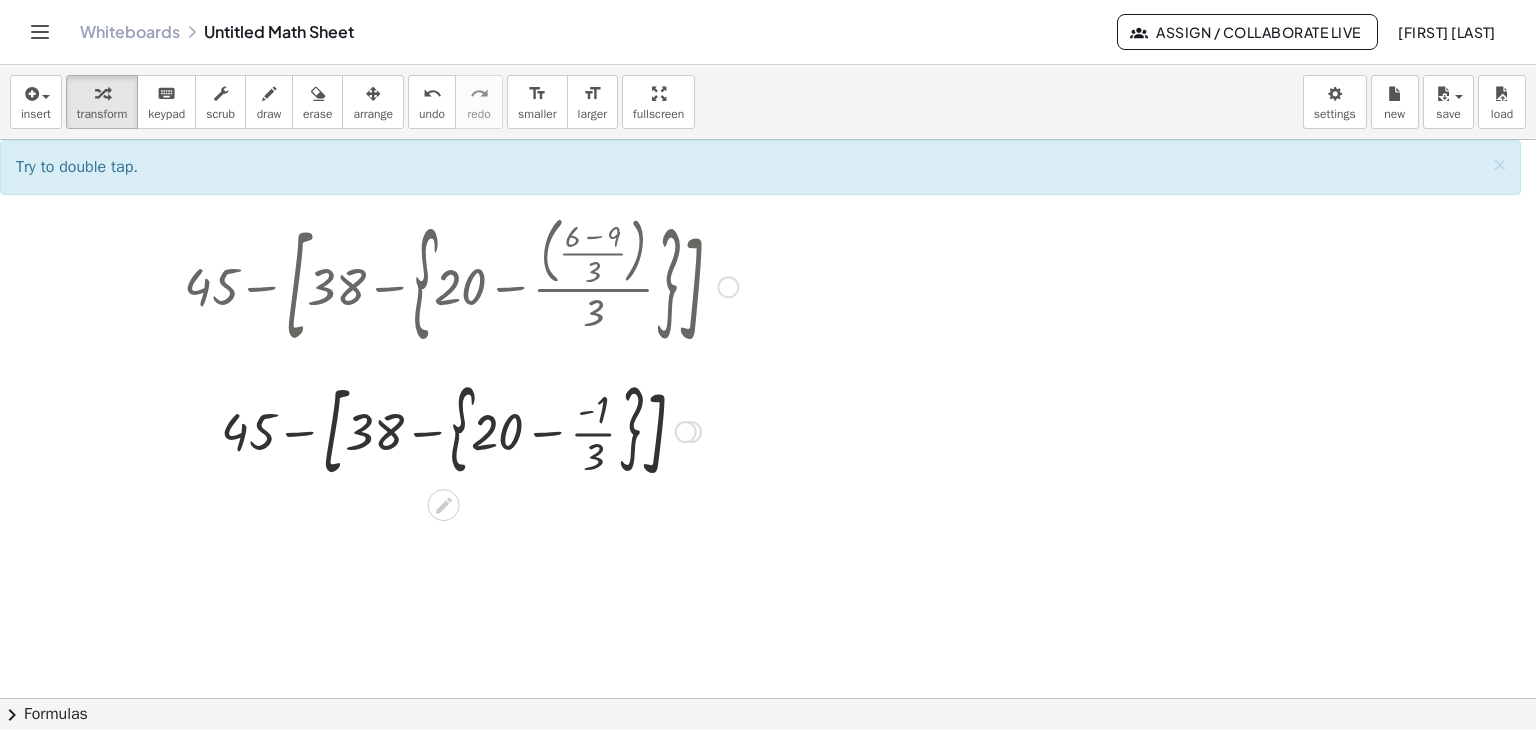 click at bounding box center [461, 429] 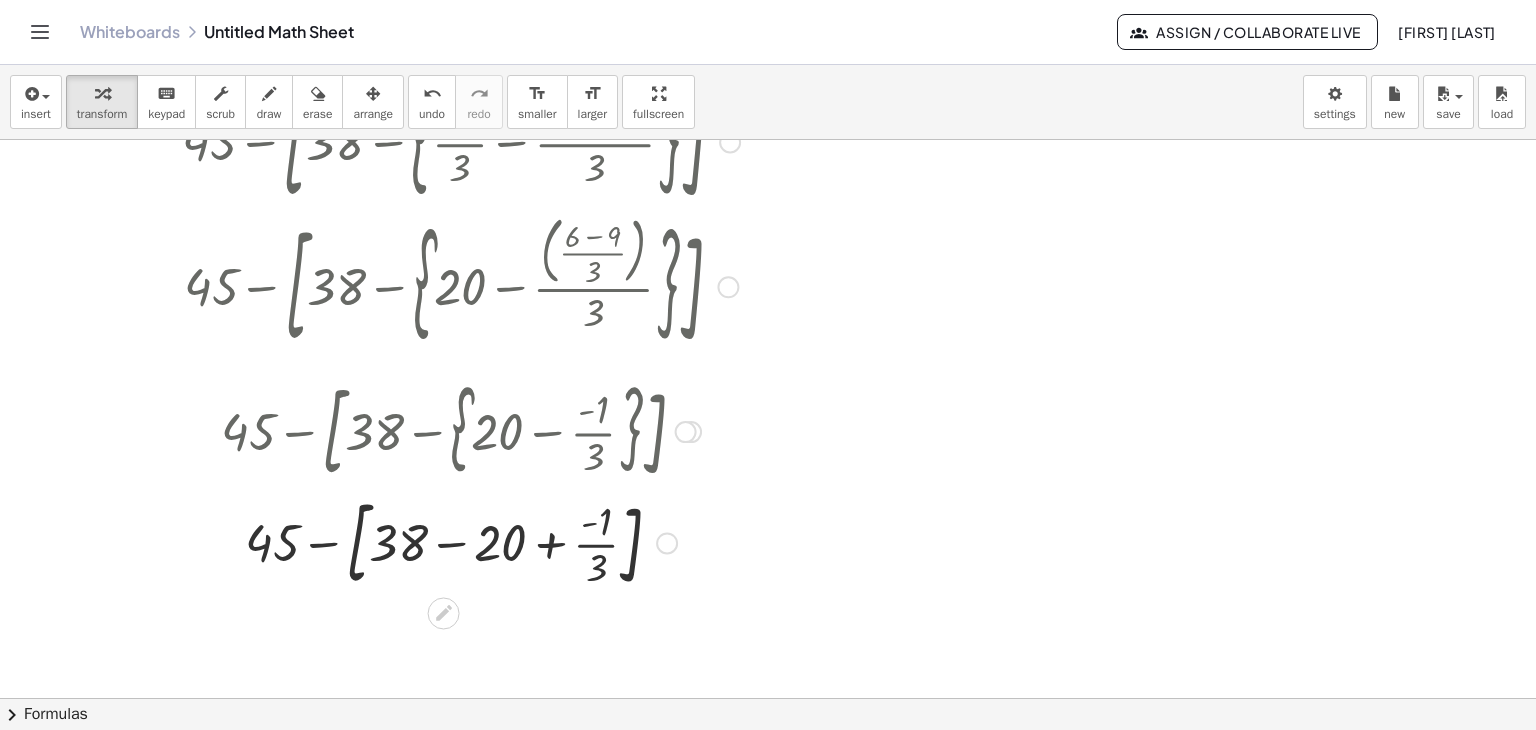 click at bounding box center [461, 541] 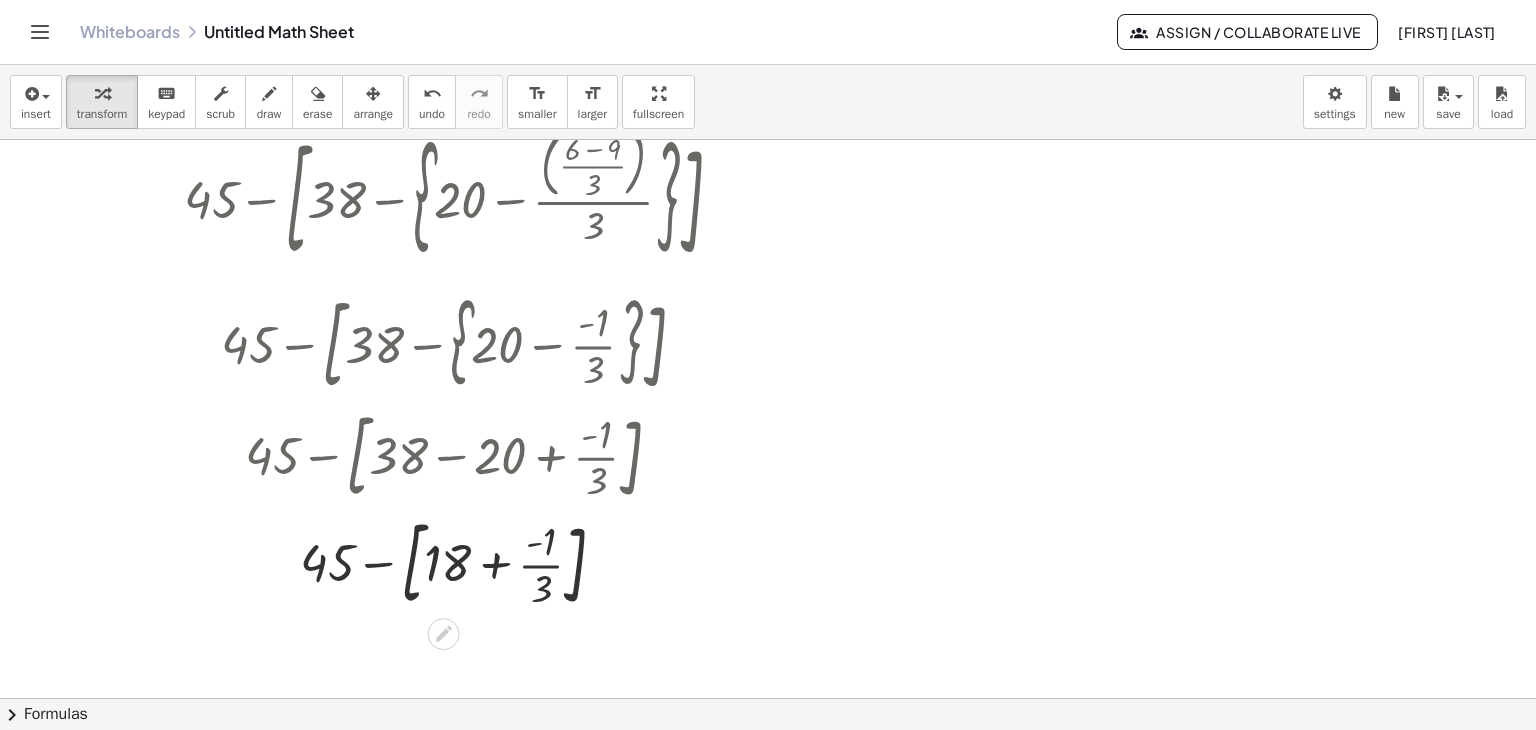 scroll, scrollTop: 500, scrollLeft: 0, axis: vertical 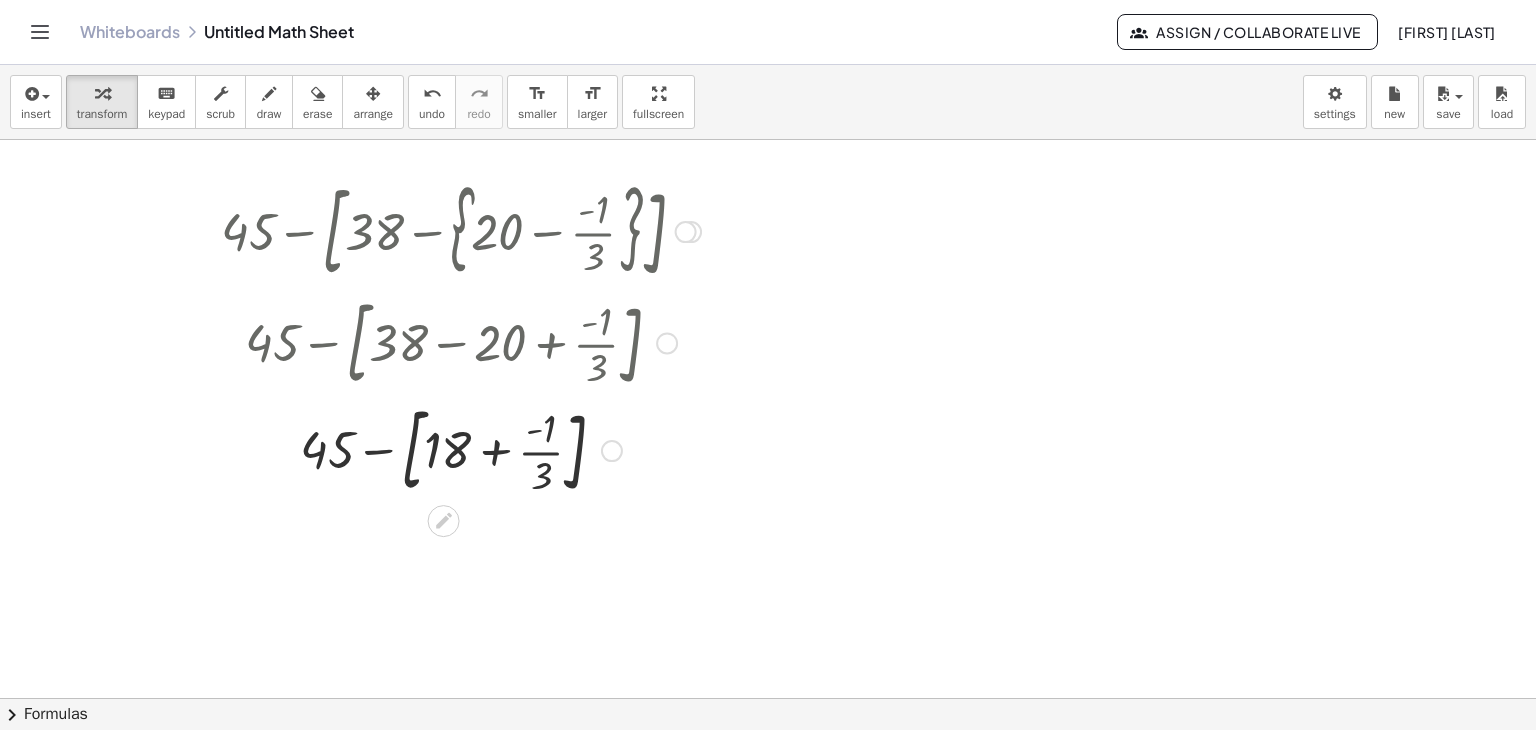 click at bounding box center [461, 449] 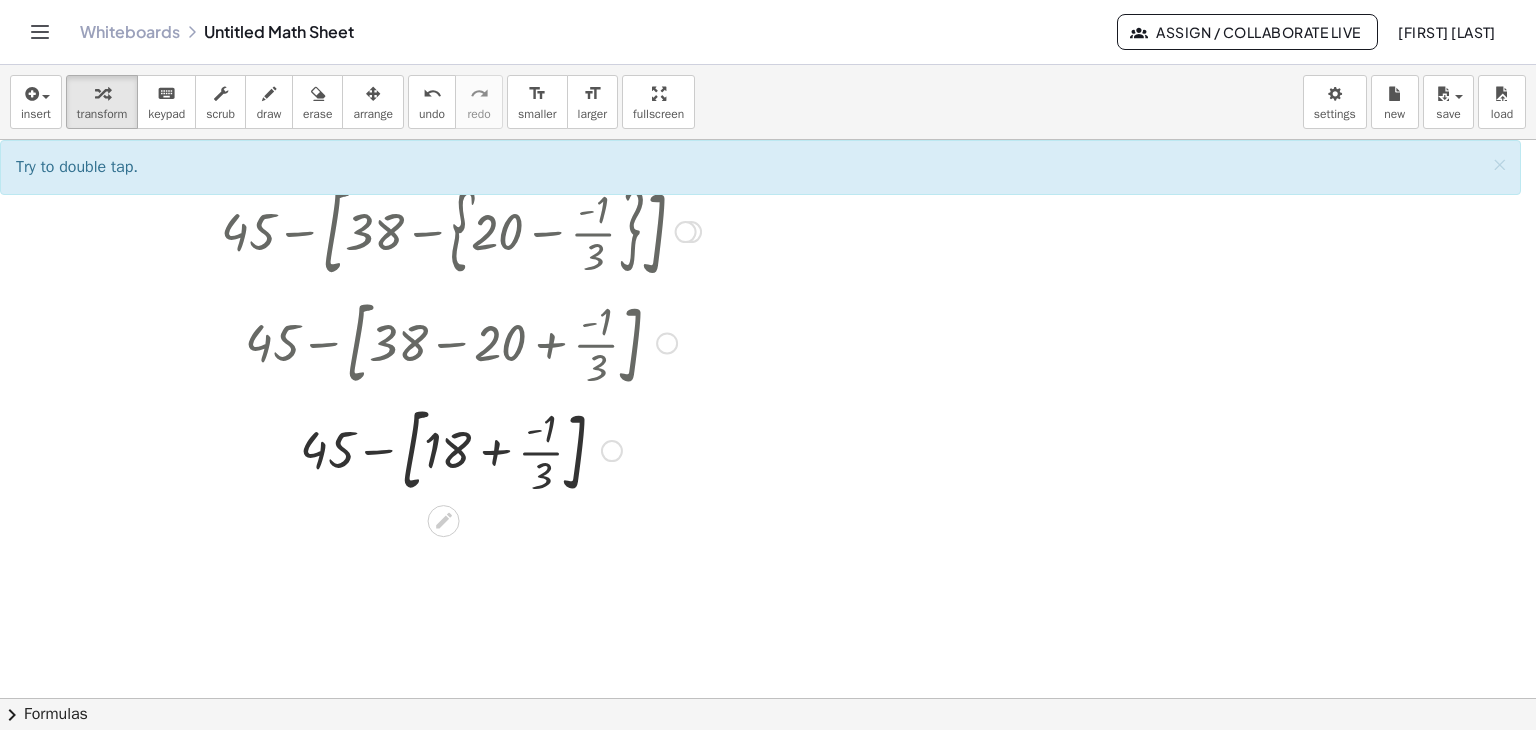 click at bounding box center (461, 449) 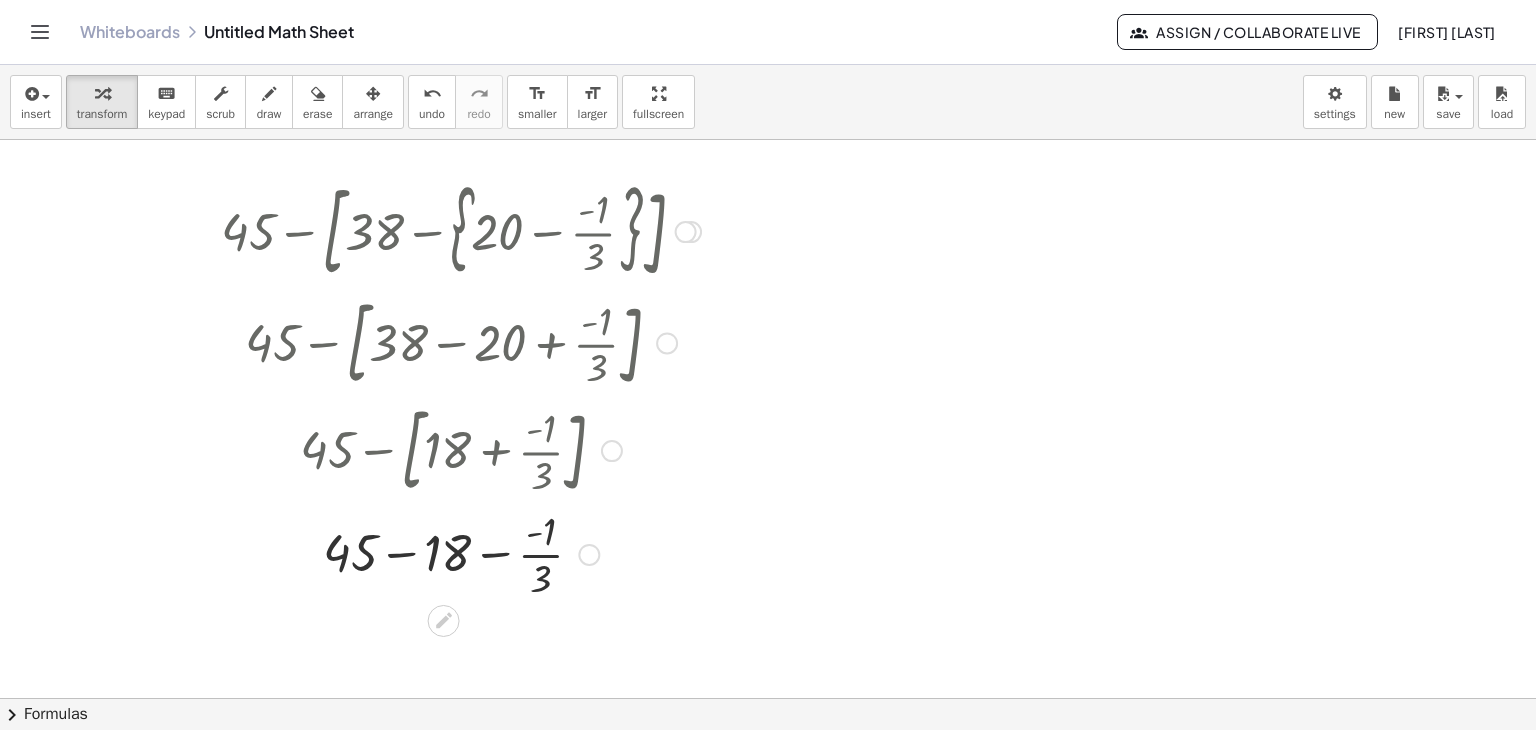 scroll, scrollTop: 558, scrollLeft: 0, axis: vertical 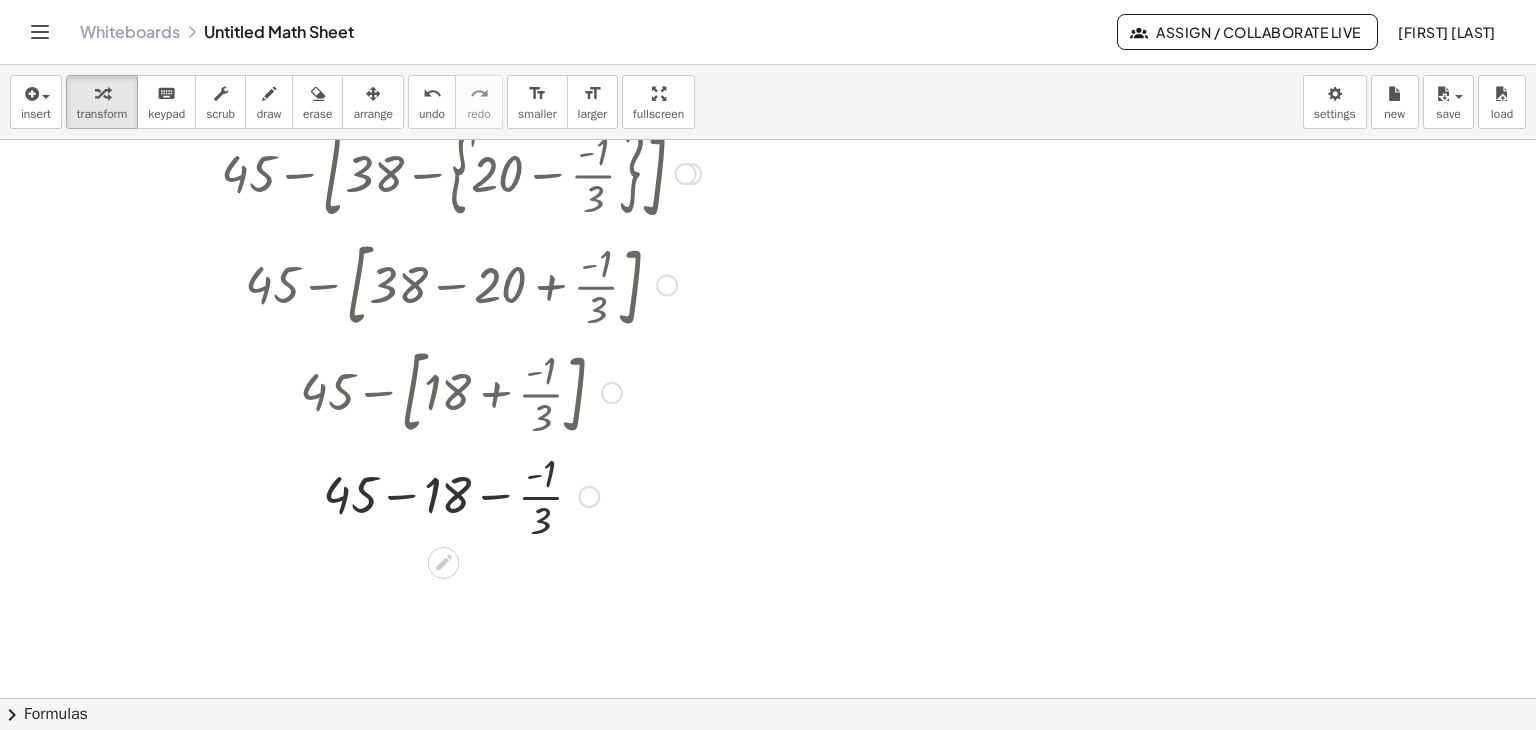 click at bounding box center [461, 495] 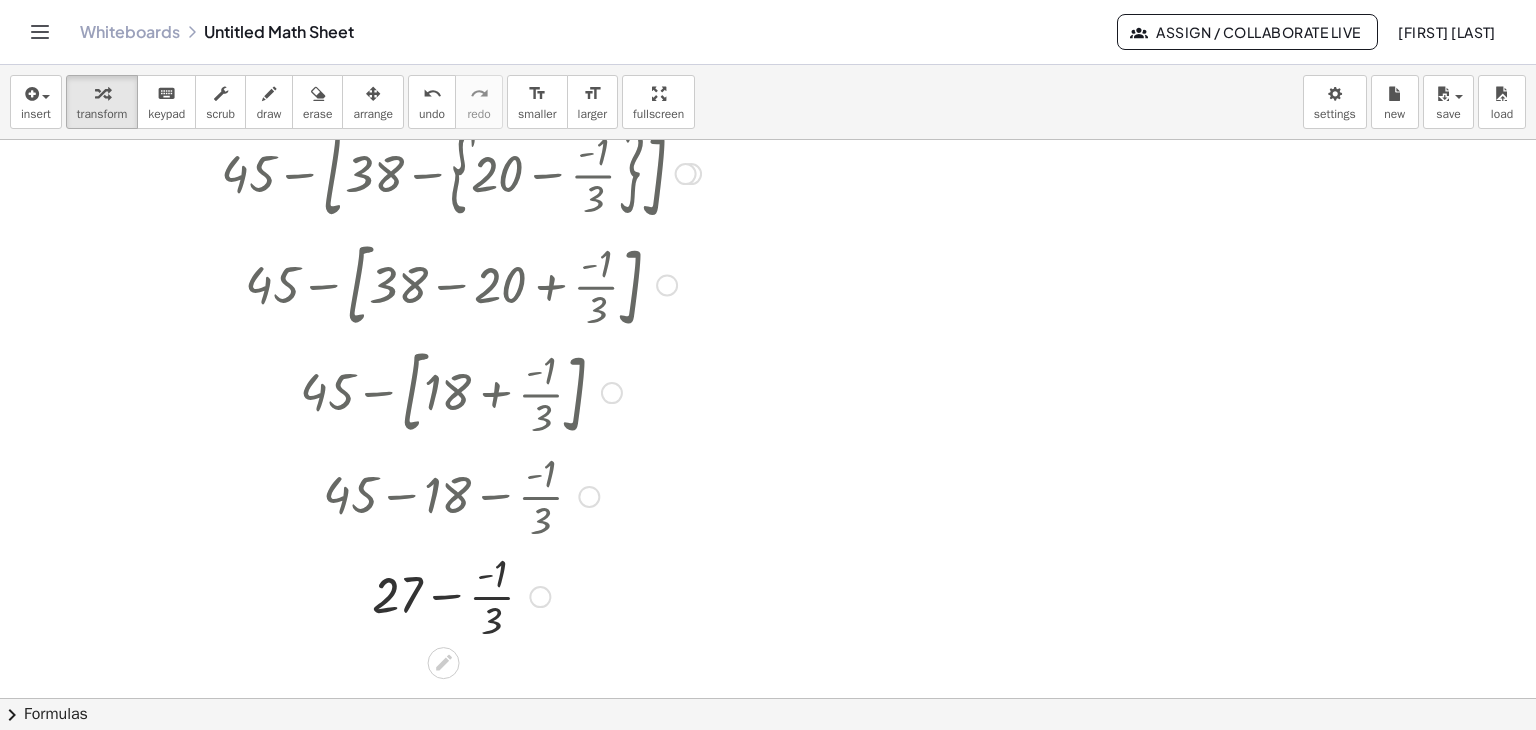 scroll, scrollTop: 758, scrollLeft: 0, axis: vertical 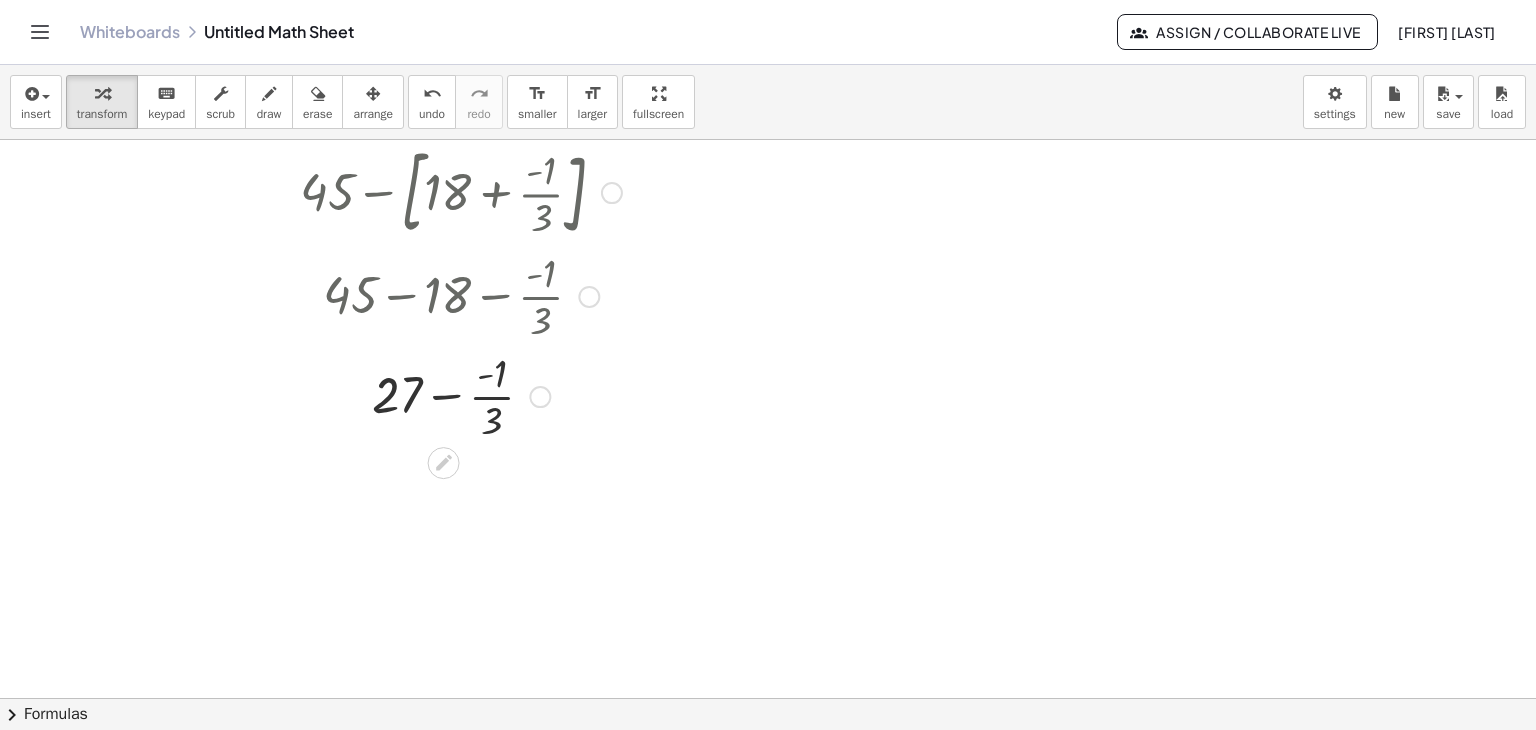 click at bounding box center [461, 395] 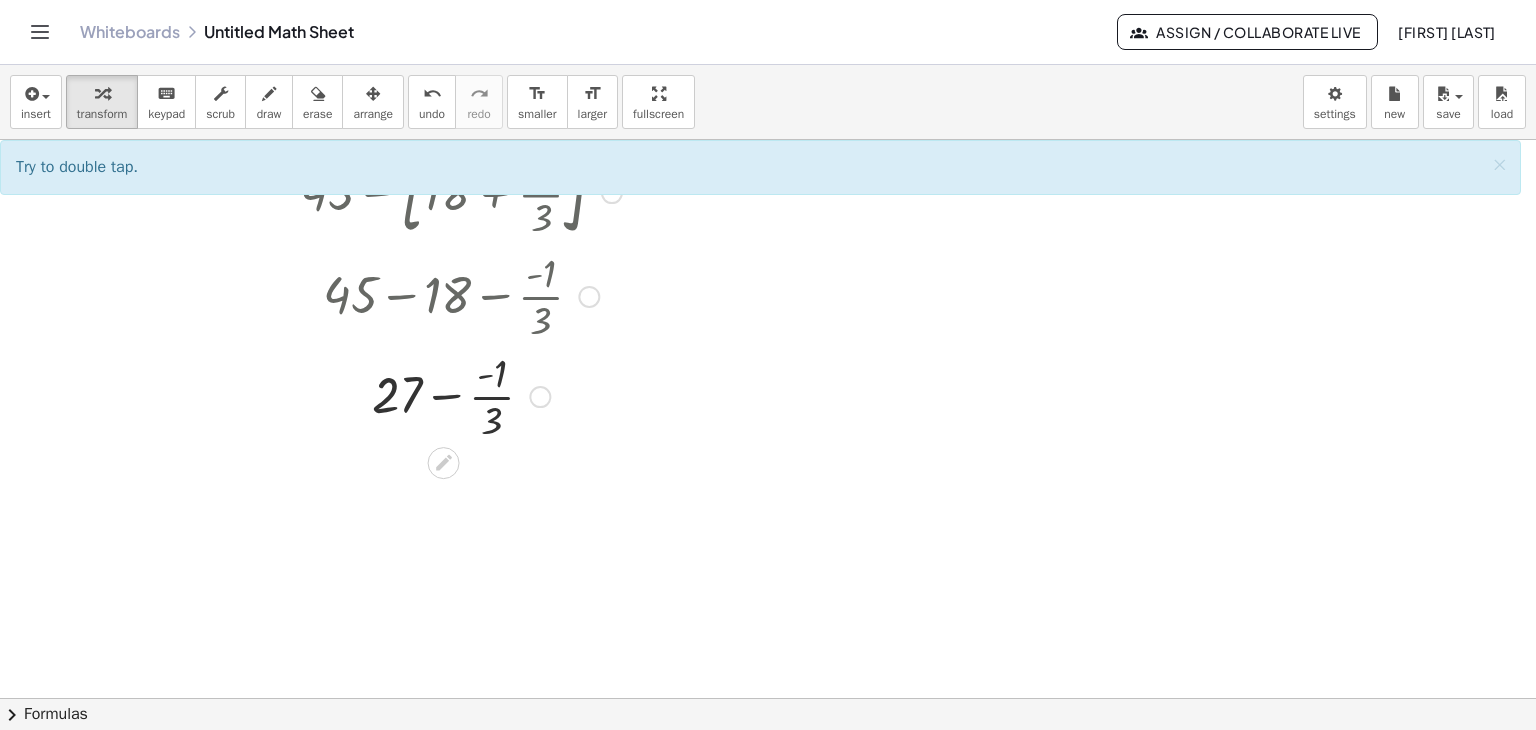 click at bounding box center [461, 395] 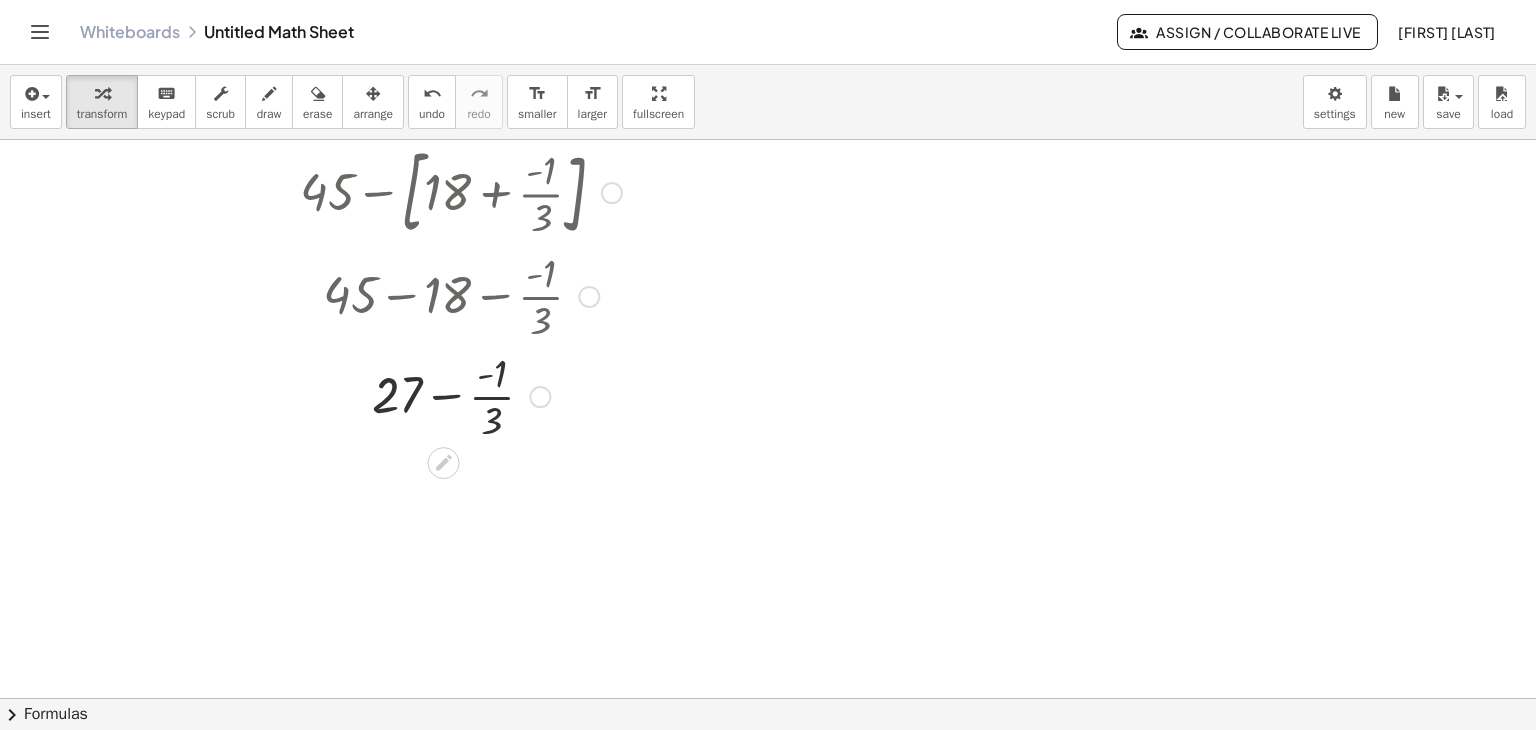 click at bounding box center (461, 395) 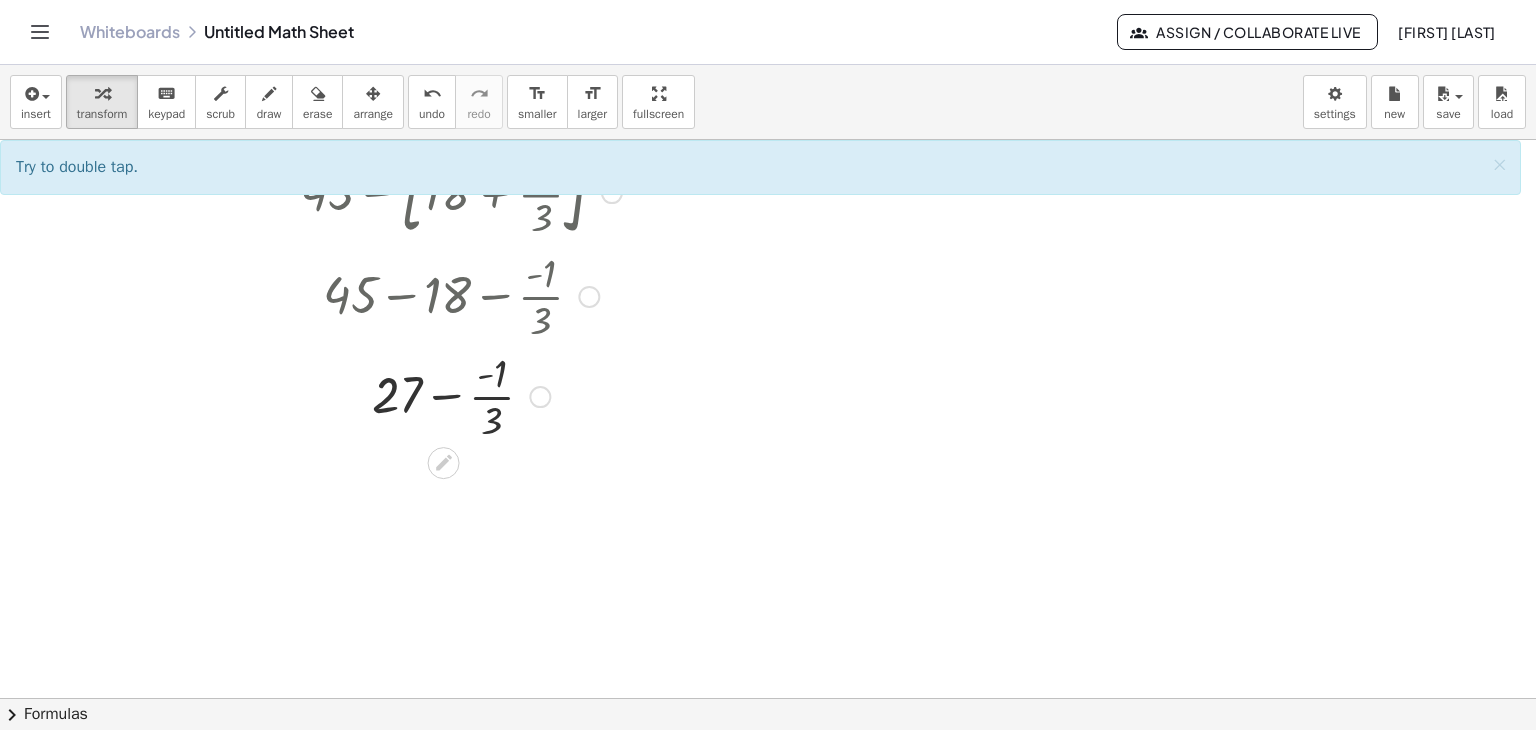 click at bounding box center [461, 395] 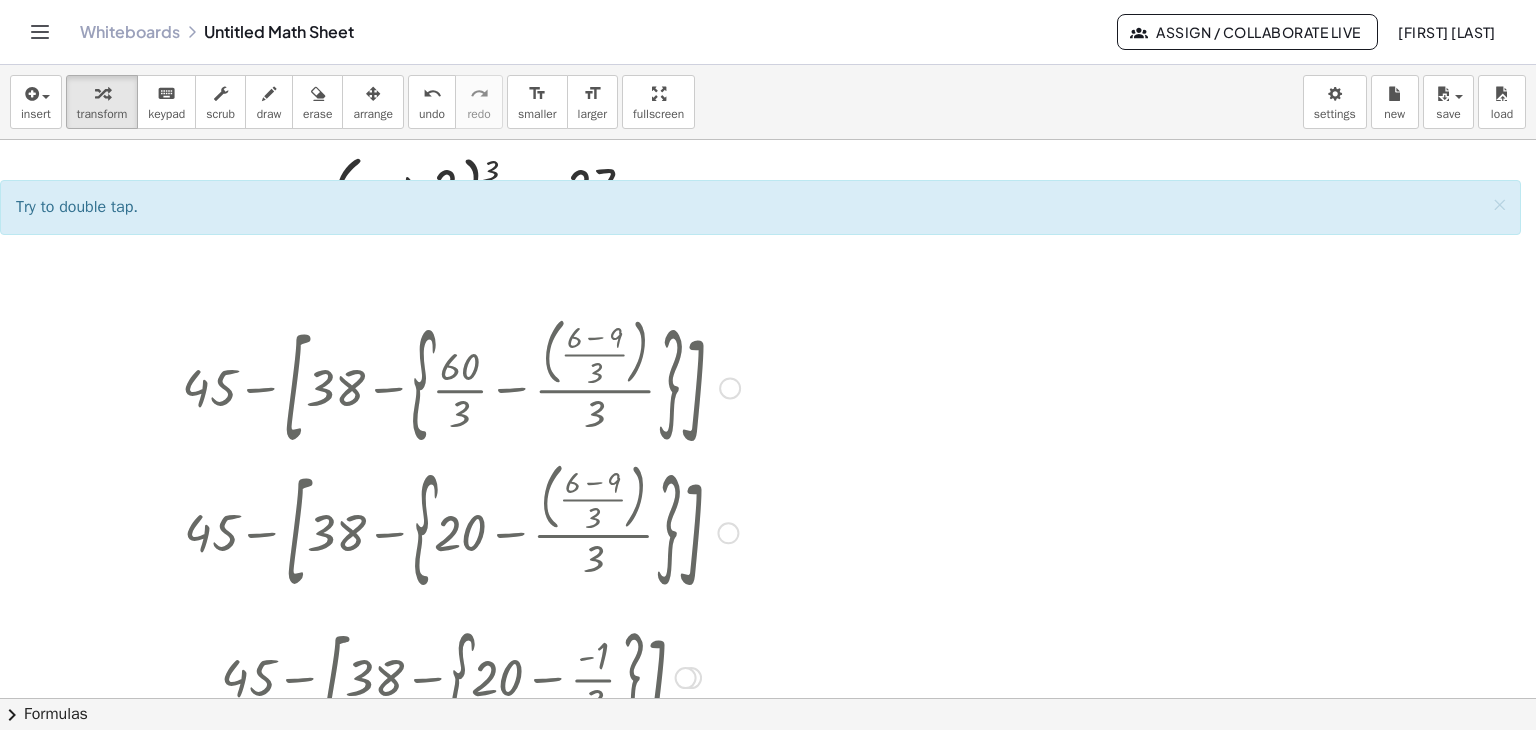 scroll, scrollTop: 200, scrollLeft: 0, axis: vertical 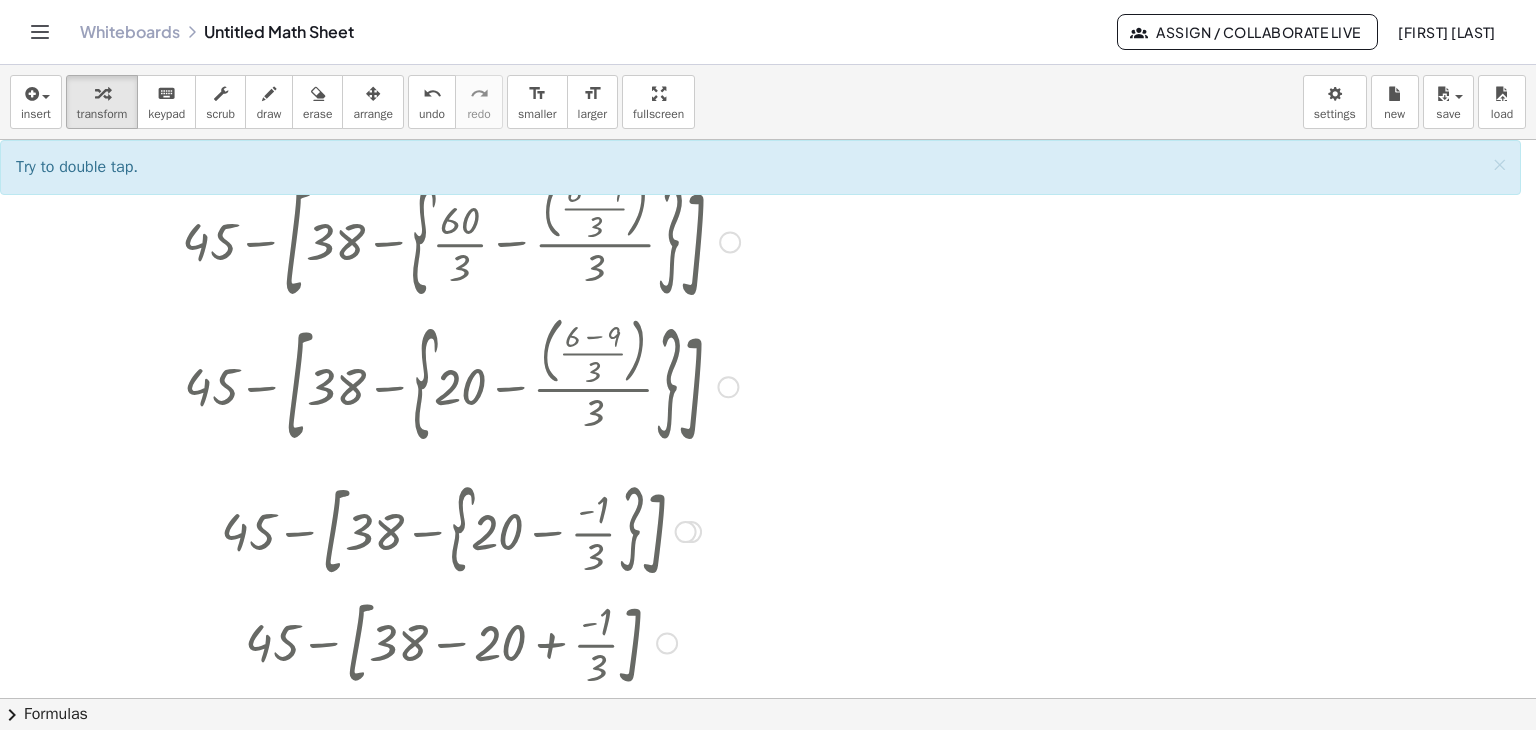 click at bounding box center [730, 242] 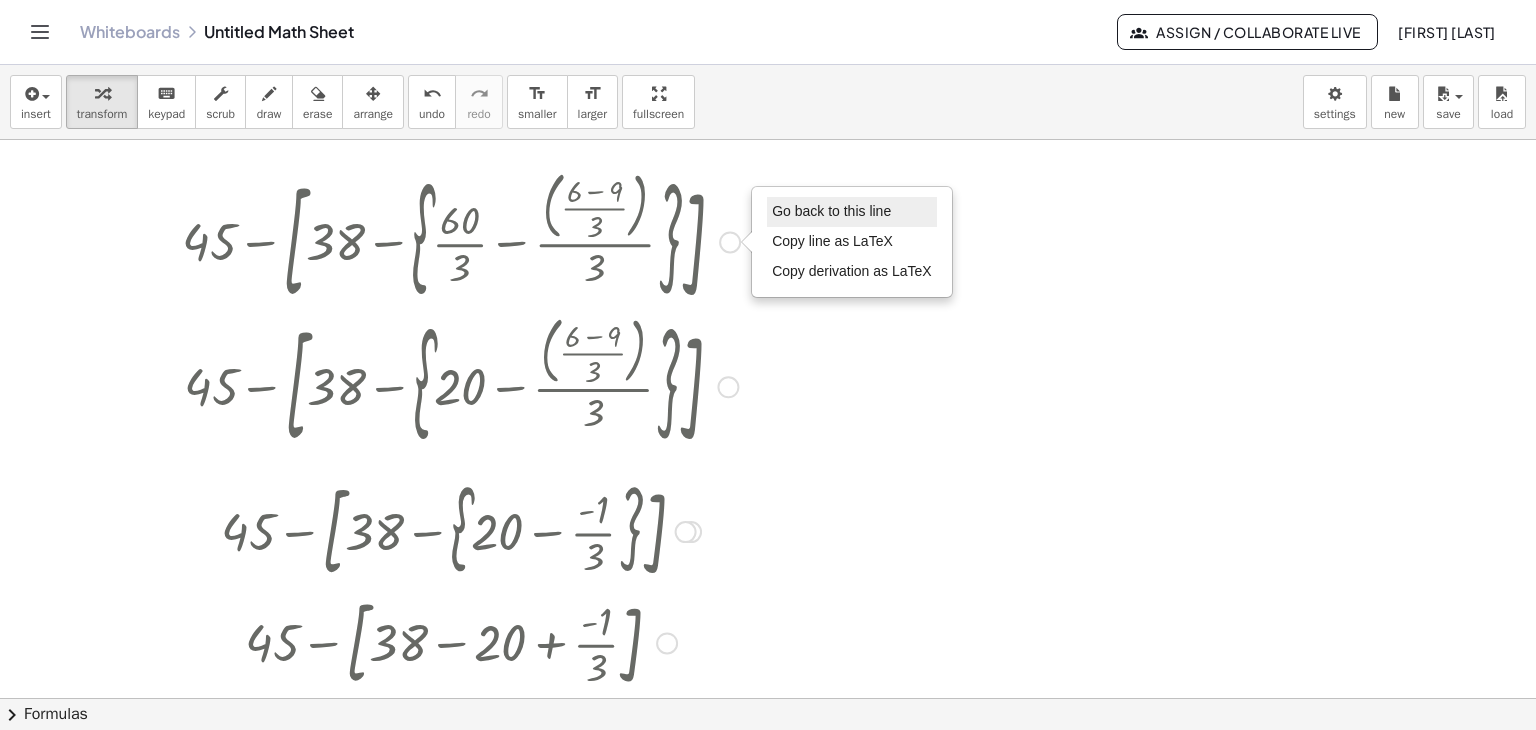 click on "Go back to this line" at bounding box center (852, 212) 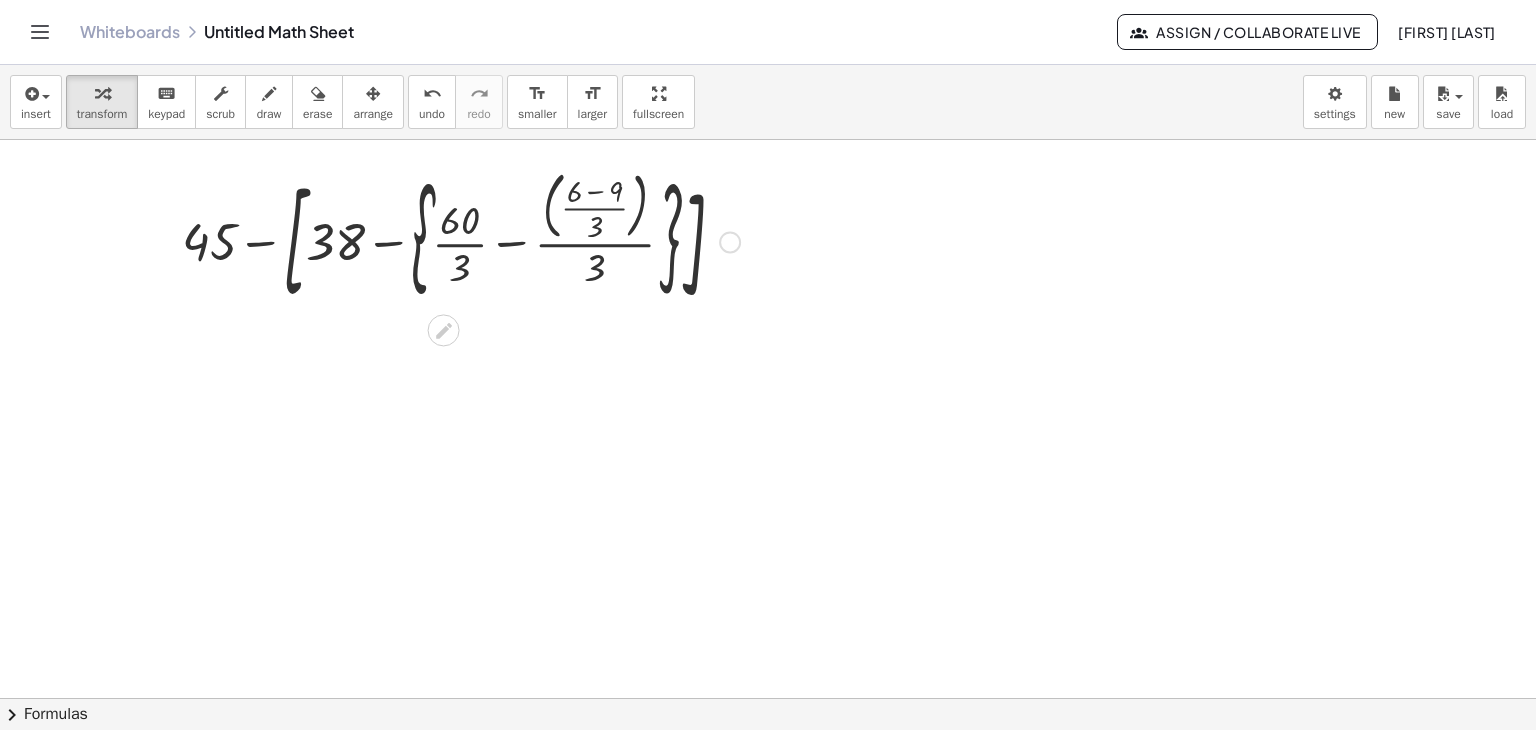 scroll, scrollTop: 0, scrollLeft: 0, axis: both 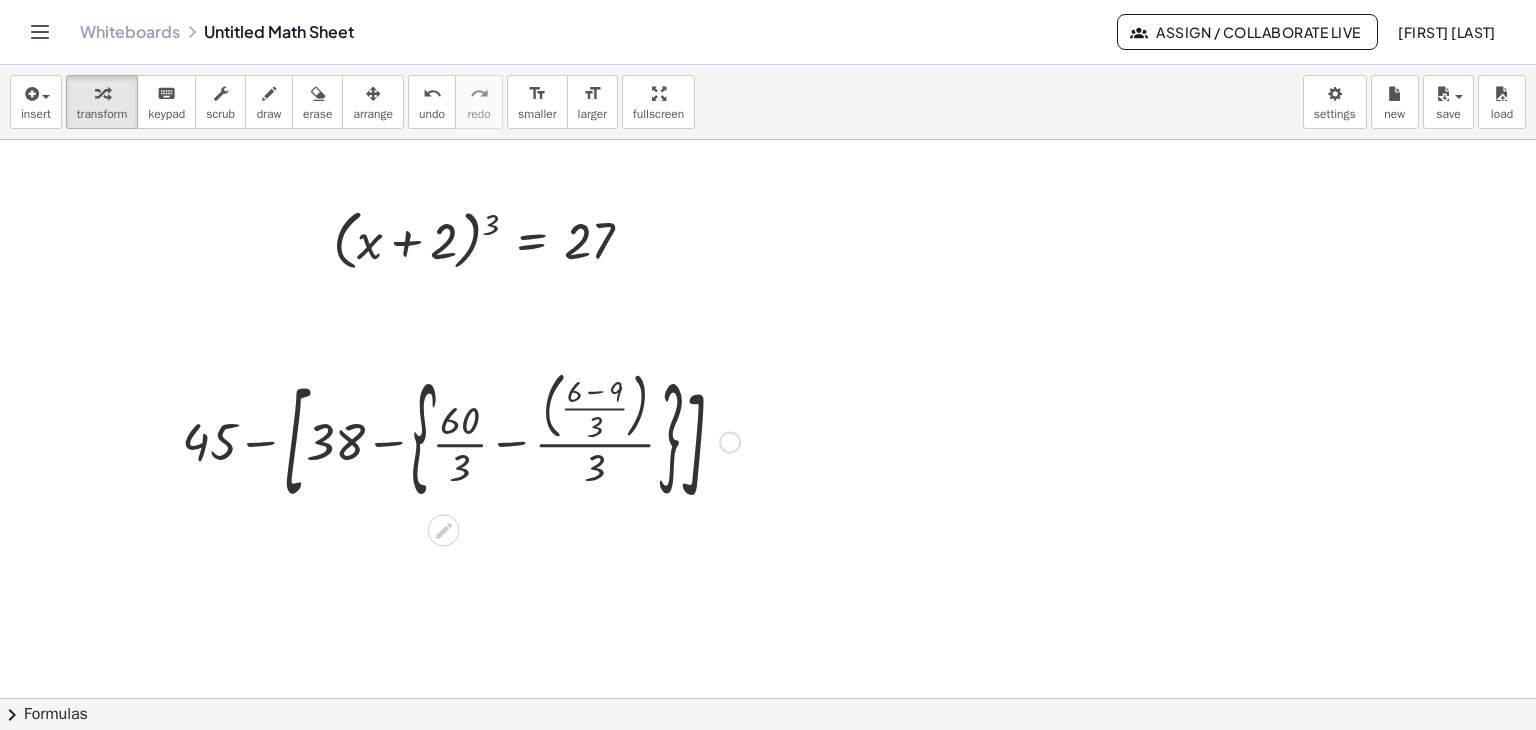 click at bounding box center [461, 440] 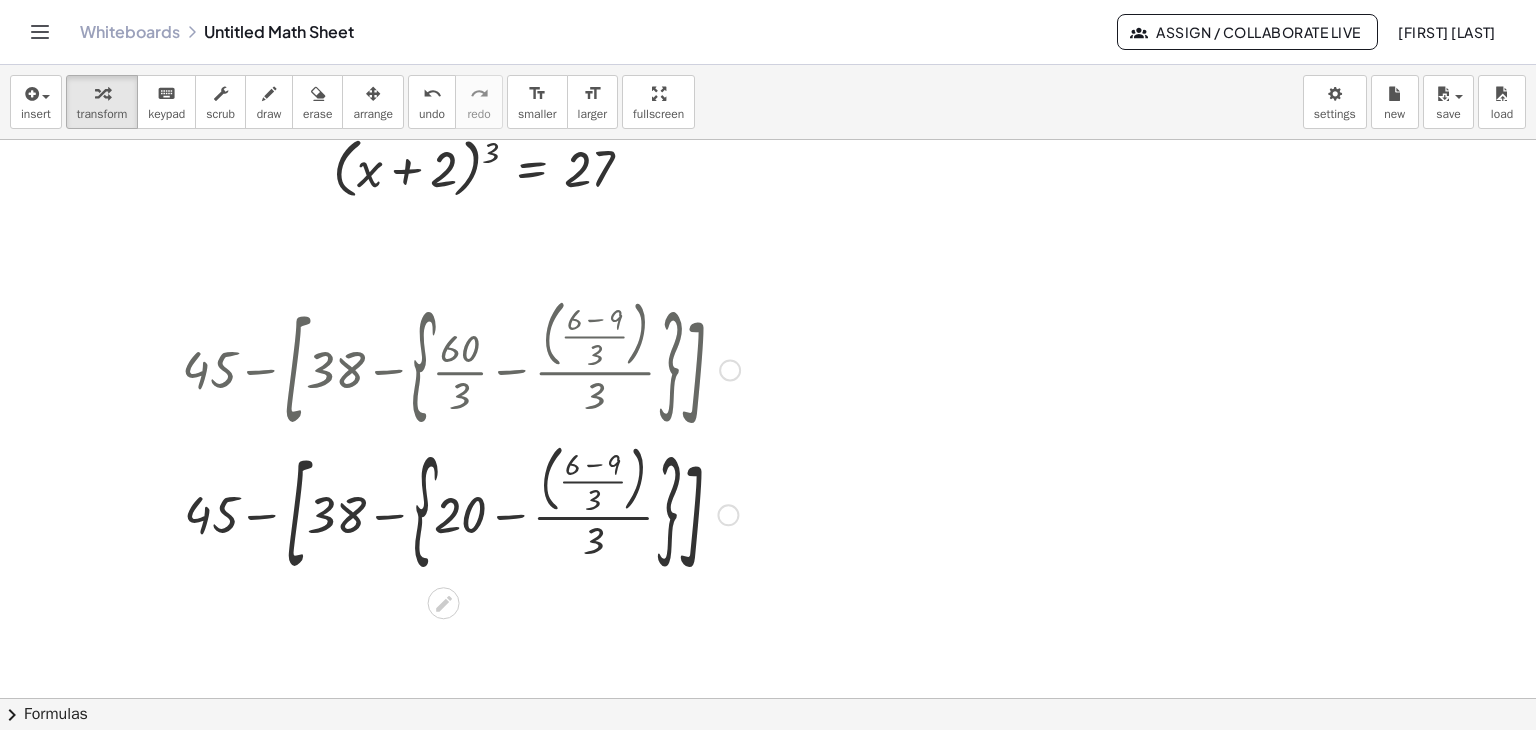 scroll, scrollTop: 300, scrollLeft: 0, axis: vertical 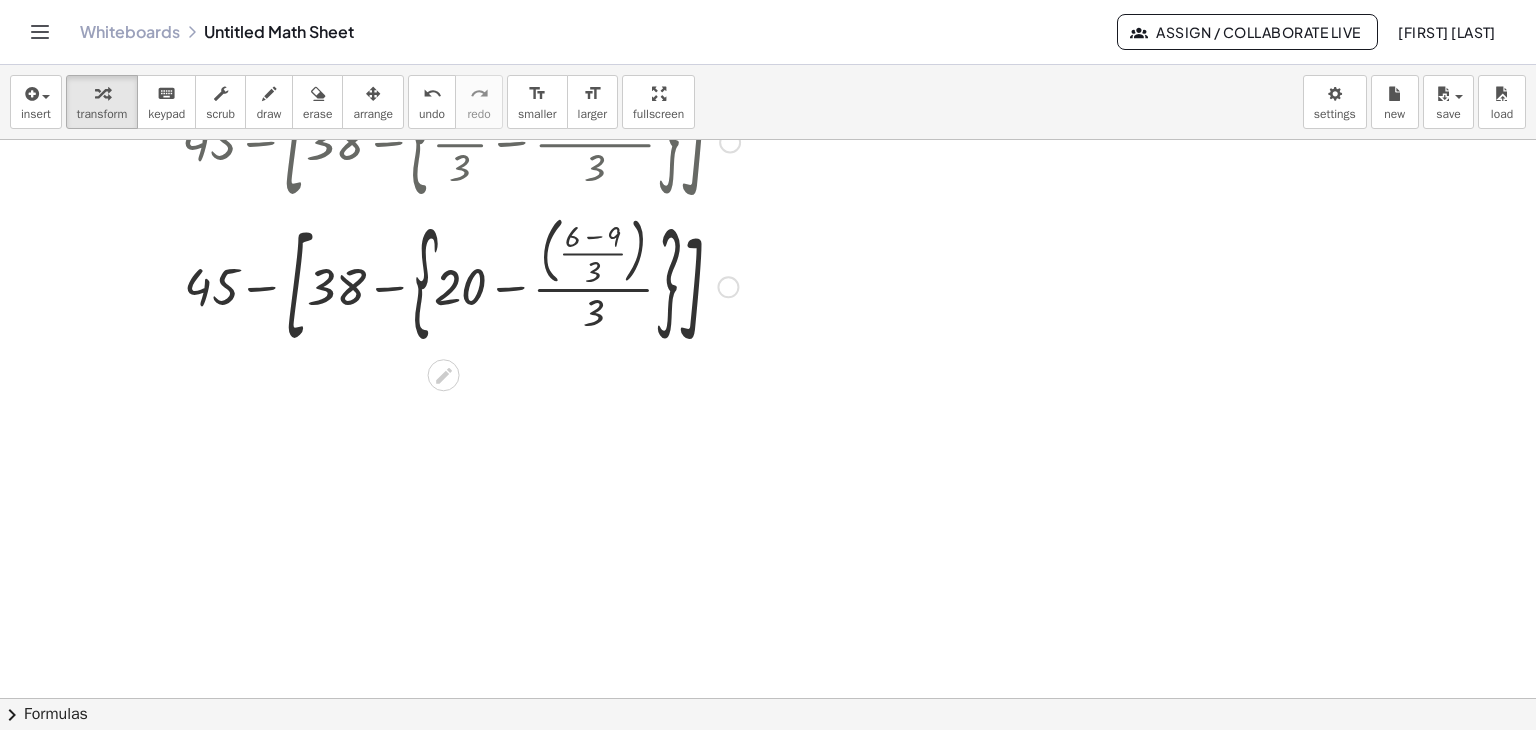 click at bounding box center [461, 285] 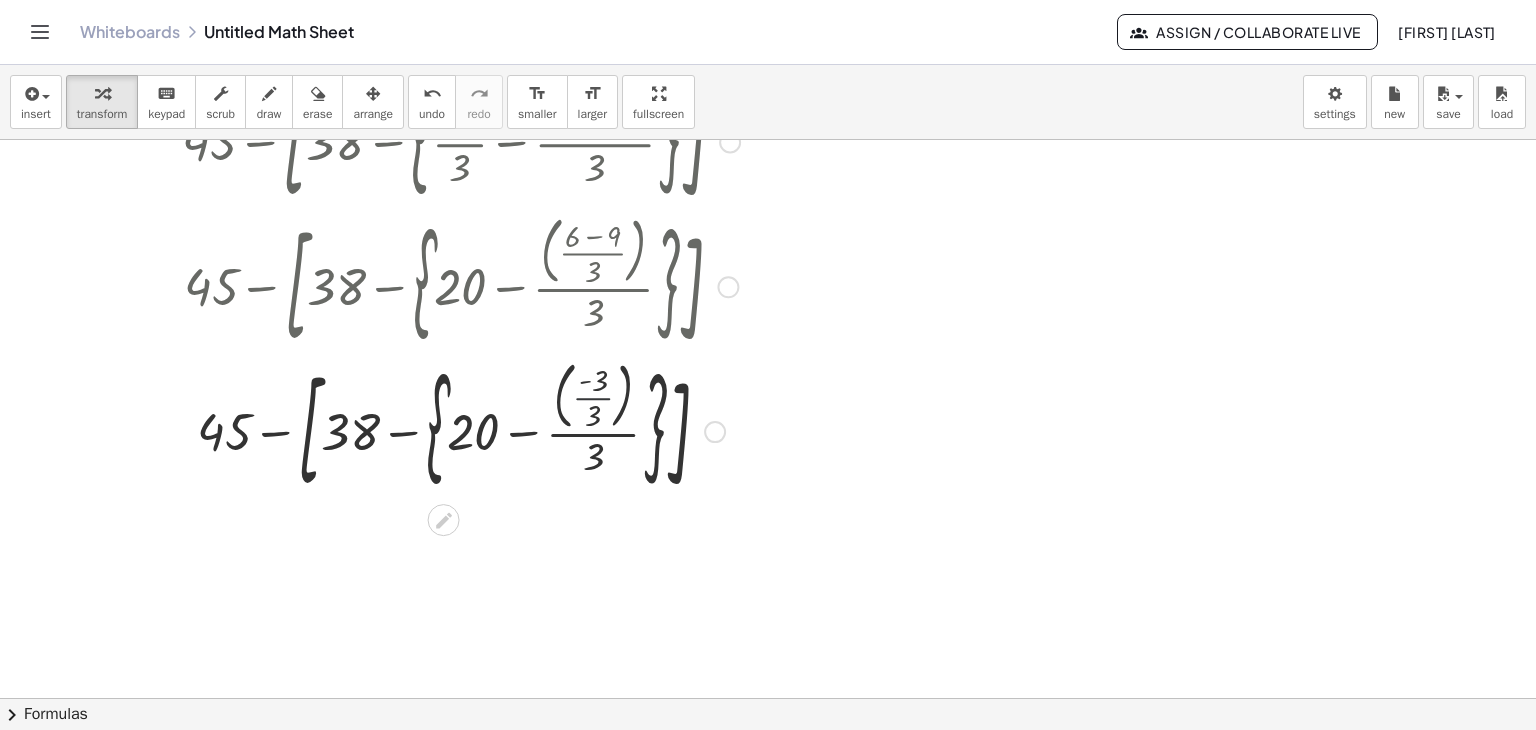 click at bounding box center (461, 429) 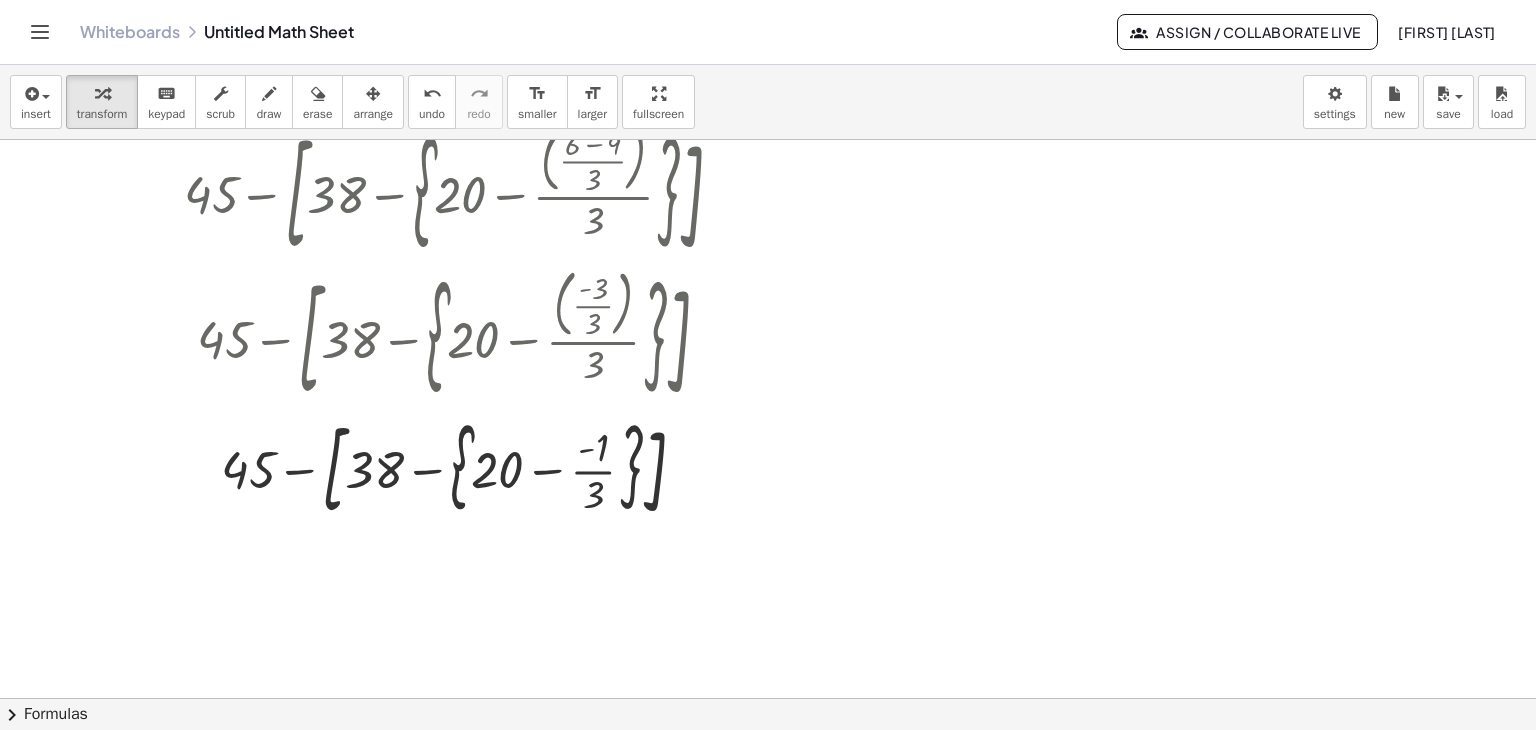 scroll, scrollTop: 500, scrollLeft: 0, axis: vertical 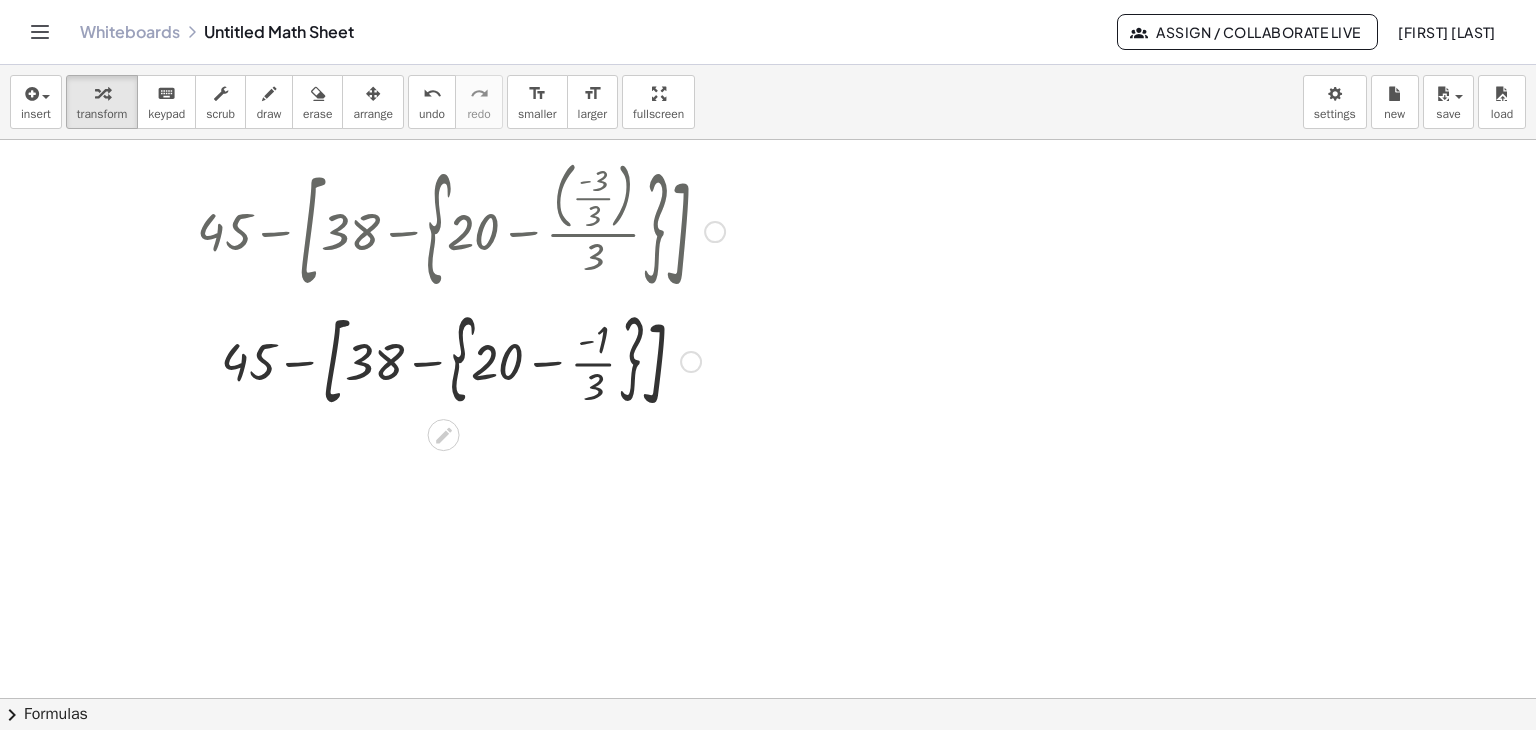 click at bounding box center [461, 359] 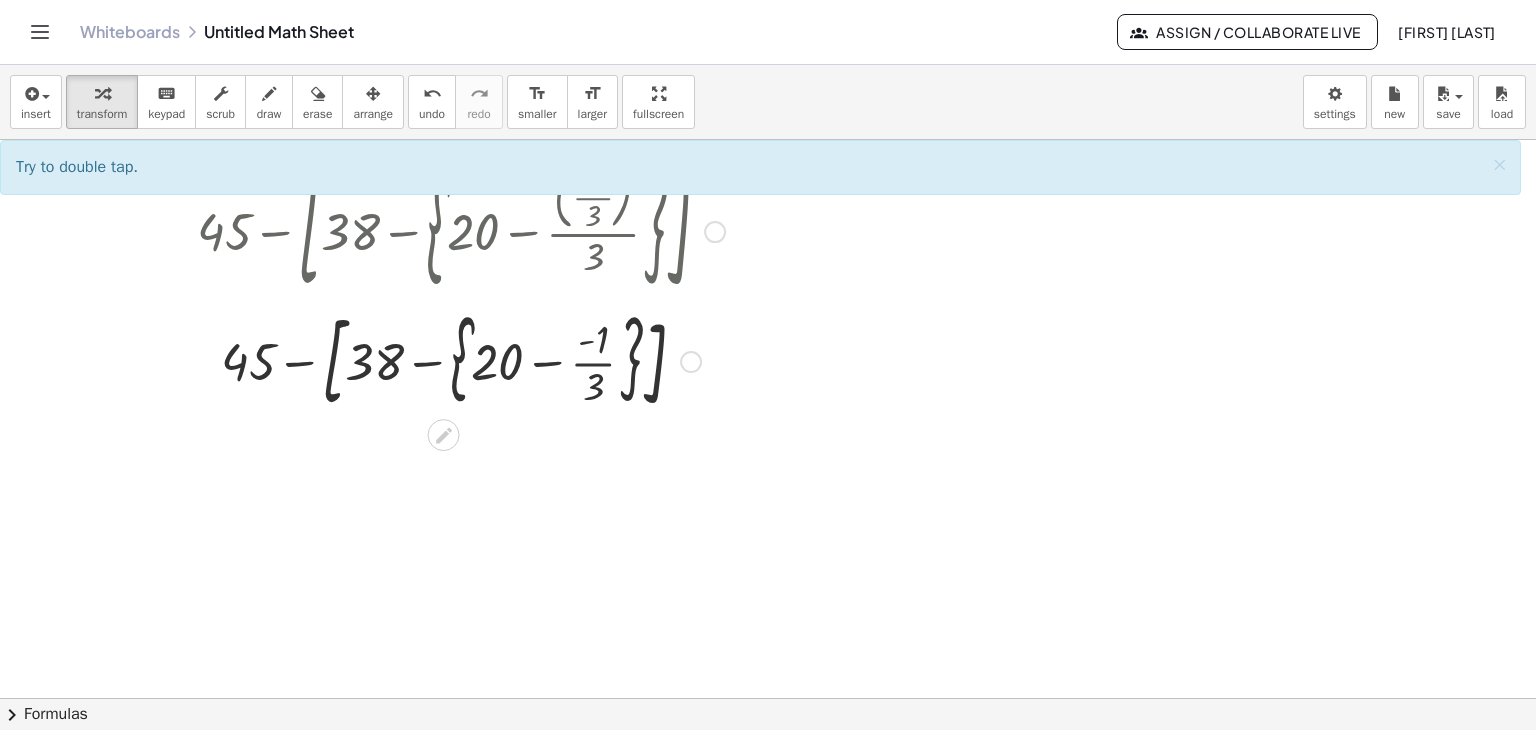 click at bounding box center (461, 359) 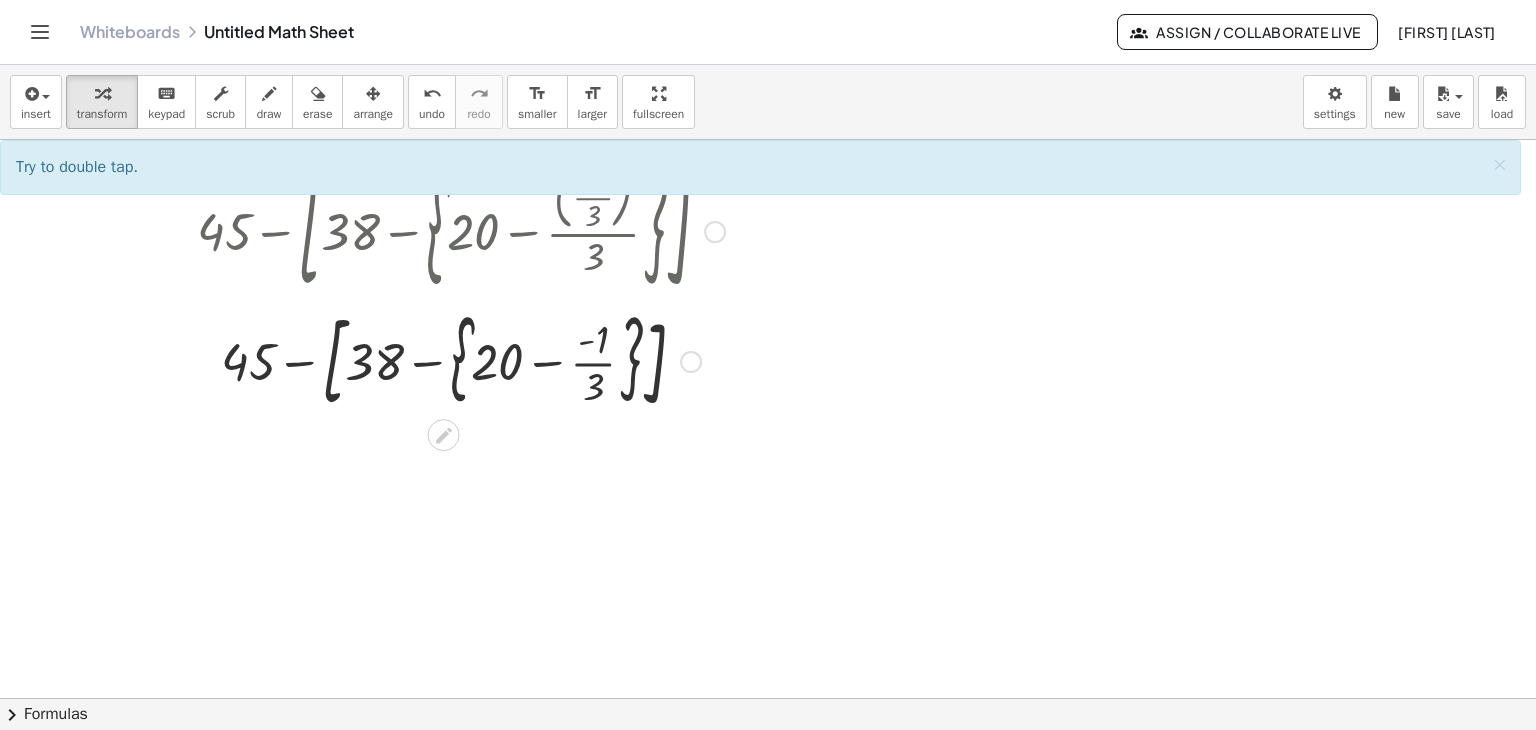 click at bounding box center (461, 359) 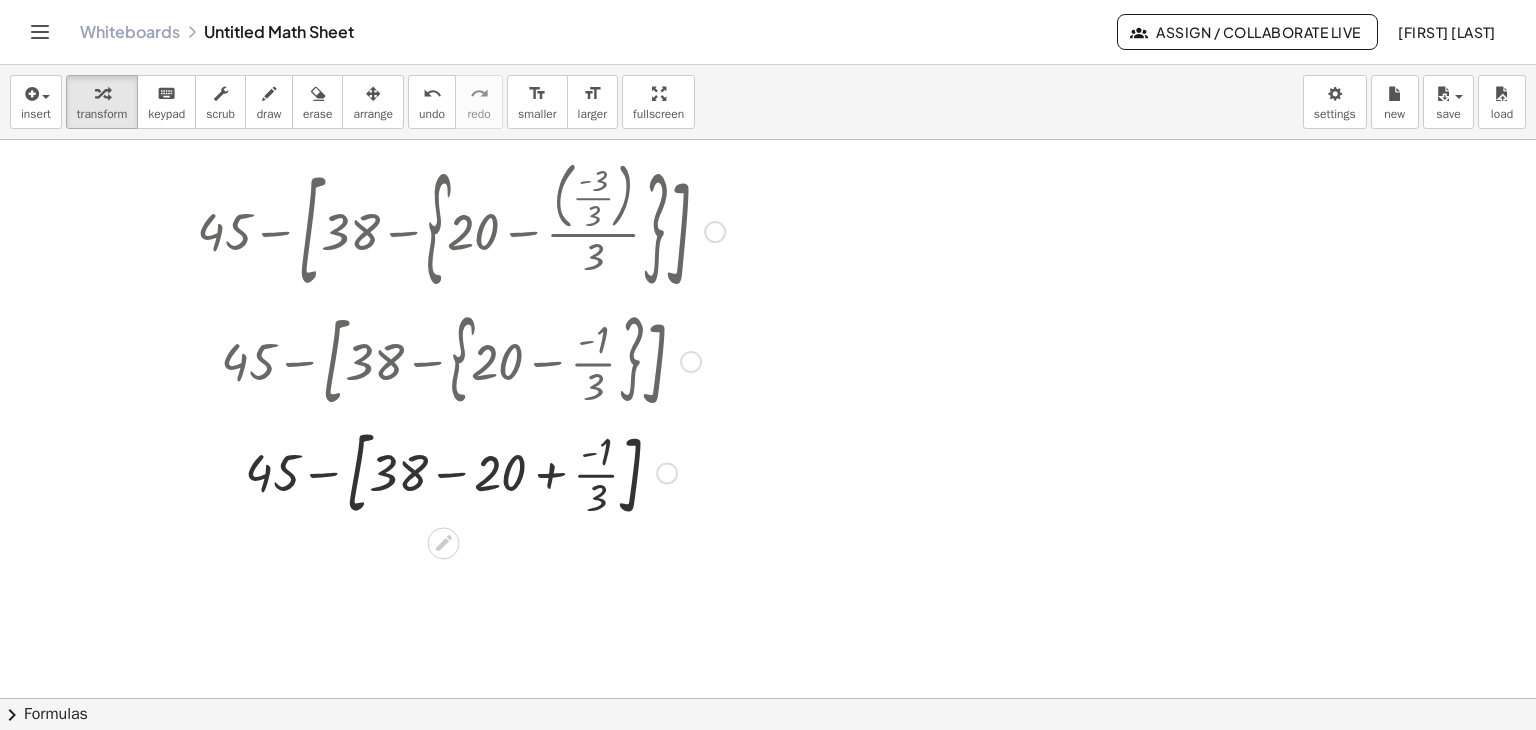 click at bounding box center [461, 471] 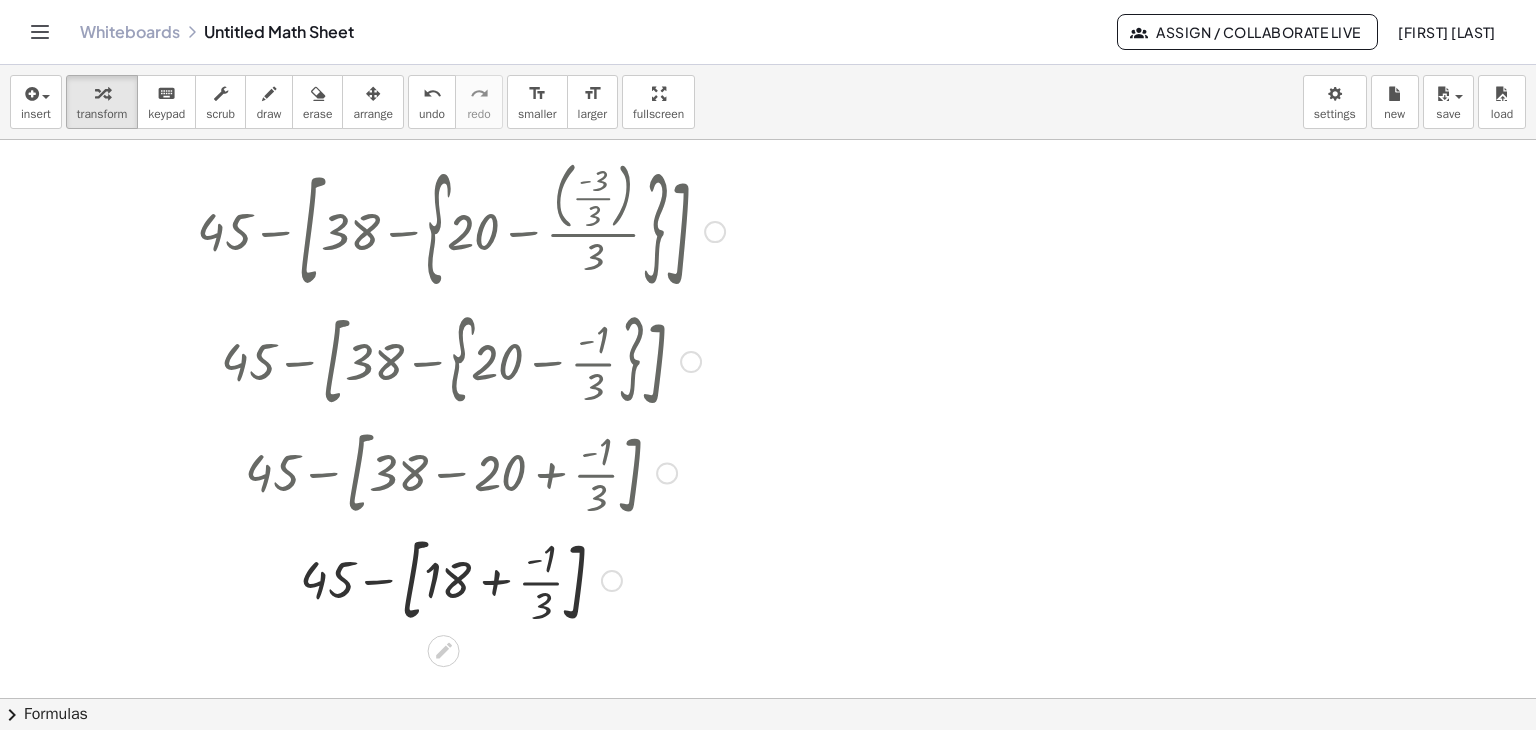 scroll, scrollTop: 558, scrollLeft: 0, axis: vertical 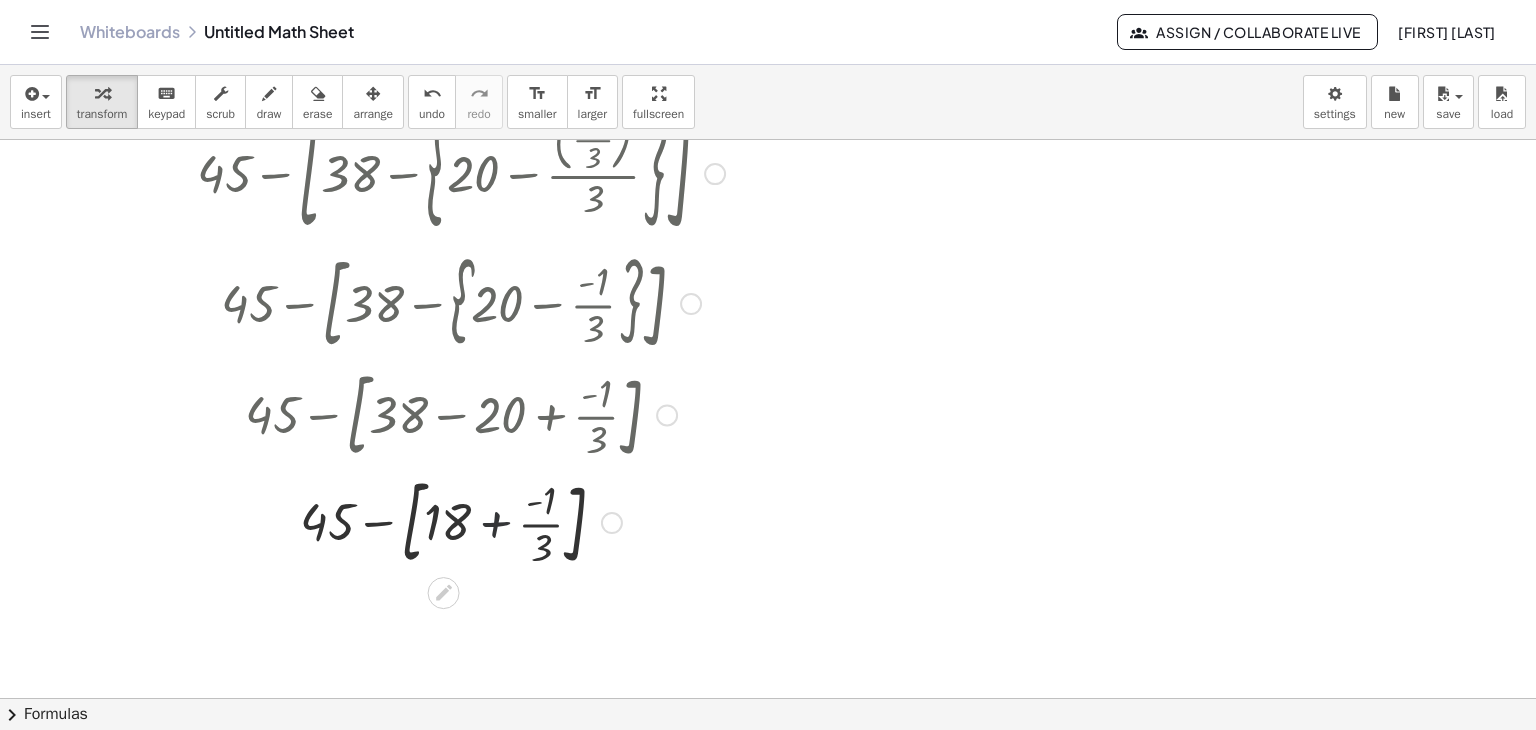 drag, startPoint x: 498, startPoint y: 521, endPoint x: 487, endPoint y: 529, distance: 13.601471 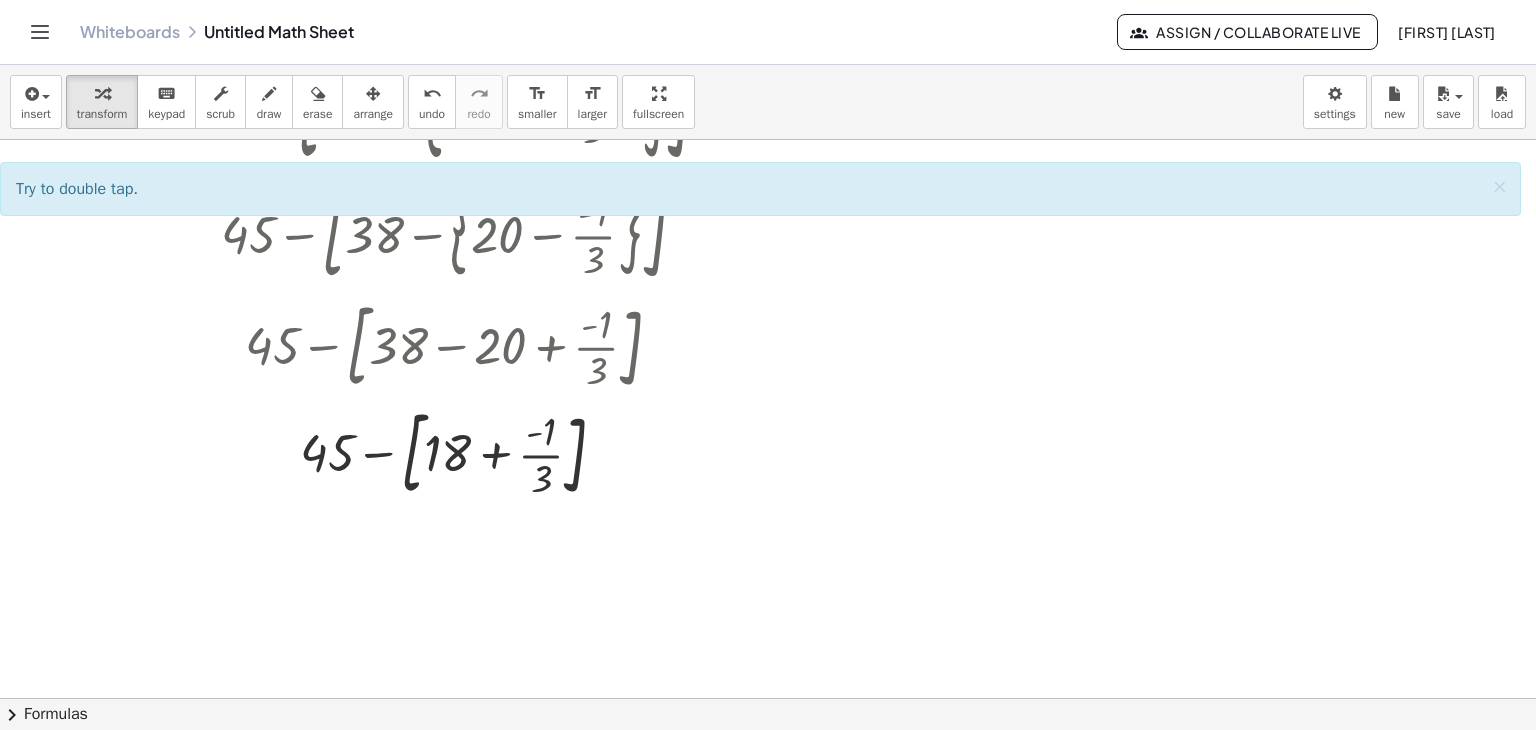 scroll, scrollTop: 658, scrollLeft: 0, axis: vertical 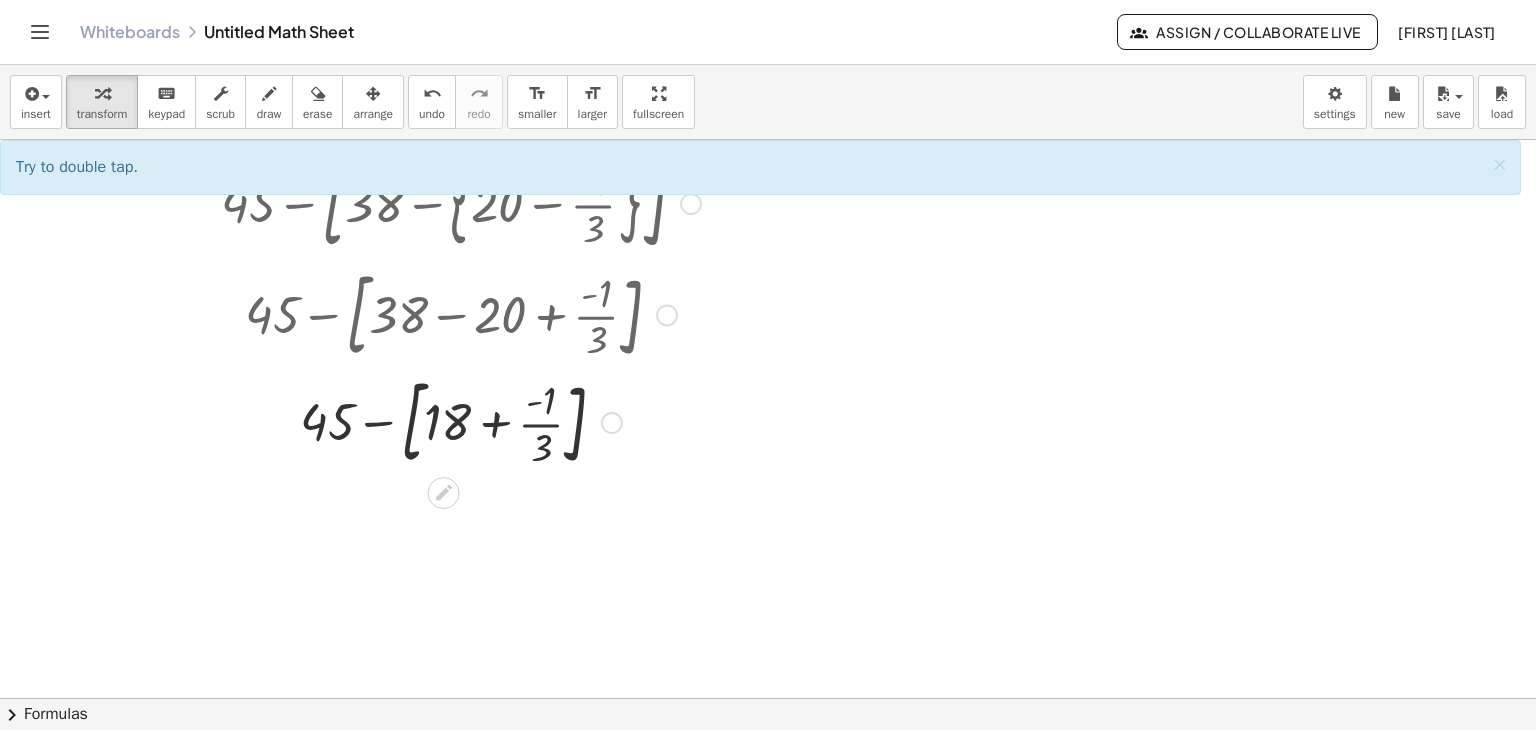 click at bounding box center (461, 421) 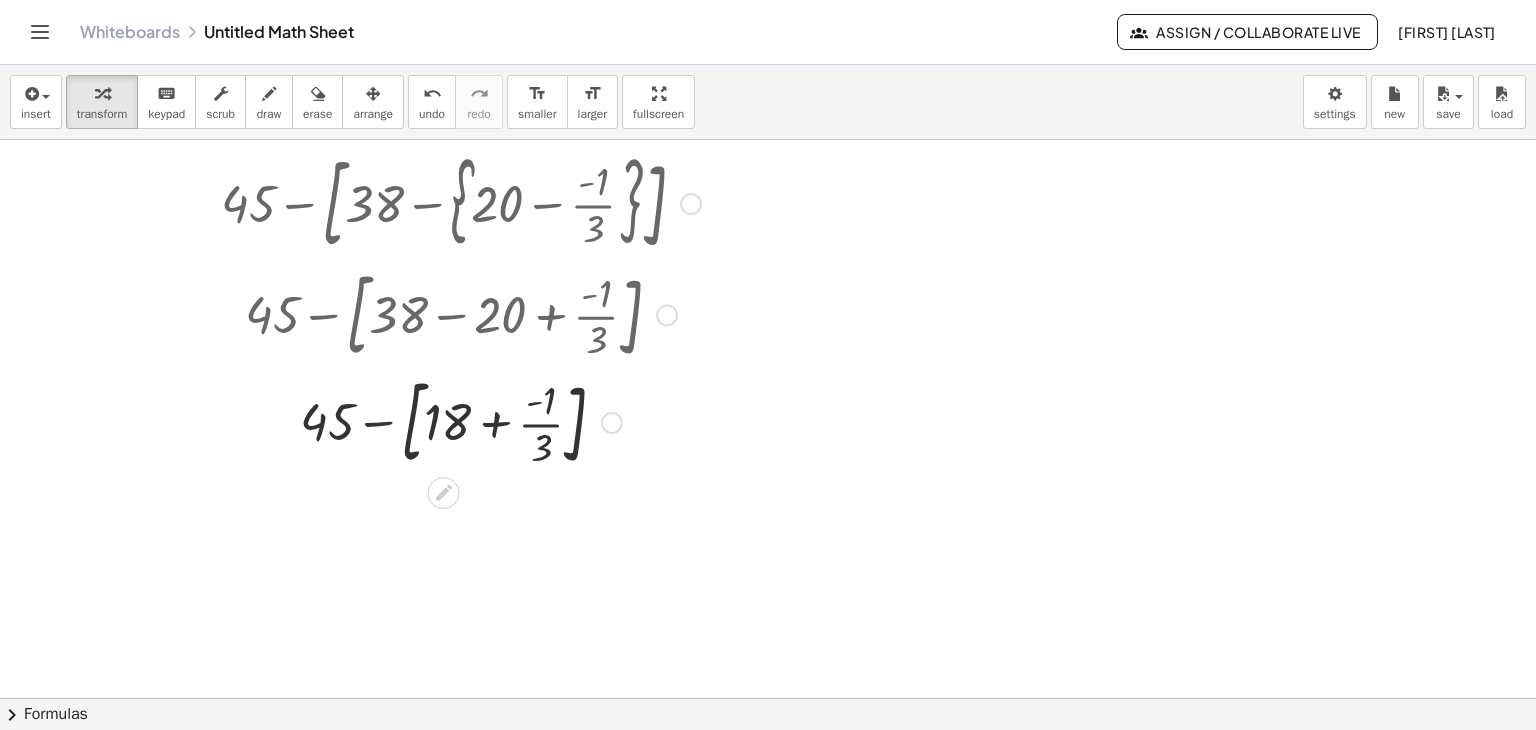 click at bounding box center [461, 421] 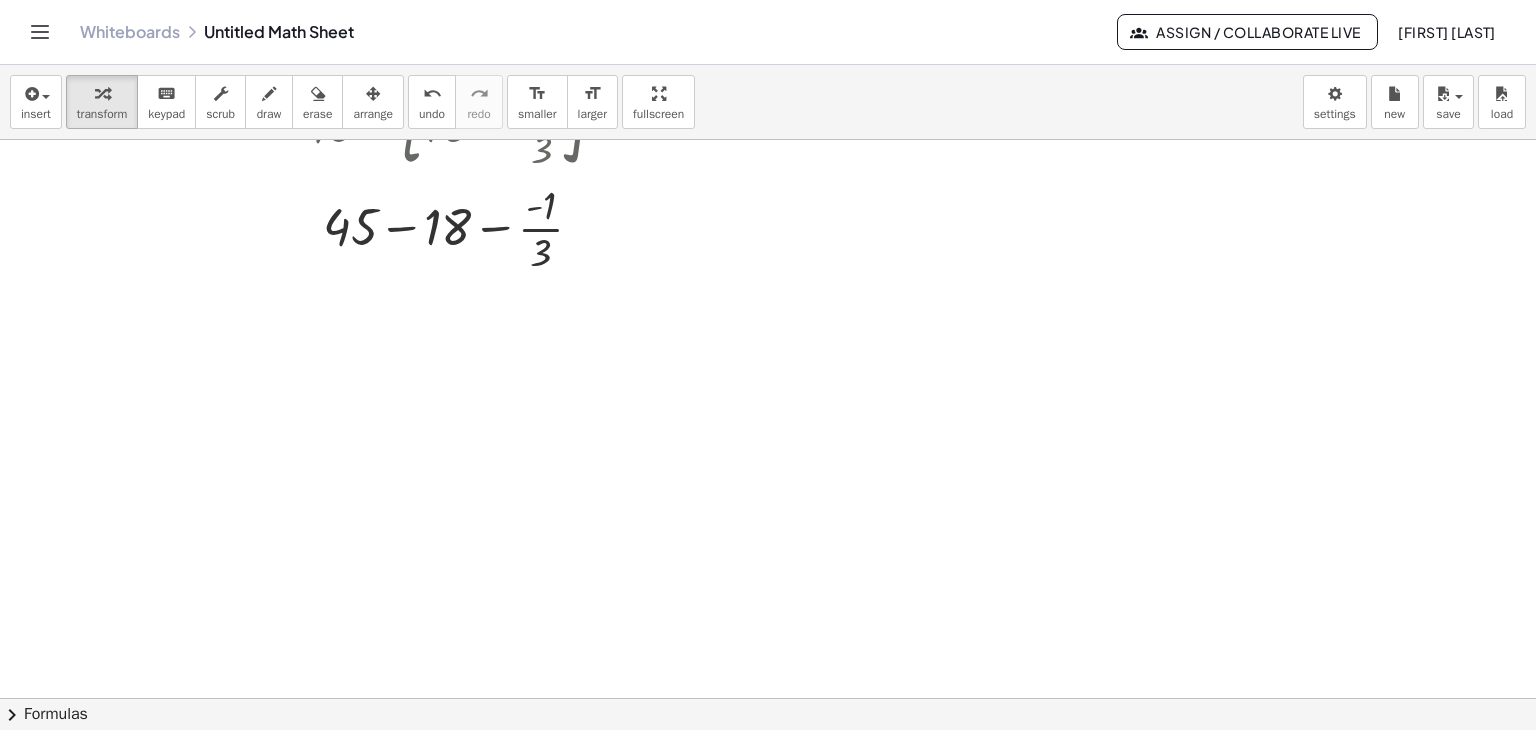 scroll, scrollTop: 958, scrollLeft: 0, axis: vertical 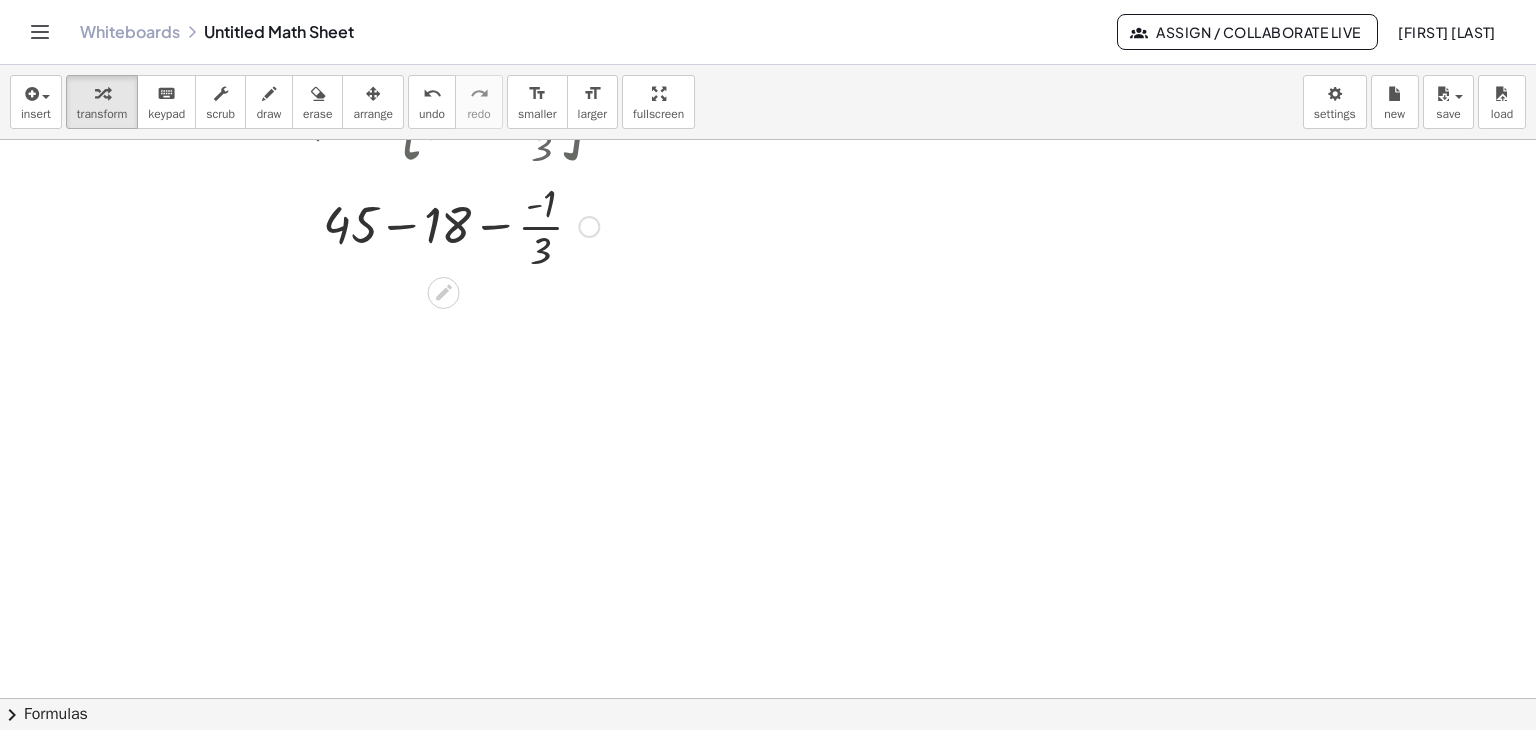 click at bounding box center [461, 225] 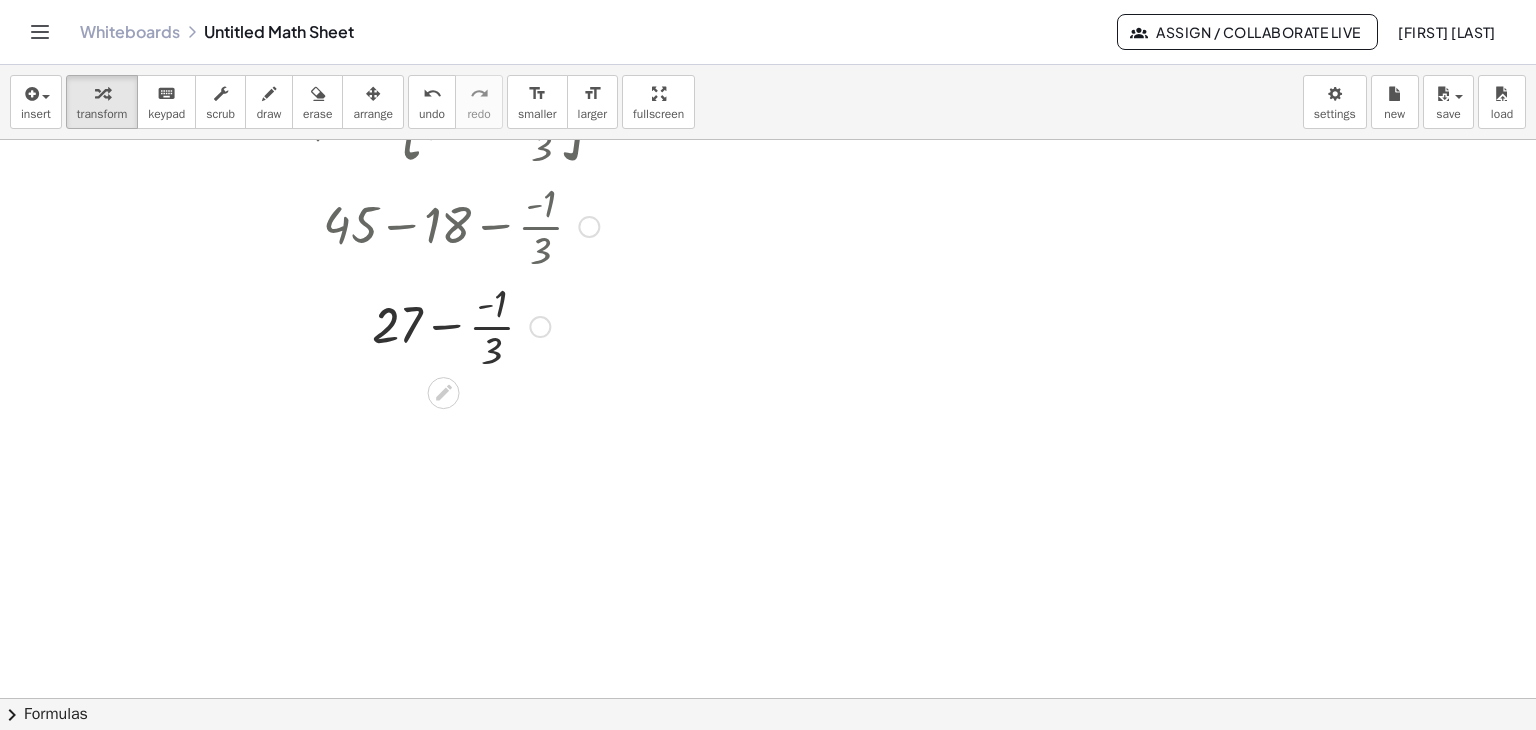 drag, startPoint x: 453, startPoint y: 321, endPoint x: 455, endPoint y: 331, distance: 10.198039 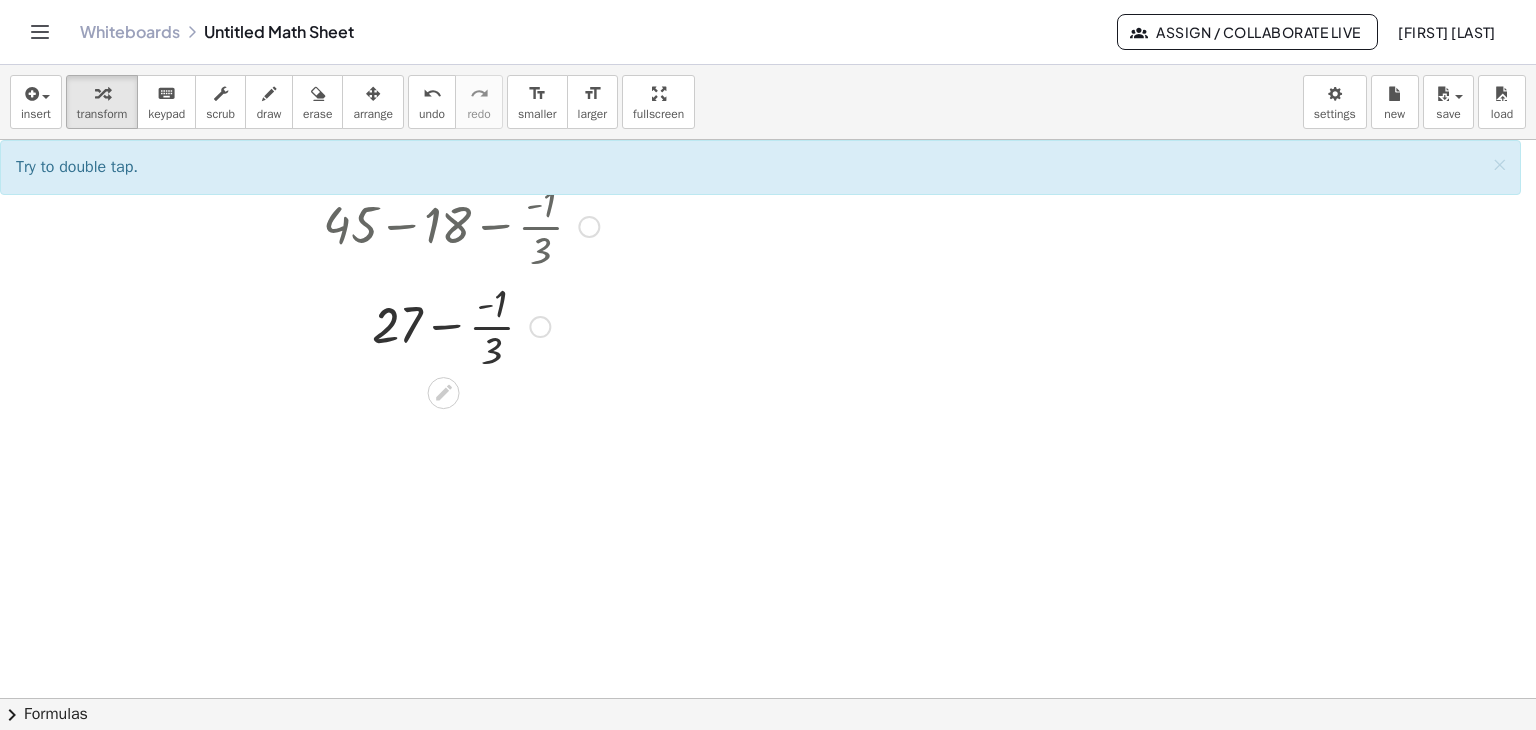 drag, startPoint x: 536, startPoint y: 328, endPoint x: 524, endPoint y: 334, distance: 13.416408 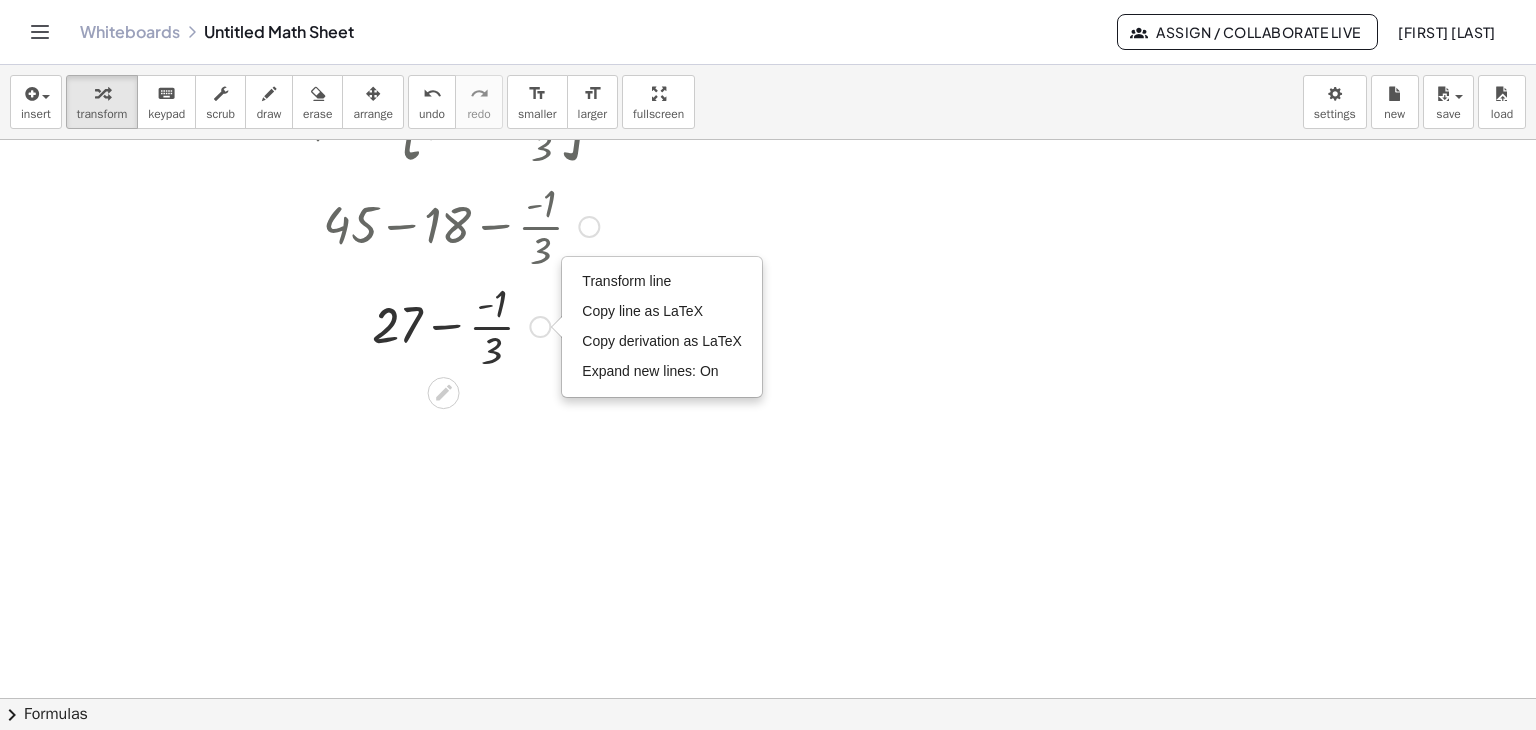 drag, startPoint x: 451, startPoint y: 328, endPoint x: 441, endPoint y: 329, distance: 10.049875 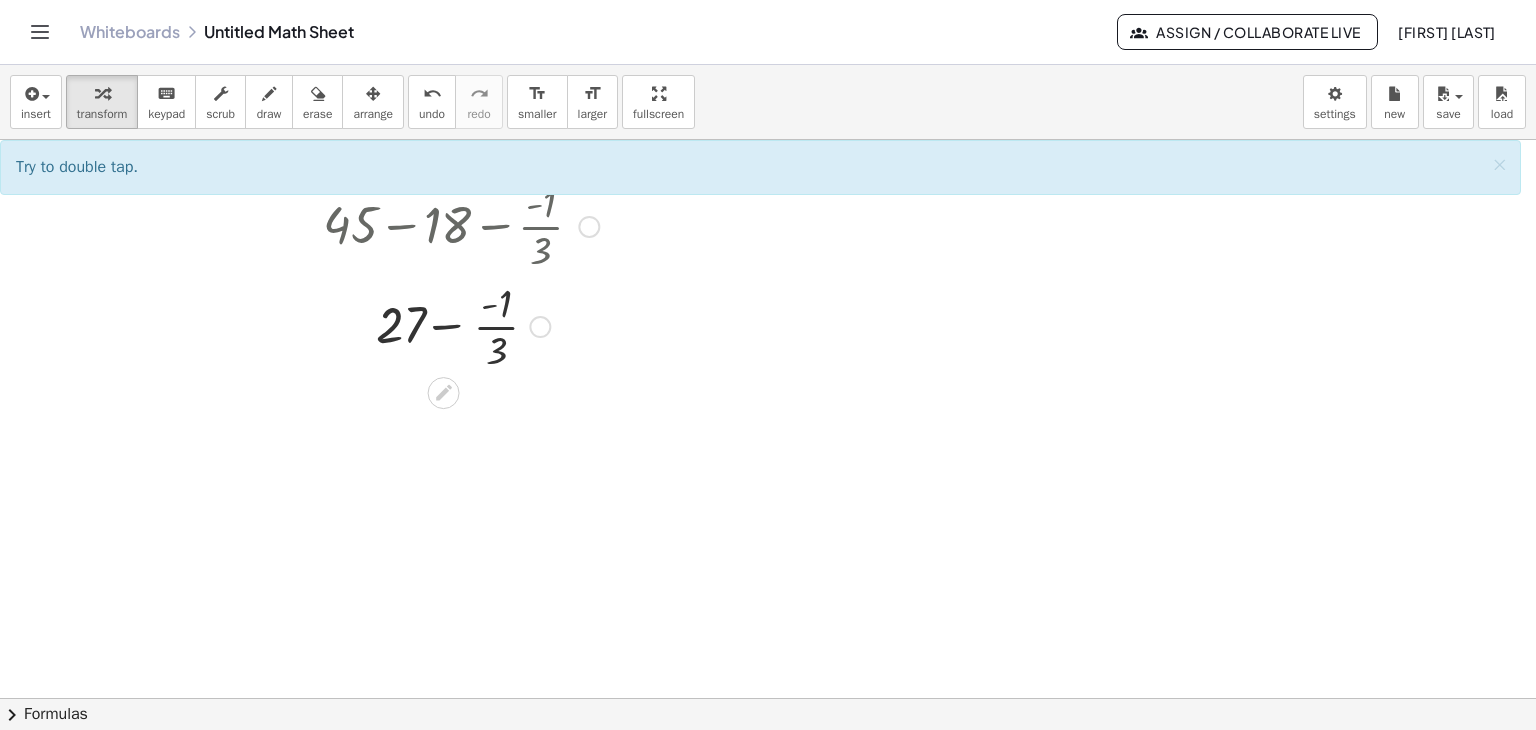 click on "Transform line Copy line as LaTeX Copy derivation as LaTeX Expand new lines: On" at bounding box center (540, 327) 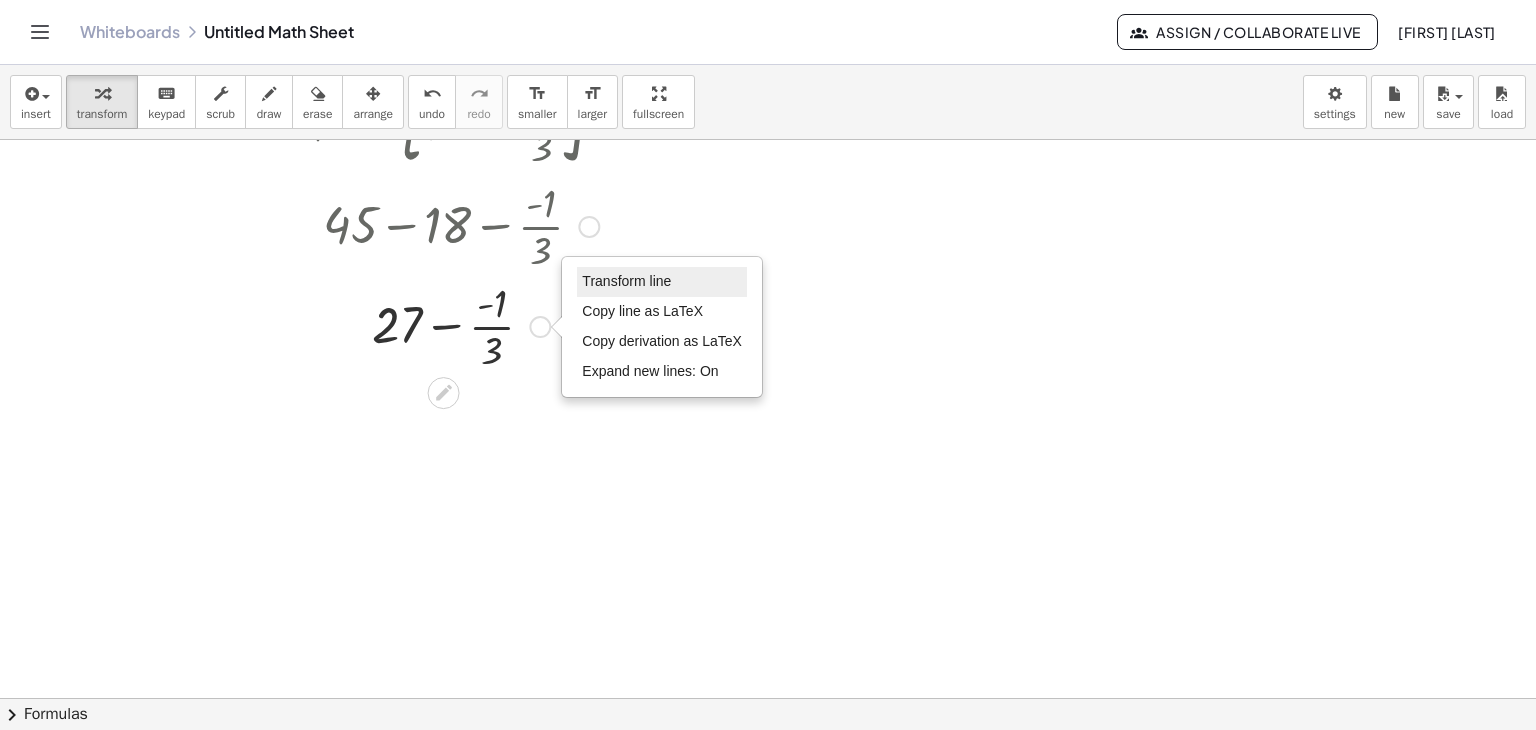 click on "Transform line" at bounding box center [626, 281] 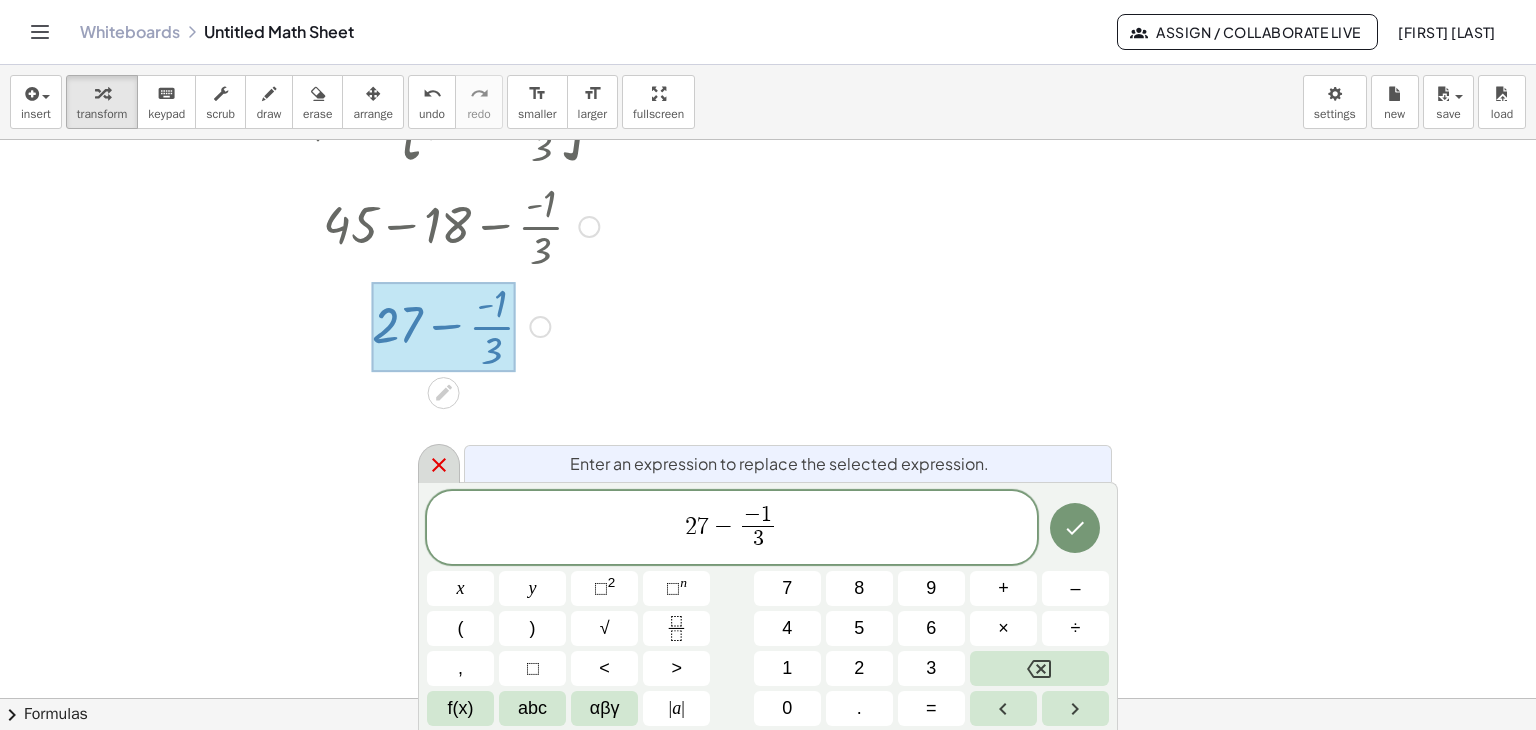 click 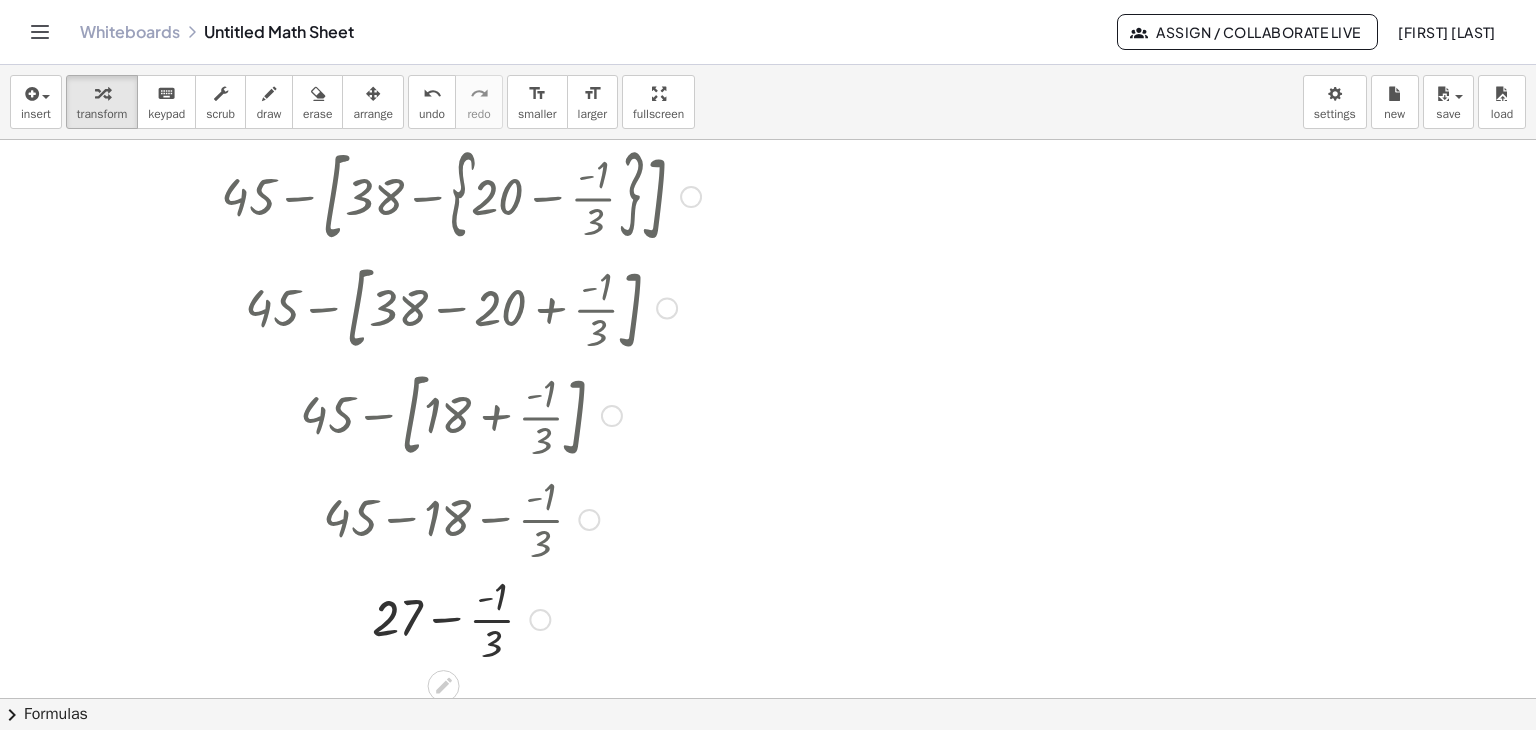 scroll, scrollTop: 700, scrollLeft: 0, axis: vertical 